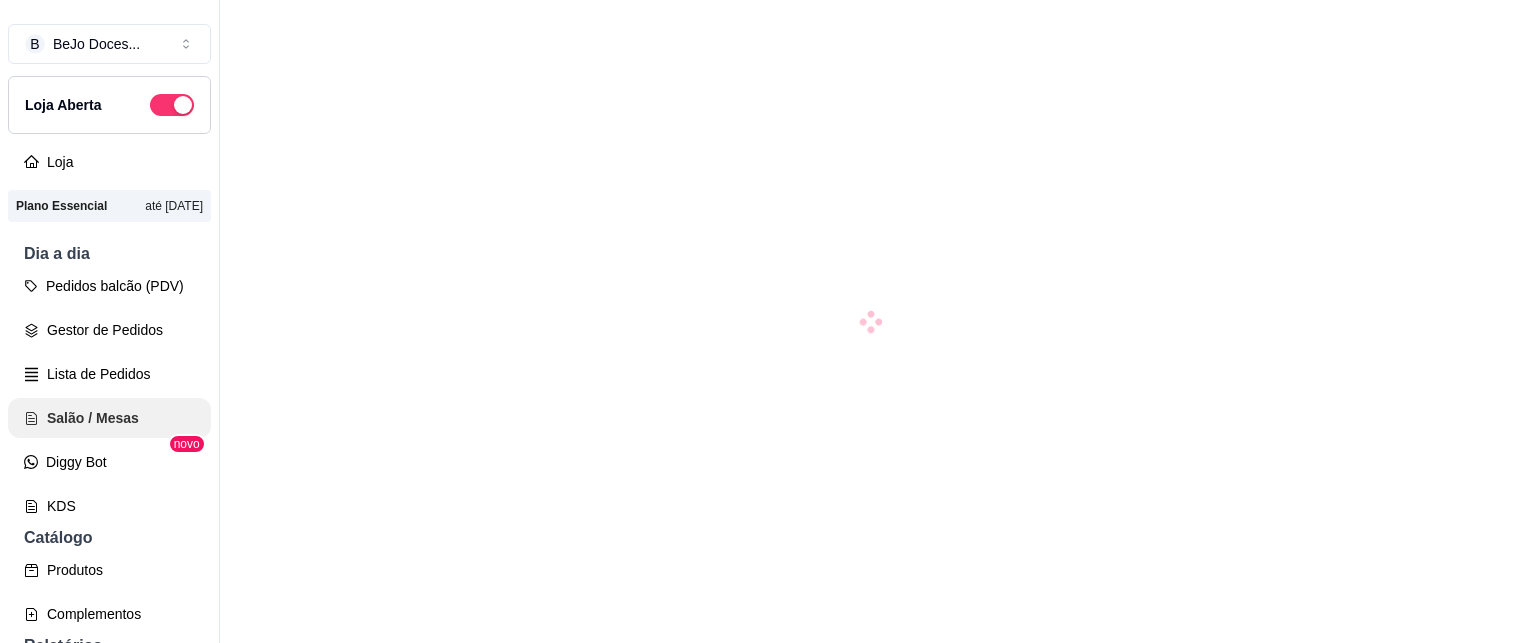 scroll, scrollTop: 0, scrollLeft: 0, axis: both 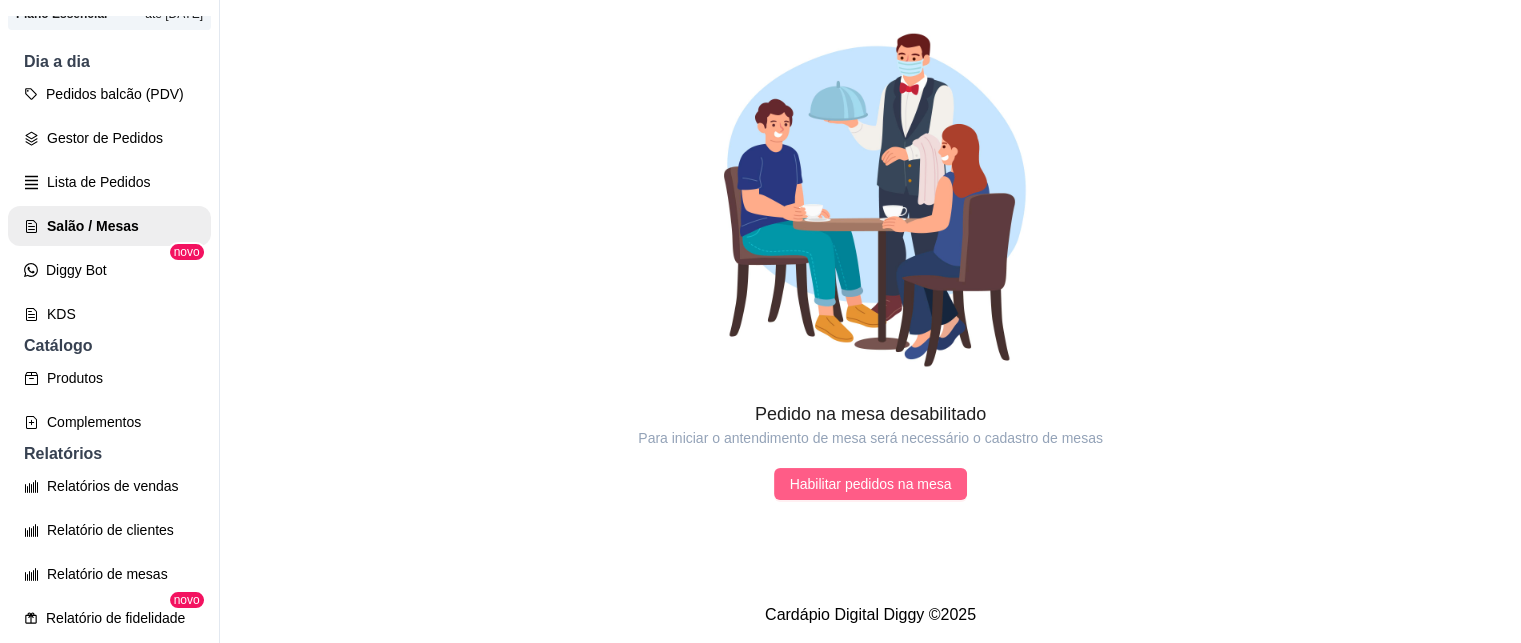 click on "Habilitar pedidos na mesa" at bounding box center (871, 484) 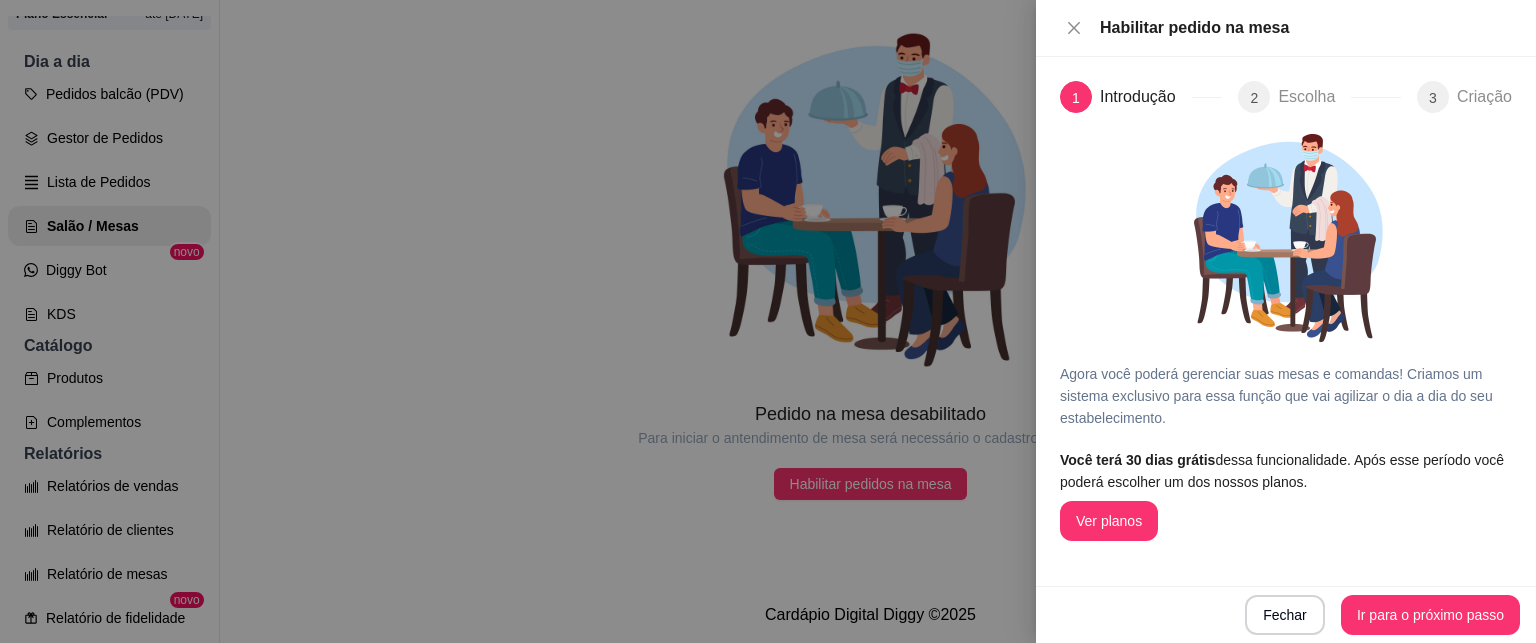 click at bounding box center [768, 321] 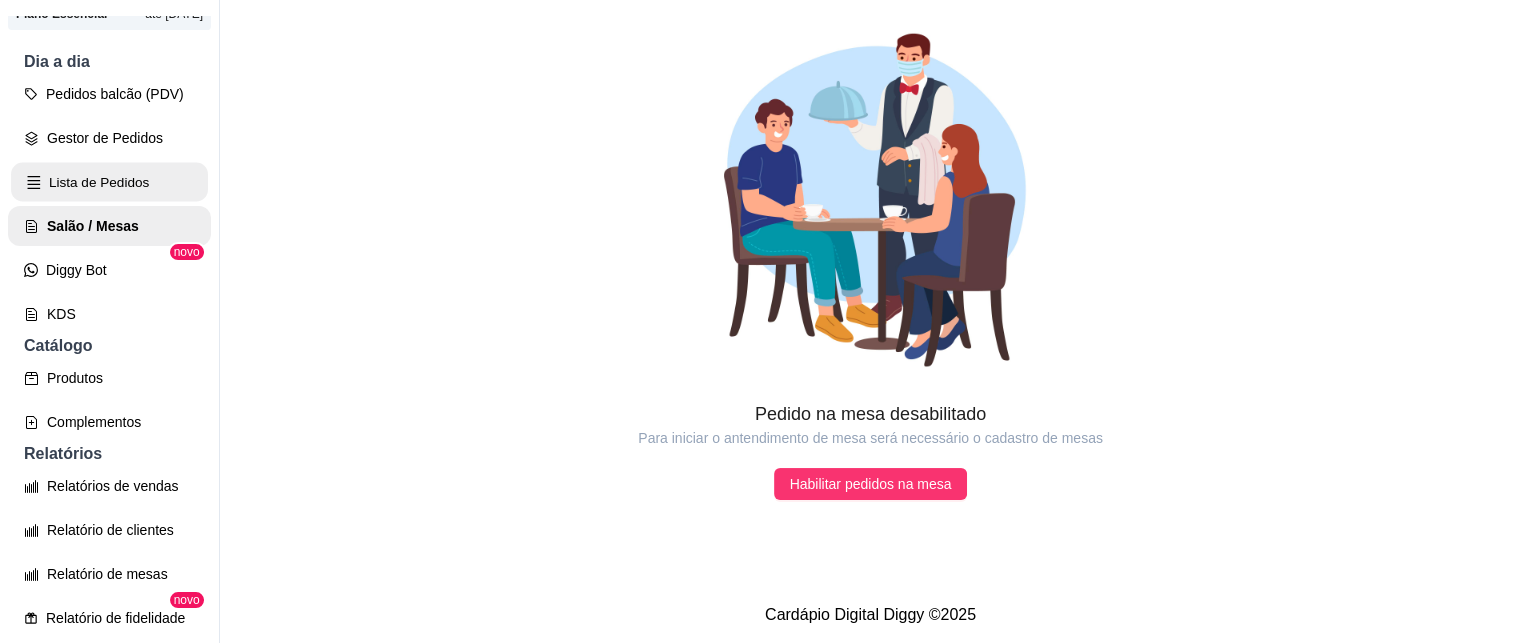 click on "Lista de Pedidos" at bounding box center [109, 182] 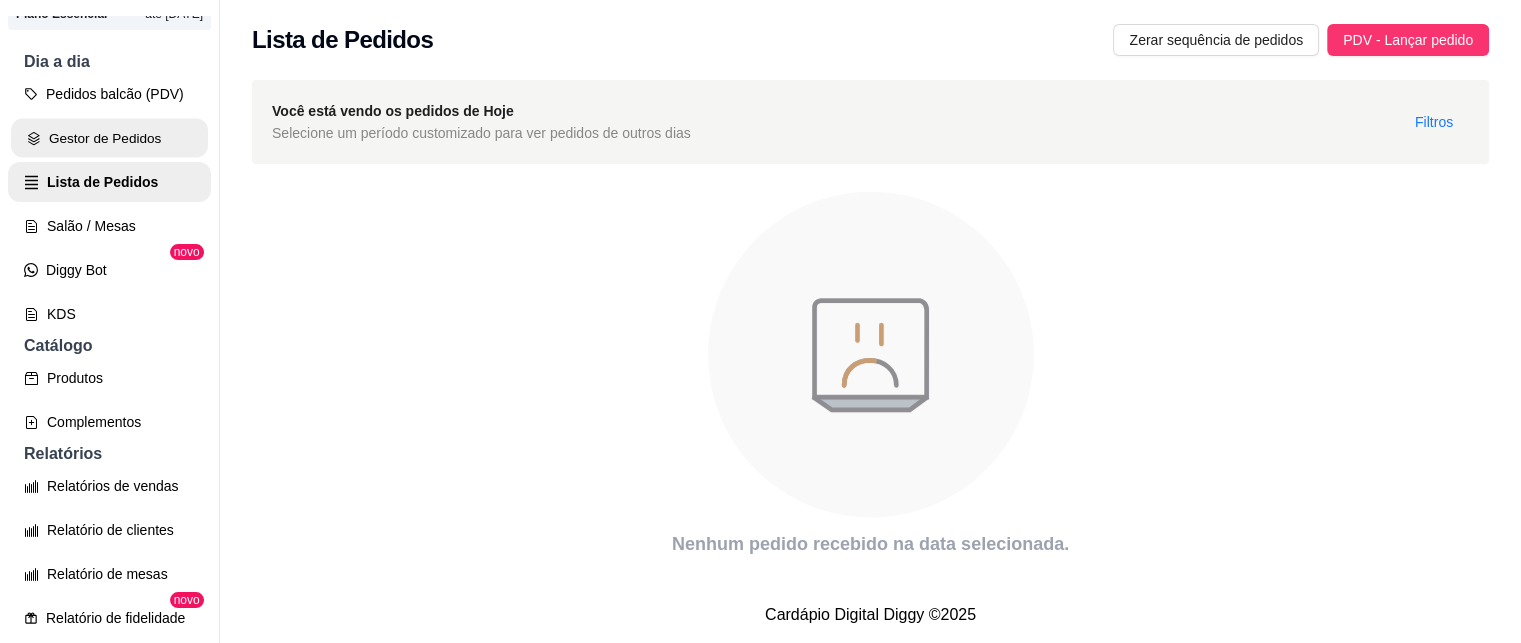 click on "Gestor de Pedidos" at bounding box center [109, 138] 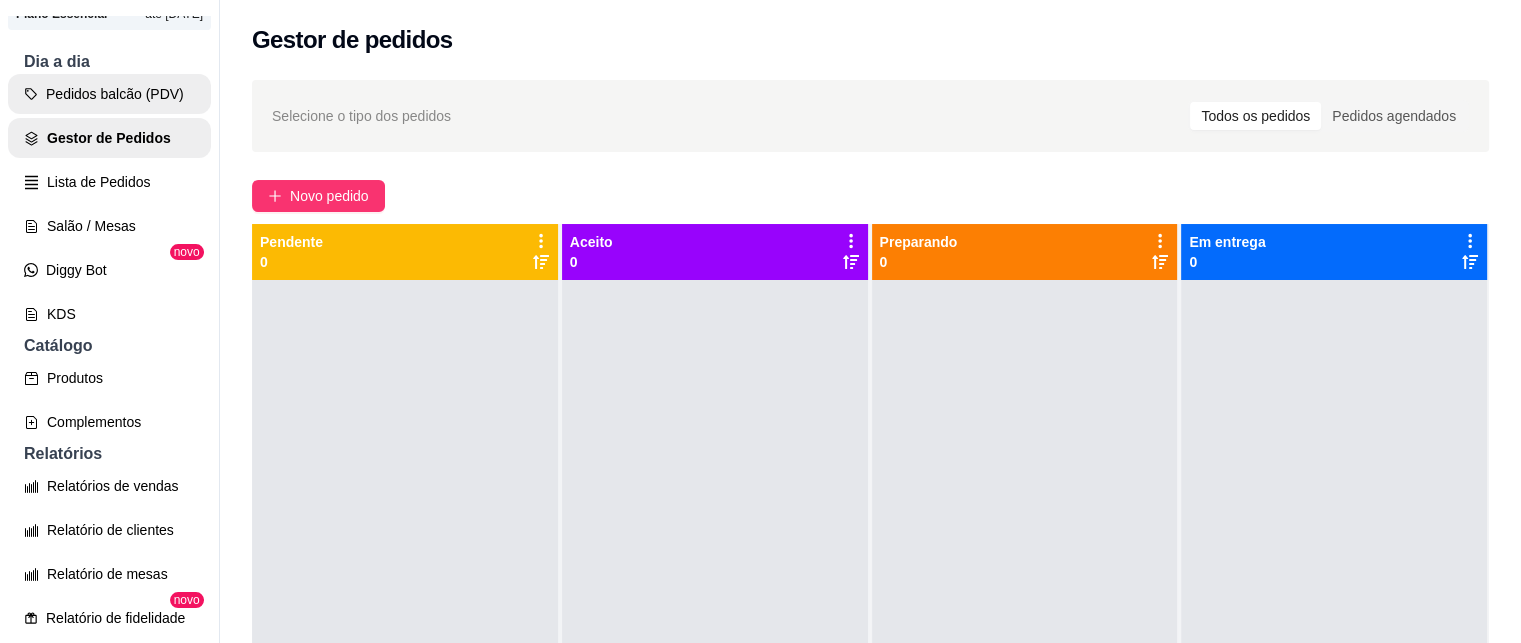 click on "Pedidos balcão (PDV)" at bounding box center (109, 94) 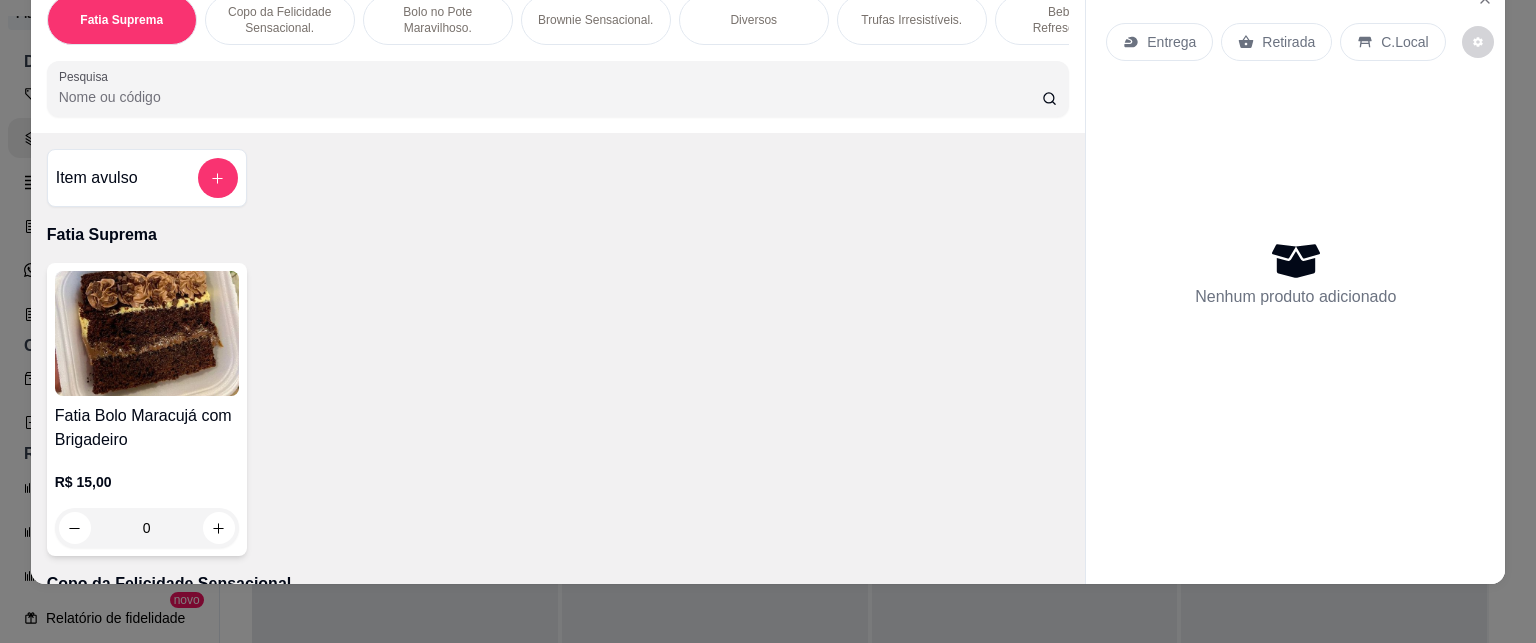 scroll, scrollTop: 52, scrollLeft: 0, axis: vertical 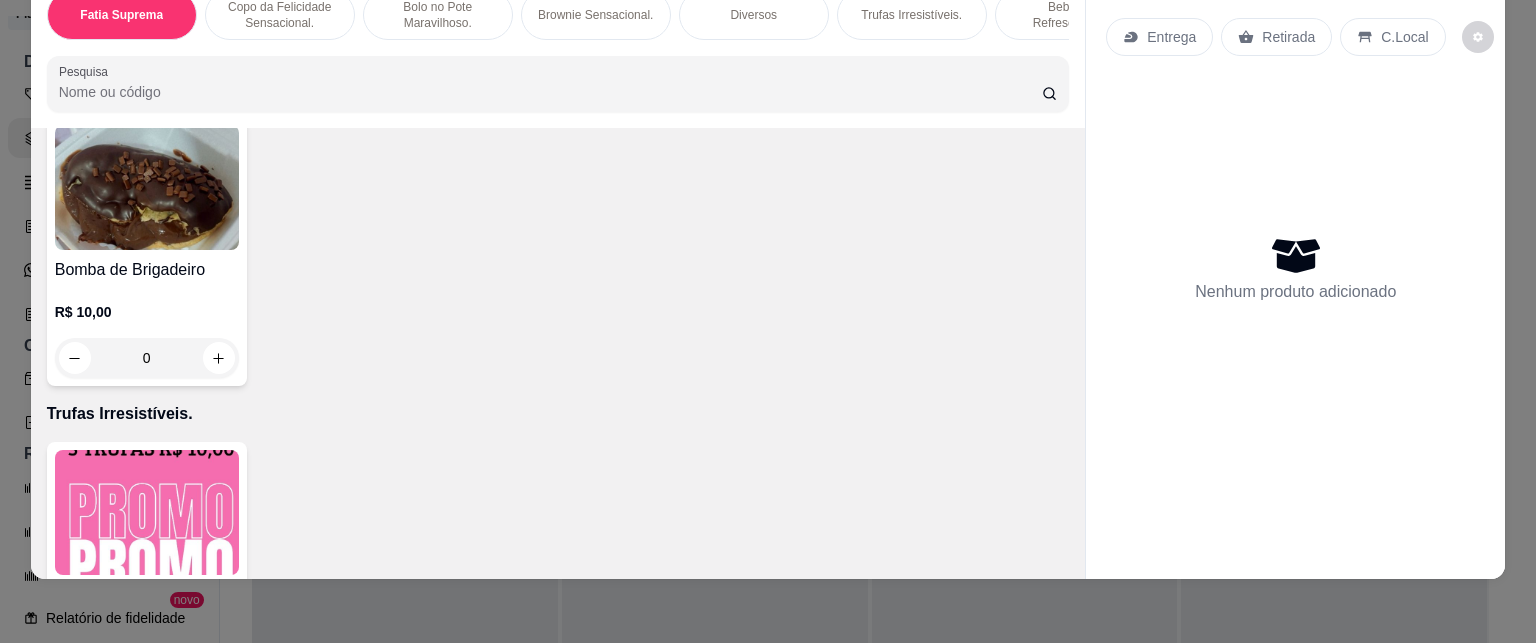 click on "Fatia Bolo Maracujá com Brigadeiro" at bounding box center (768, 321) 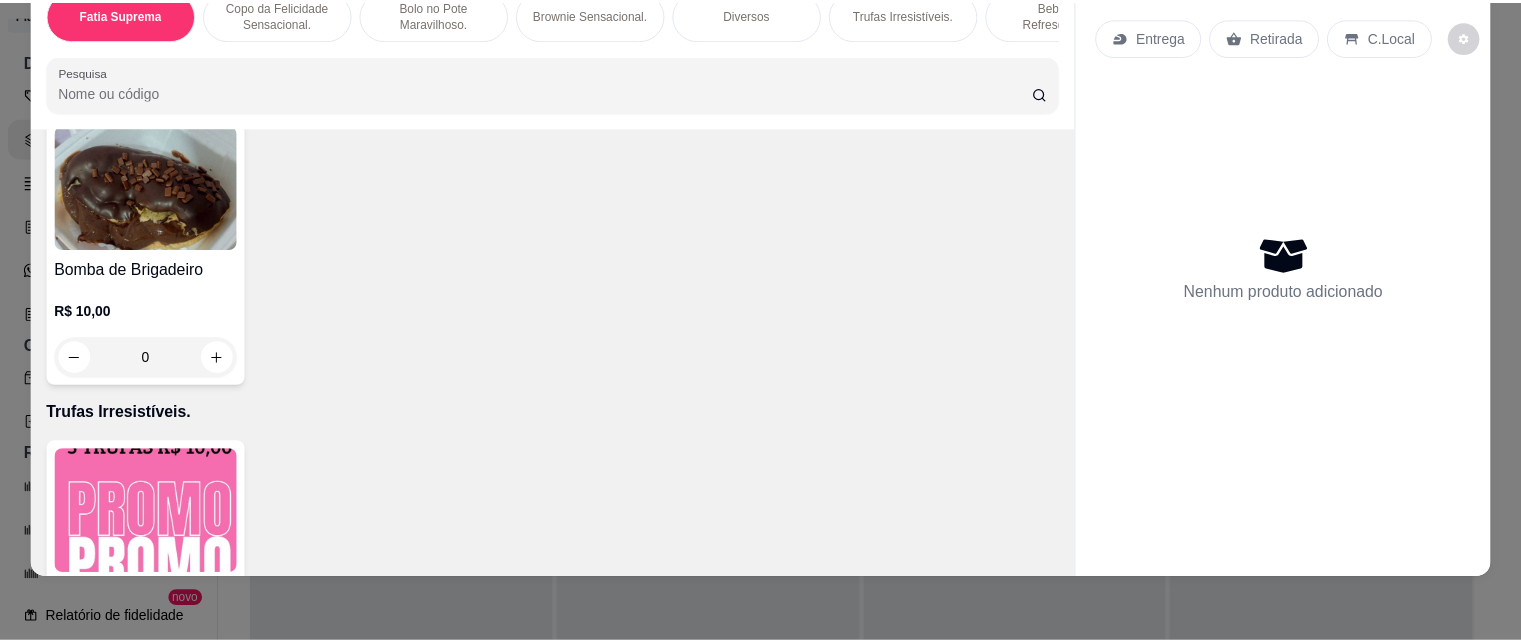 scroll, scrollTop: 0, scrollLeft: 0, axis: both 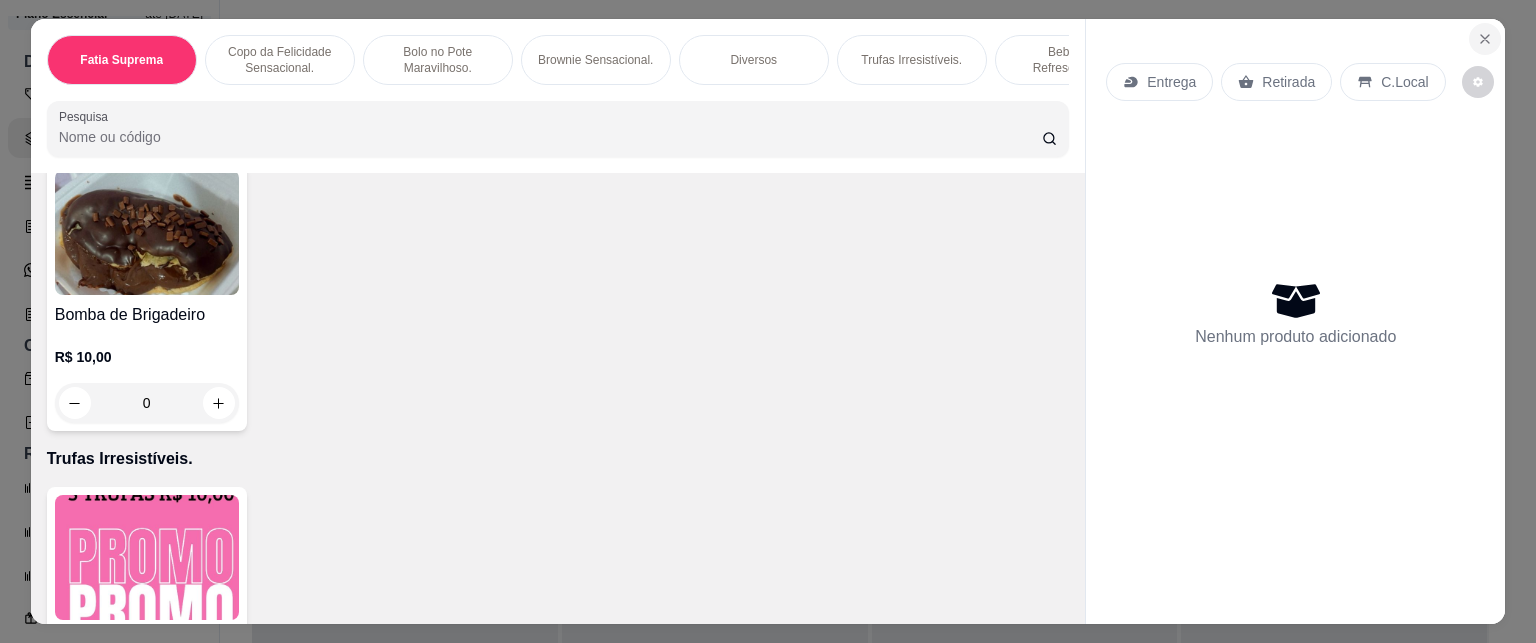 click 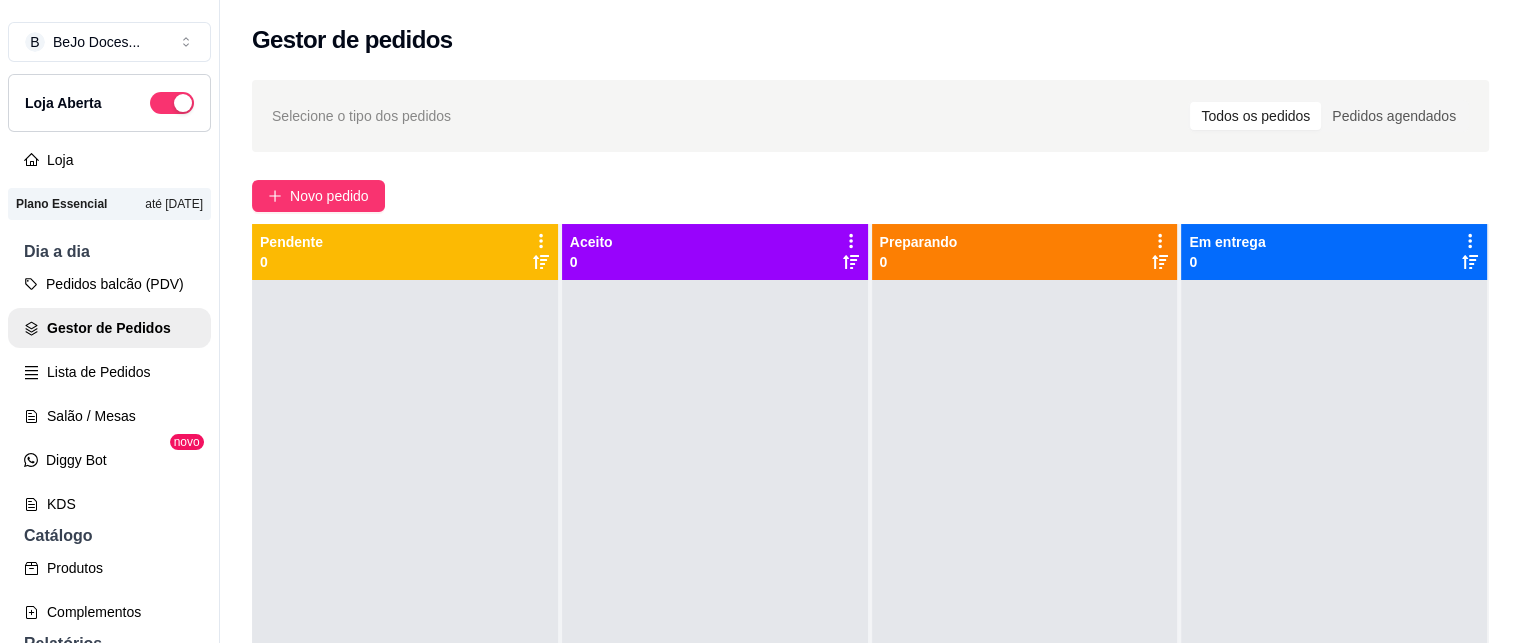 scroll, scrollTop: 0, scrollLeft: 0, axis: both 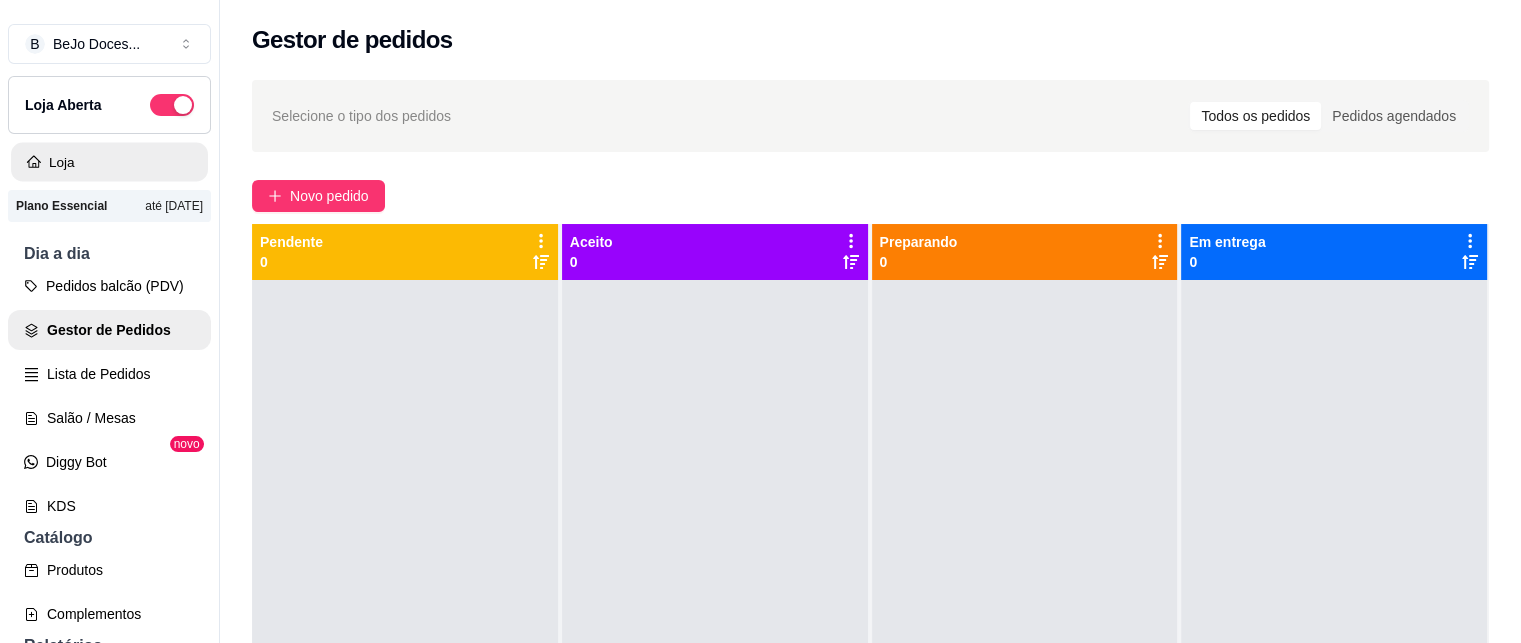 click on "Loja" at bounding box center [109, 162] 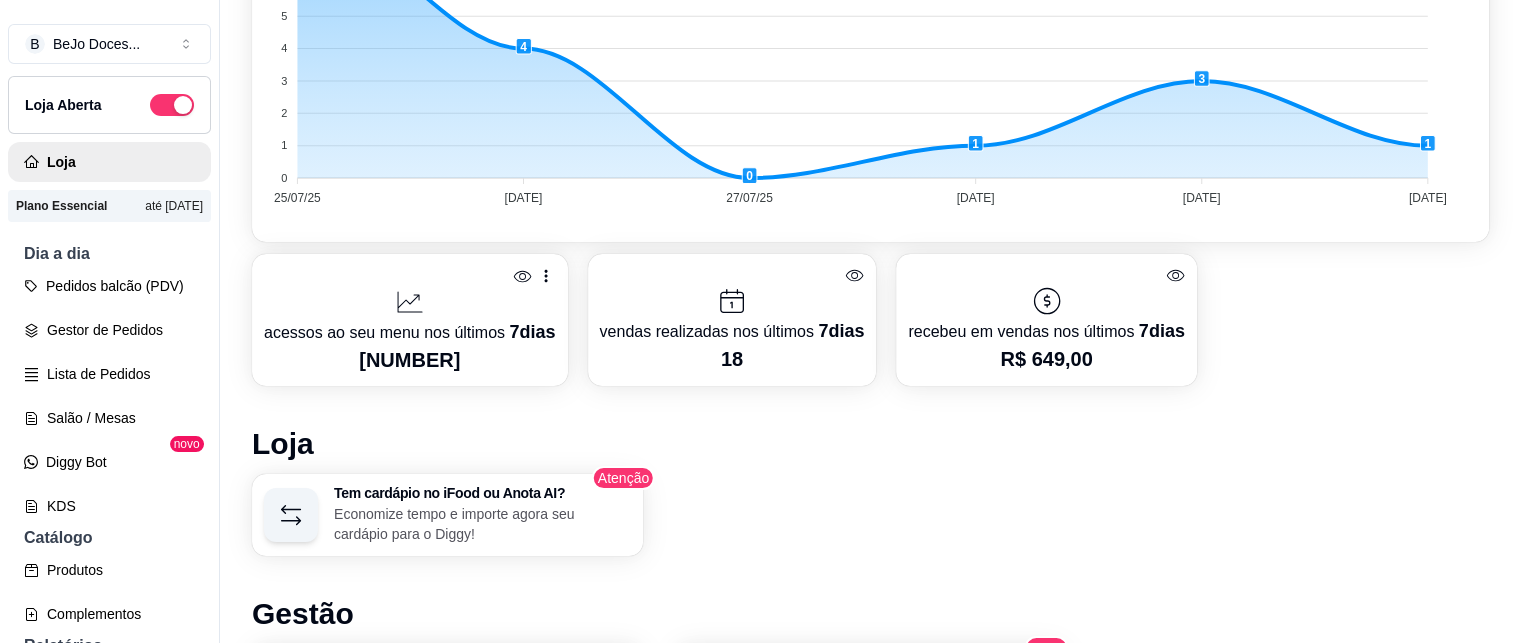 scroll, scrollTop: 719, scrollLeft: 0, axis: vertical 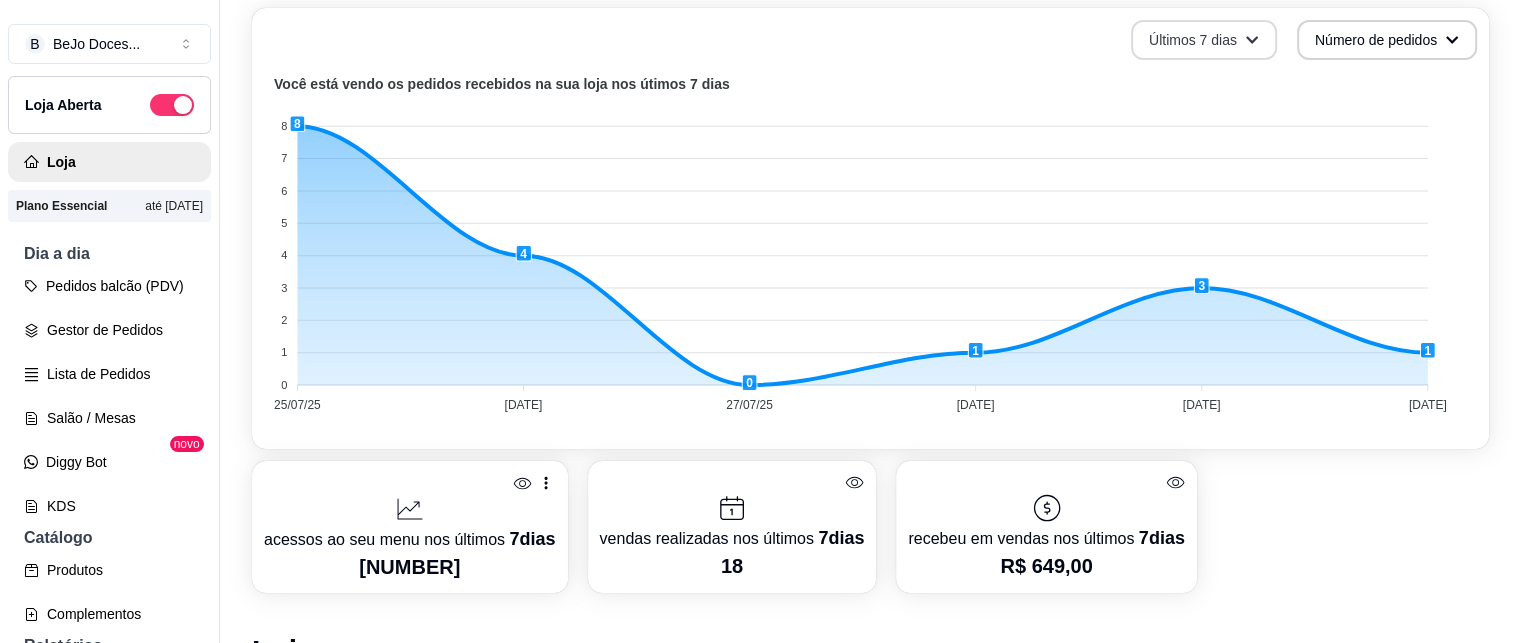 click on "Últimos 7 dias" at bounding box center (1204, 40) 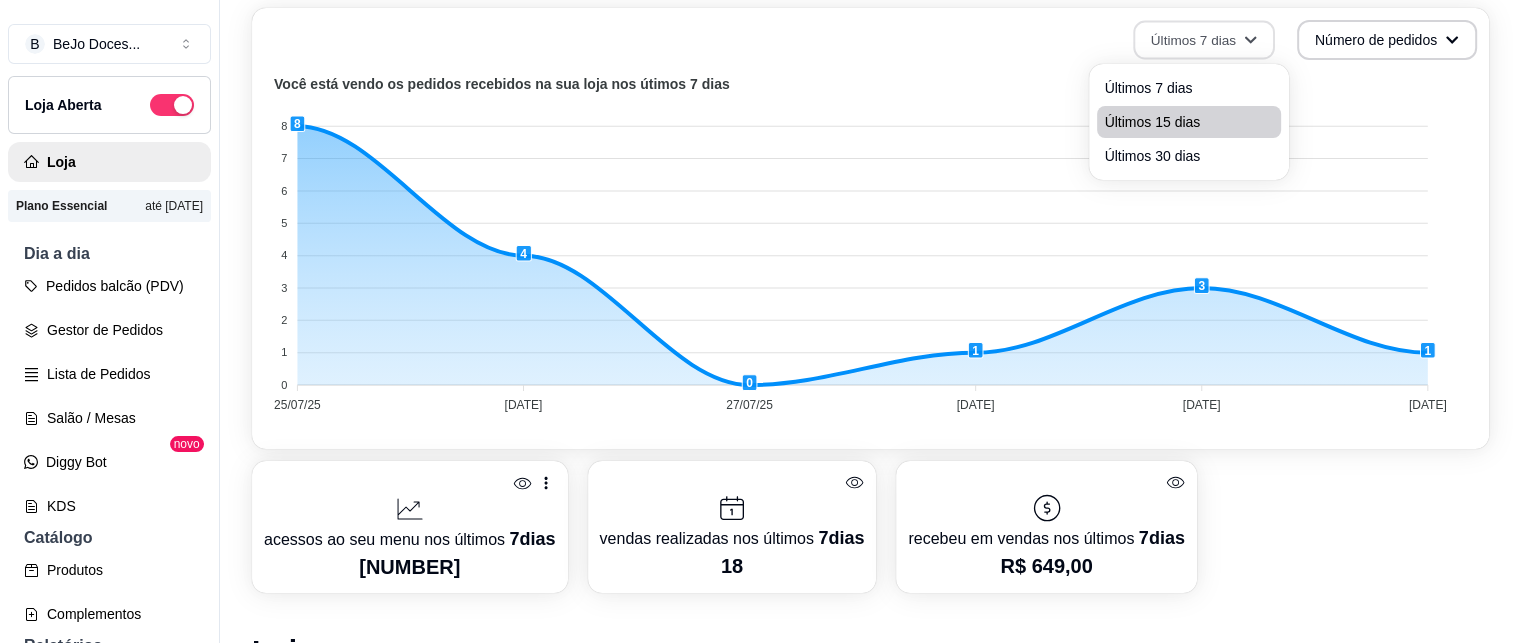 click on "Últimos 15 dias" at bounding box center (1189, 122) 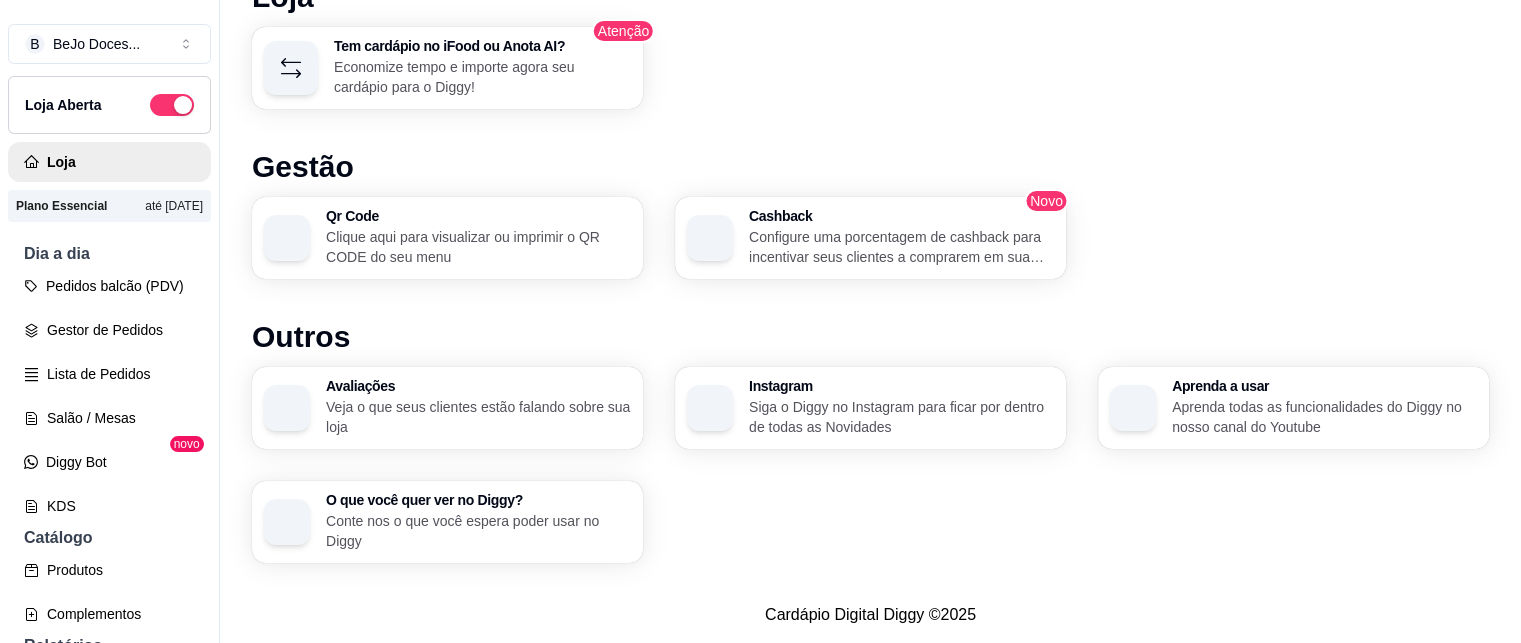 scroll, scrollTop: 1155, scrollLeft: 0, axis: vertical 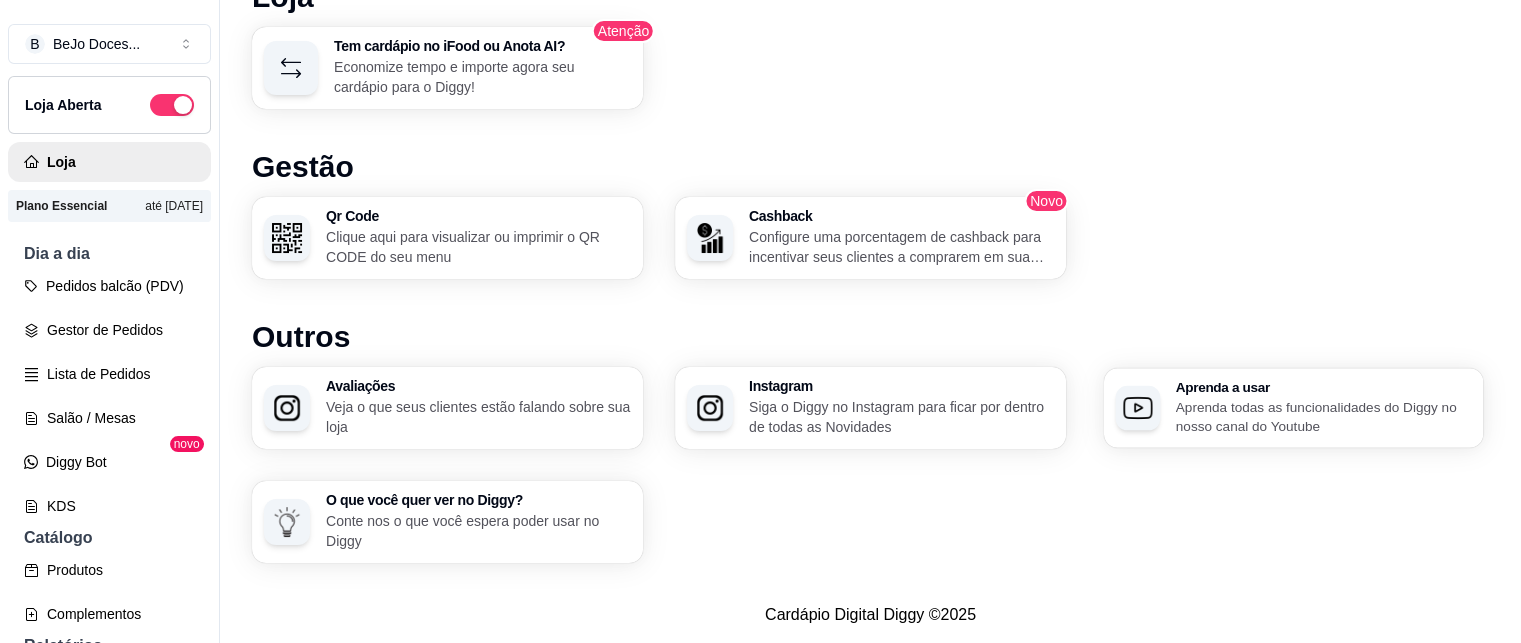 click on "Aprenda todas as funcionalidades do Diggy no nosso canal do Youtube" at bounding box center (1324, 416) 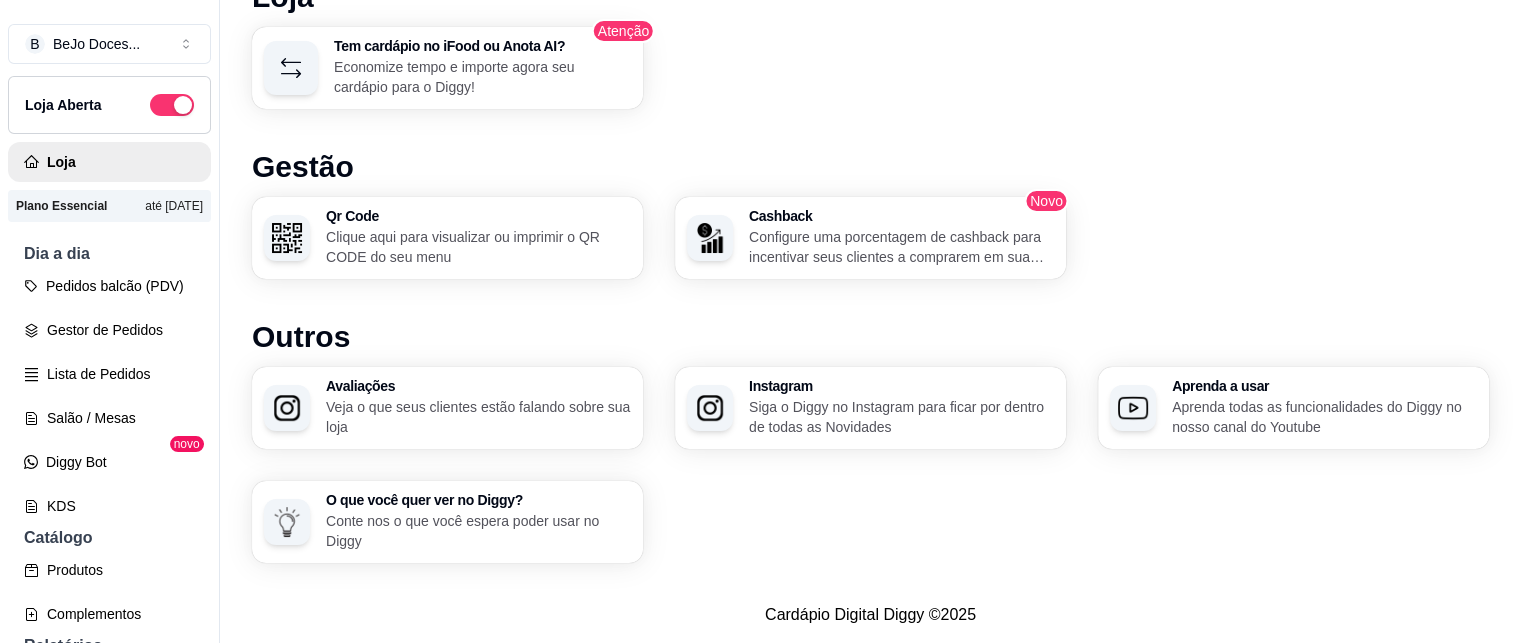 click on "Desempenho Últimos 15 dias Número de pedidos Você está vendo os pedidos recebidos na sua loja nos útimos 15 dias 14 14 12 12 10 10 8 8 6 6 4 4 2 2 0 0 0 0 0 0 0 0 1 8 14 4 0 1 3 1 1 17/07/25 17/07/25 18/07/25 18/07/25 19/07/25 19/07/25 20/07/25 20/07/25 21/07/25 21/07/25 22/07/25 22/07/25 23/07/25 23/07/25 24/07/25 24/07/25 25/07/25 25/07/25 26/07/25 26/07/25 27/07/25 27/07/25 28/07/25 28/07/25 29/07/25 29/07/25 30/07/25 30/07/25 31/07/25 31/07/25 25/07/25 Pedidos:  14 25/07/25 acessos ao seu menu nos últimos   15  dias 619 vendas realizadas nos últimos   15  dias 33 recebeu em vendas nos últimos   15  dias R$ 1.327,00 Loja Tem cardápio no iFood ou Anota AI? Economize tempo e importe agora seu cardápio para o Diggy! Atenção Gestão Qr Code Clique aqui para visualizar ou imprimir o QR CODE do seu menu Cashback Configure uma porcentagem de cashback para incentivar seus clientes a comprarem em sua loja Novo Outros Avaliações Veja o que seus clientes estão falando sobre sua loja Instagram" at bounding box center (870, -66) 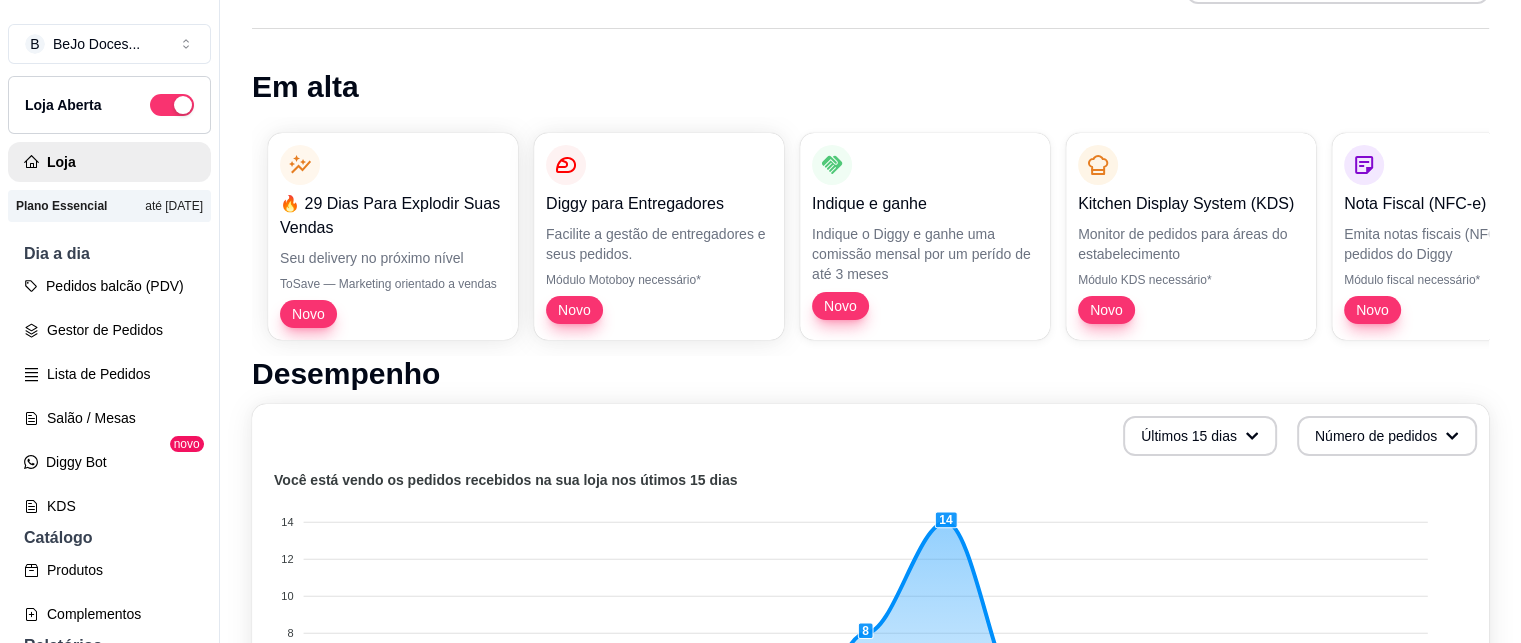 scroll, scrollTop: 0, scrollLeft: 0, axis: both 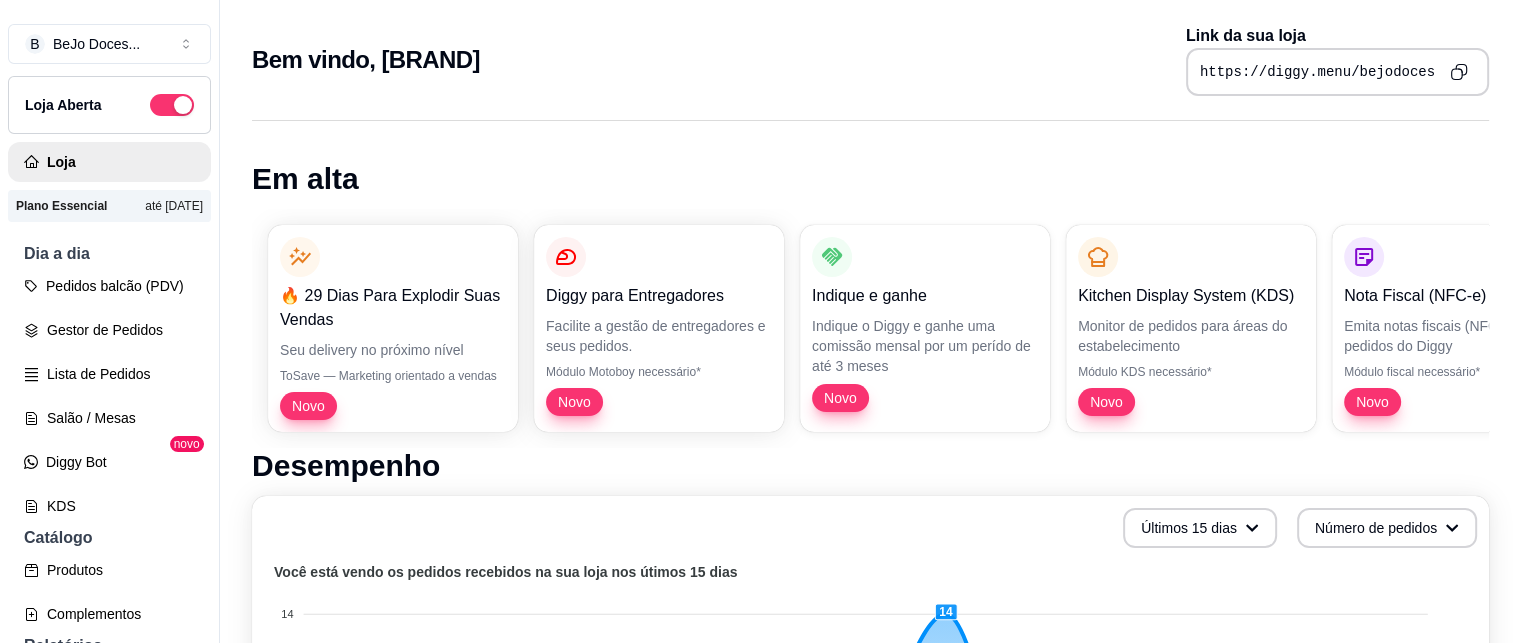 click on "🔥 [NUMBER] Dias Para Explodir Suas Vendas Seu delivery no próximo nível   ToSave — Marketing orientado a vendas Novo Diggy para Entregadores Facilite a gestão de entregadores e seus pedidos. Módulo Motoboy necessário* Novo Indique e ganhe Indique o Diggy e ganhe uma comissão mensal por um perído de até 3 meses Novo Kitchen Display System (KDS) Monitor de pedidos para áreas do estabelecimento Módulo KDS necessário* Novo Nota Fiscal (NFC-e) Emita notas fiscais (NFC-e) do seus pedidos do Diggy Módulo fiscal necessário* Novo Controle de Fiado Registre as suas vendas em fiado e tenha o controle das contas de cada cliente Novo Robô de Atendimento Otimize o atendimento dos seus pedidos vindos do WhatsApp com nosso robô Disponível para Windows 10 ou superior" at bounding box center [870, 328] 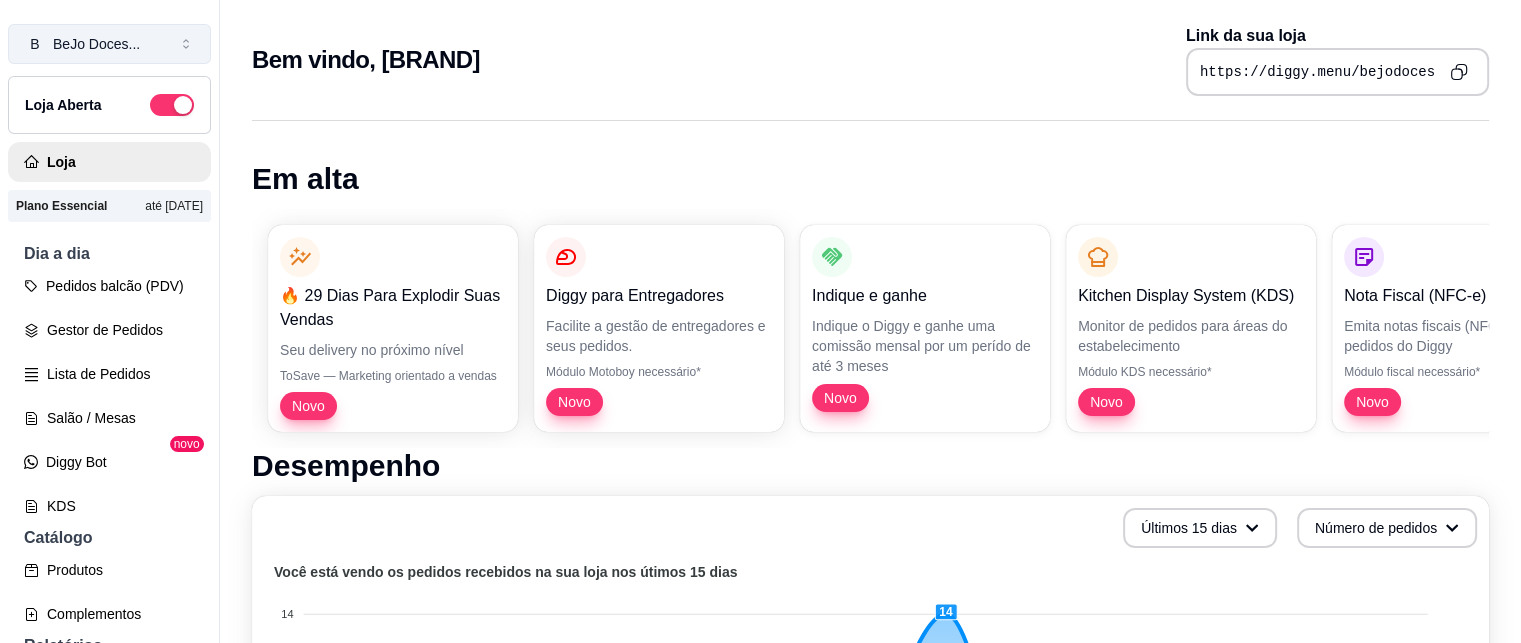 click on "BeJo Doces  ..." at bounding box center (96, 44) 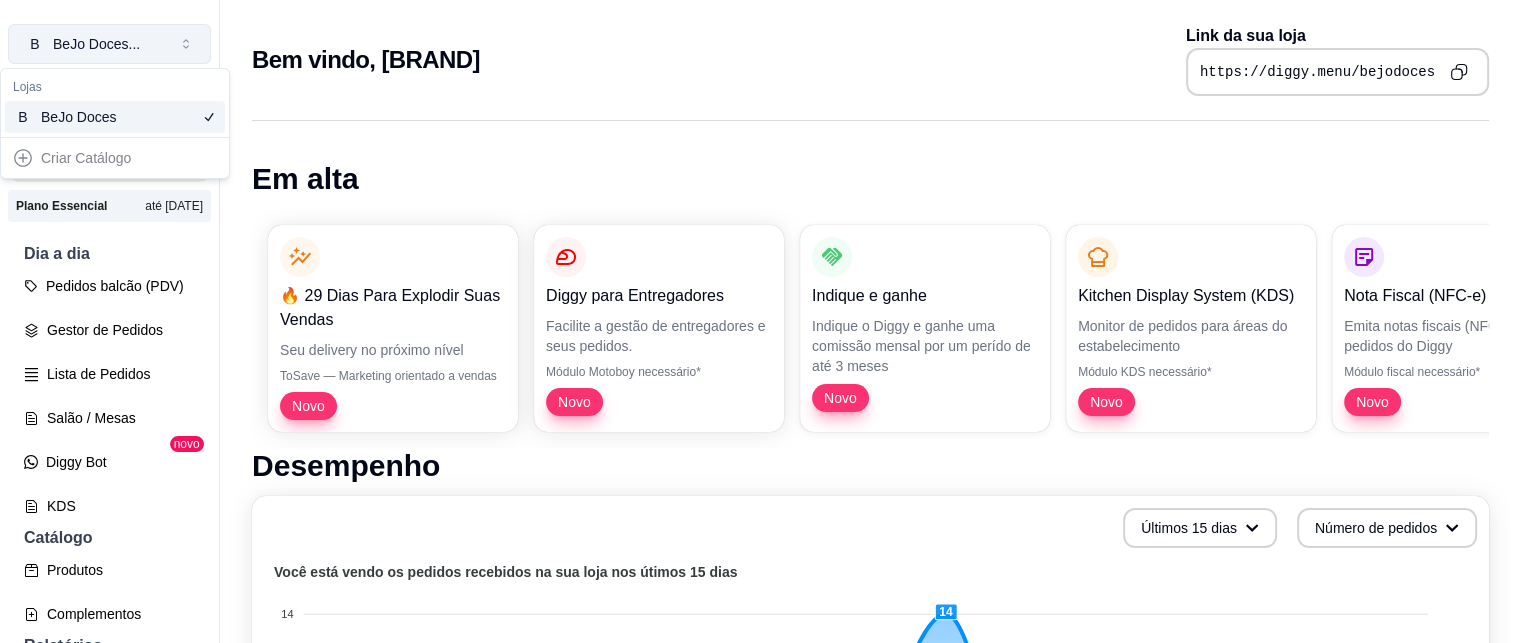 click on "BeJo Doces  ..." at bounding box center [96, 44] 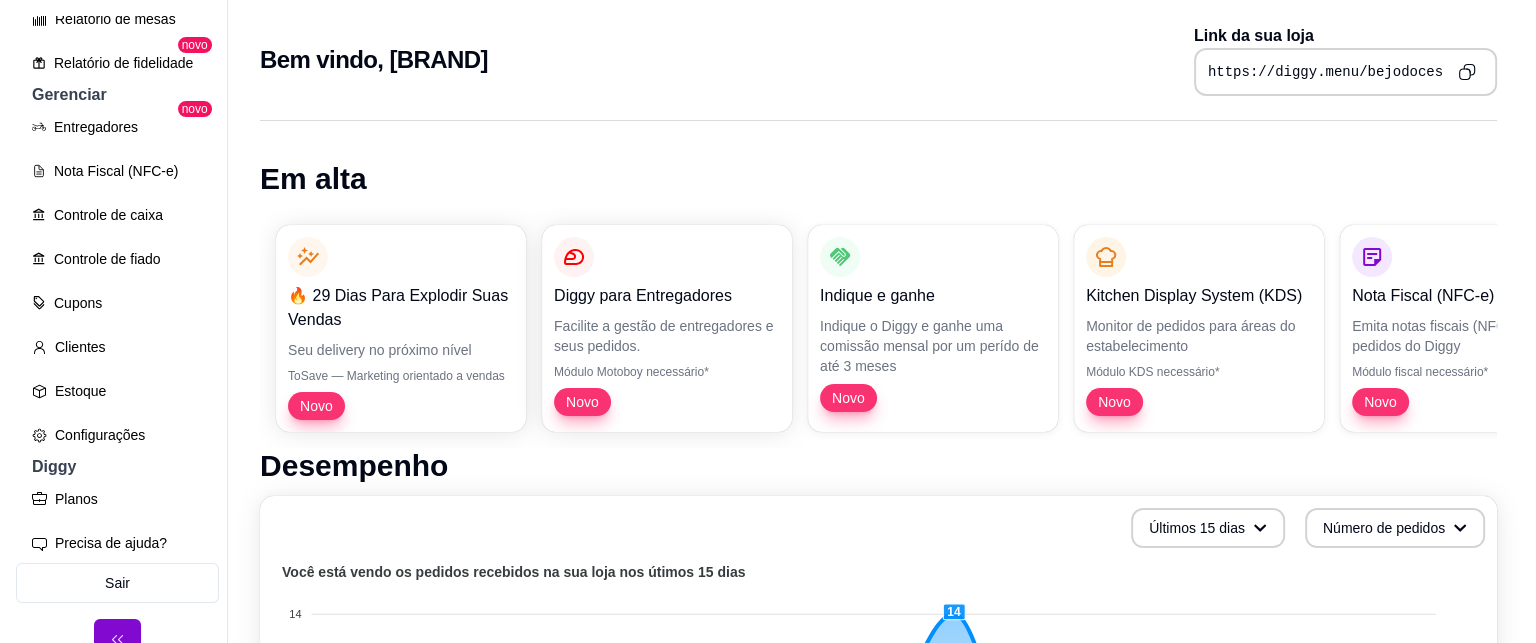 scroll, scrollTop: 770, scrollLeft: 0, axis: vertical 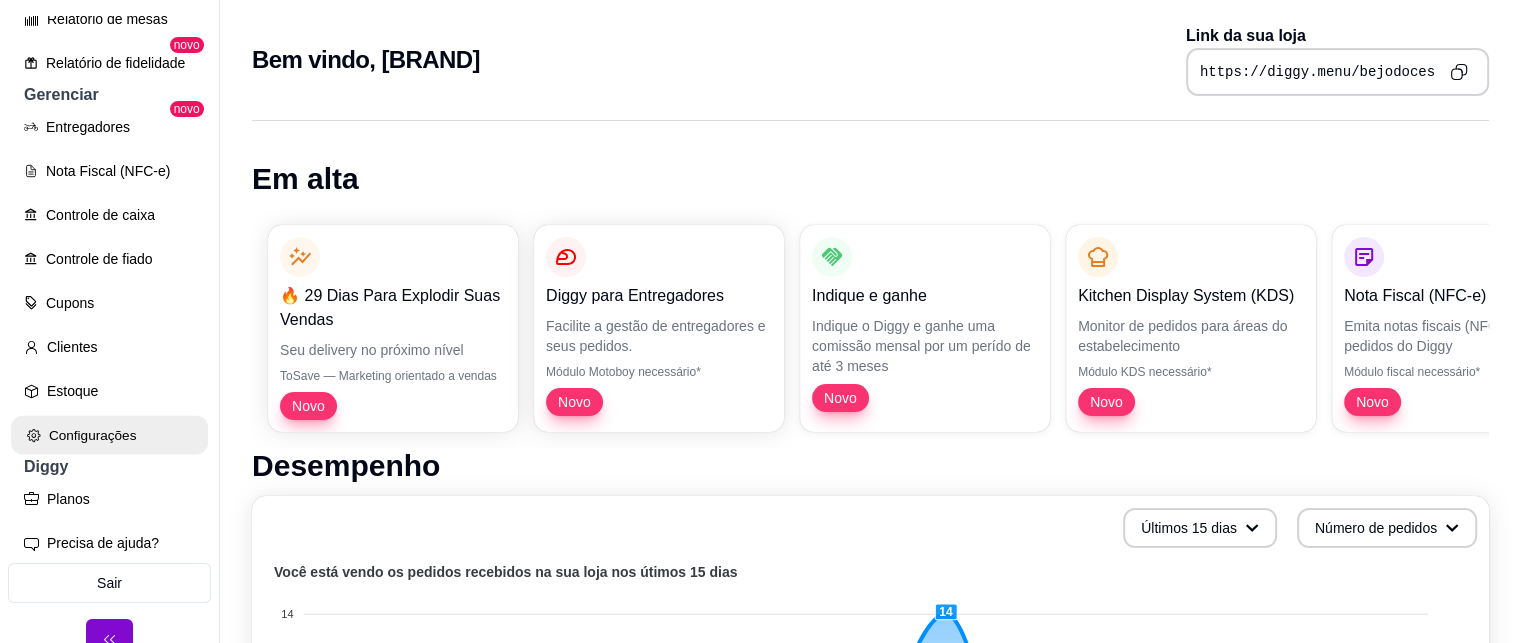 click on "Configurações" at bounding box center (109, 435) 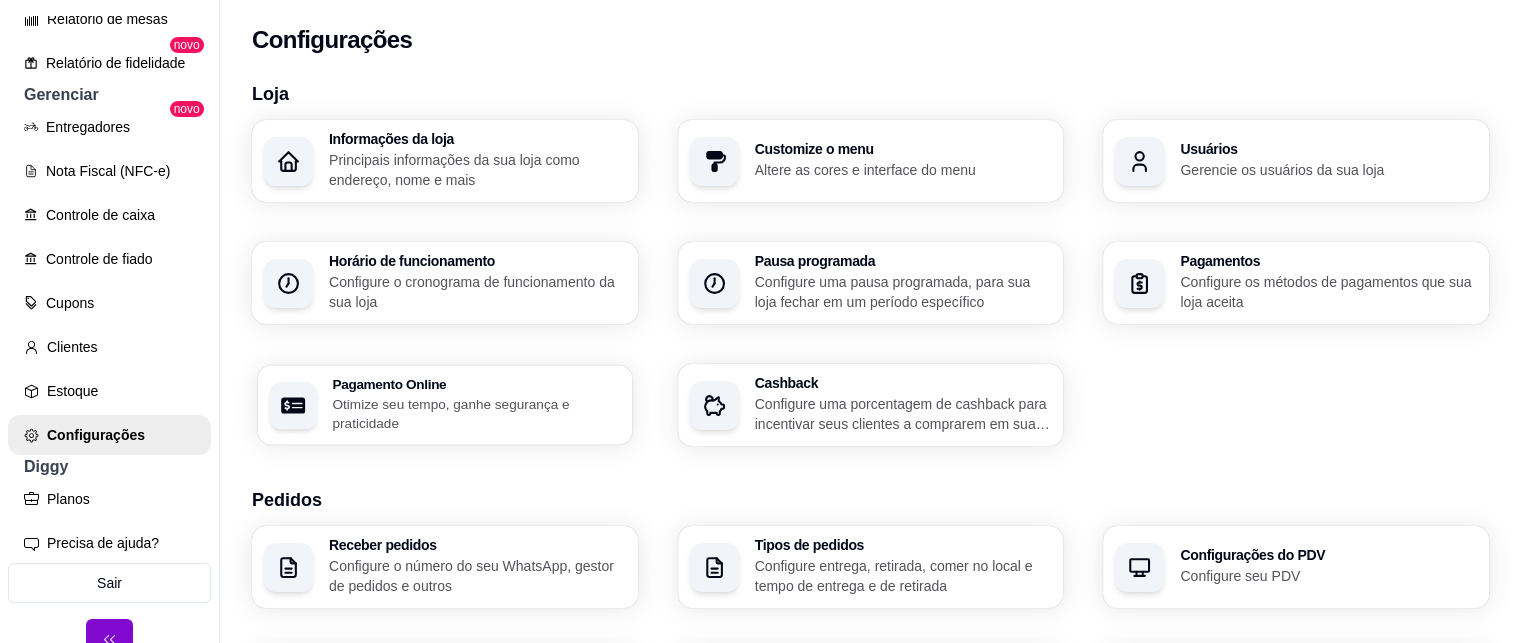 click on "Pagamento Online" at bounding box center [476, 384] 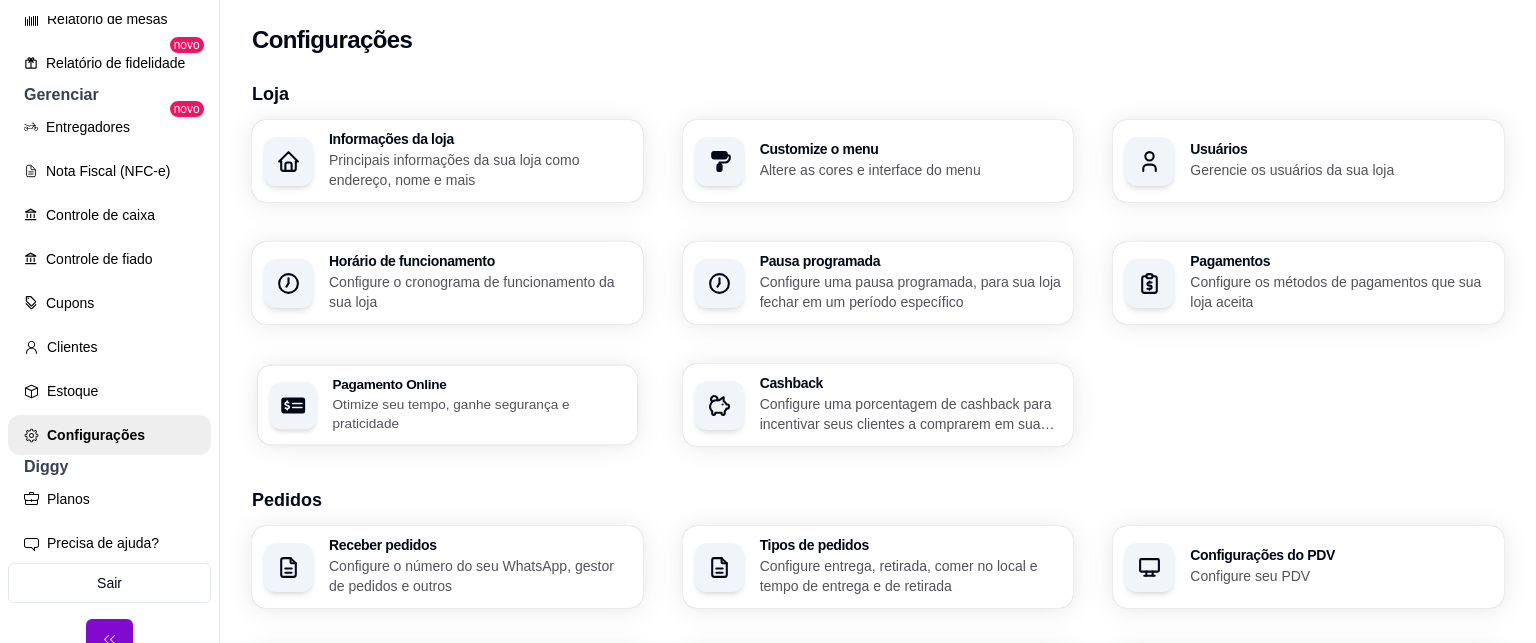 select on "[PERCENTAGE]" 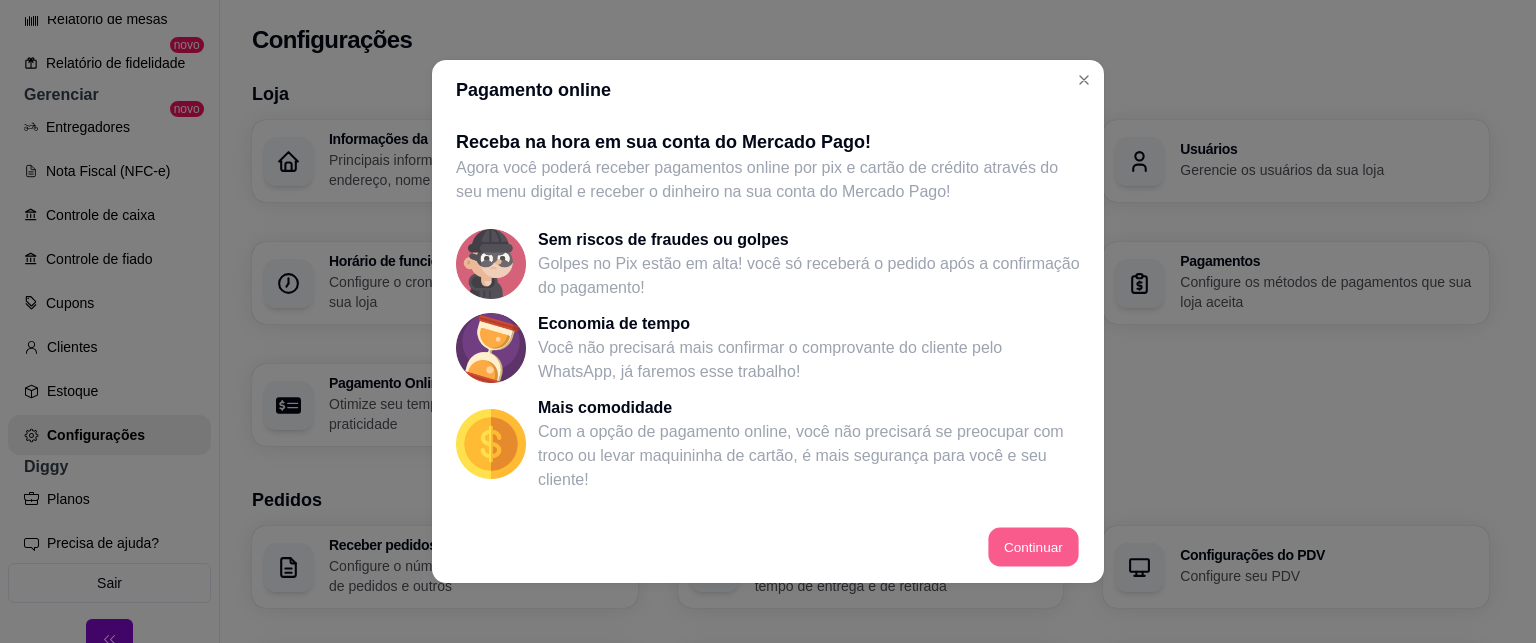 click on "Continuar" at bounding box center [1034, 547] 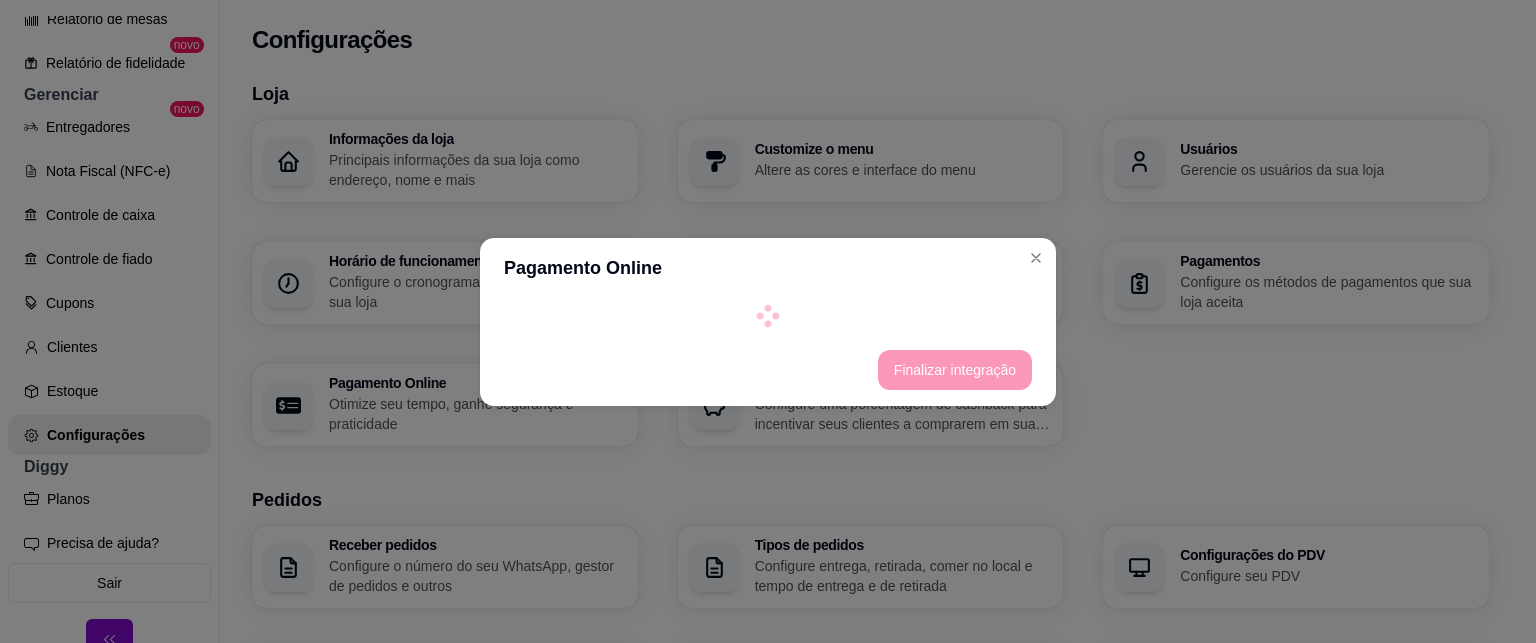 select on "[PERCENTAGE]" 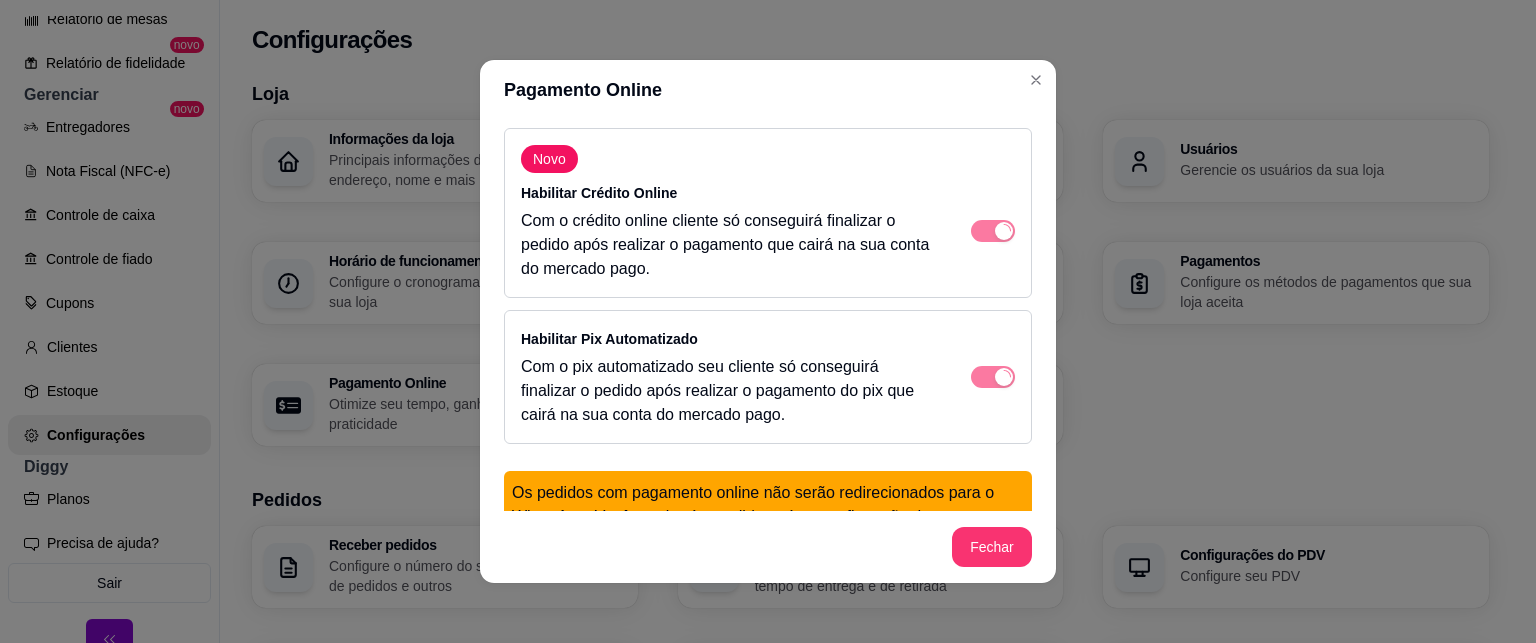 scroll, scrollTop: 4, scrollLeft: 0, axis: vertical 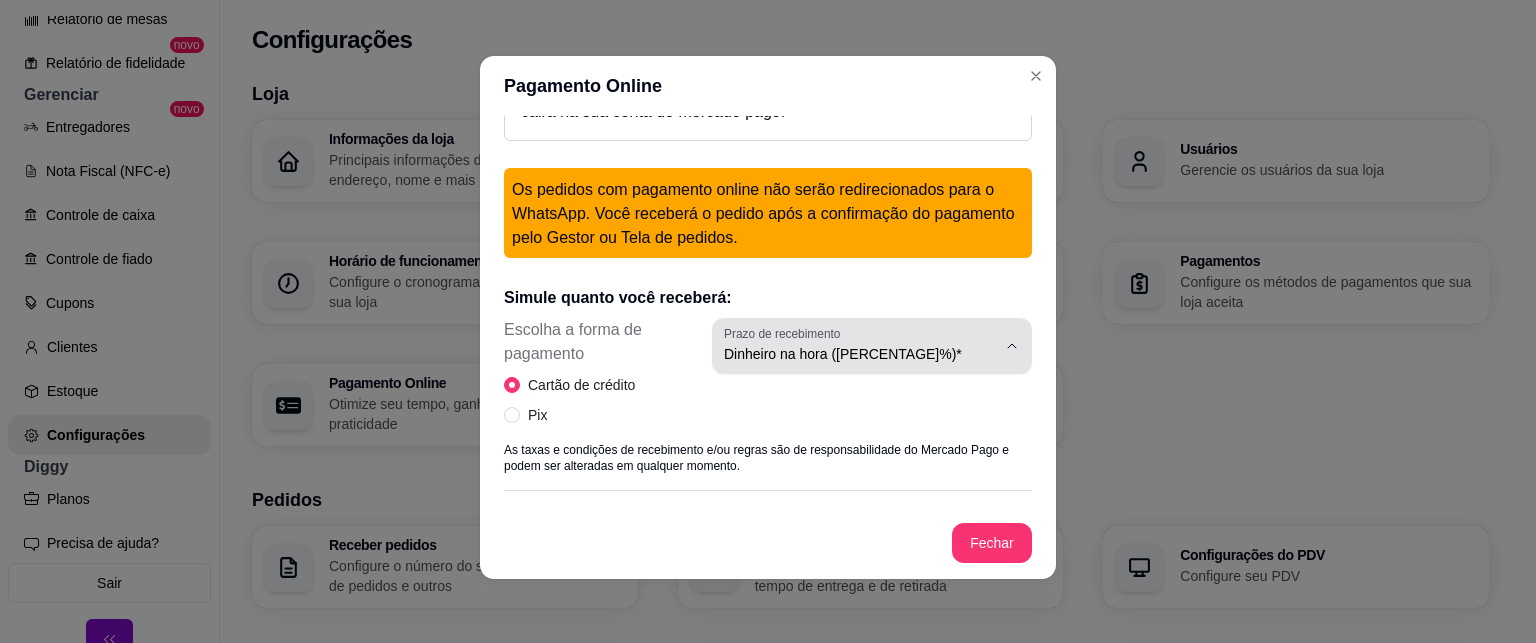 click on "Dinheiro na hora ([PERCENTAGE]%)*" at bounding box center (860, 354) 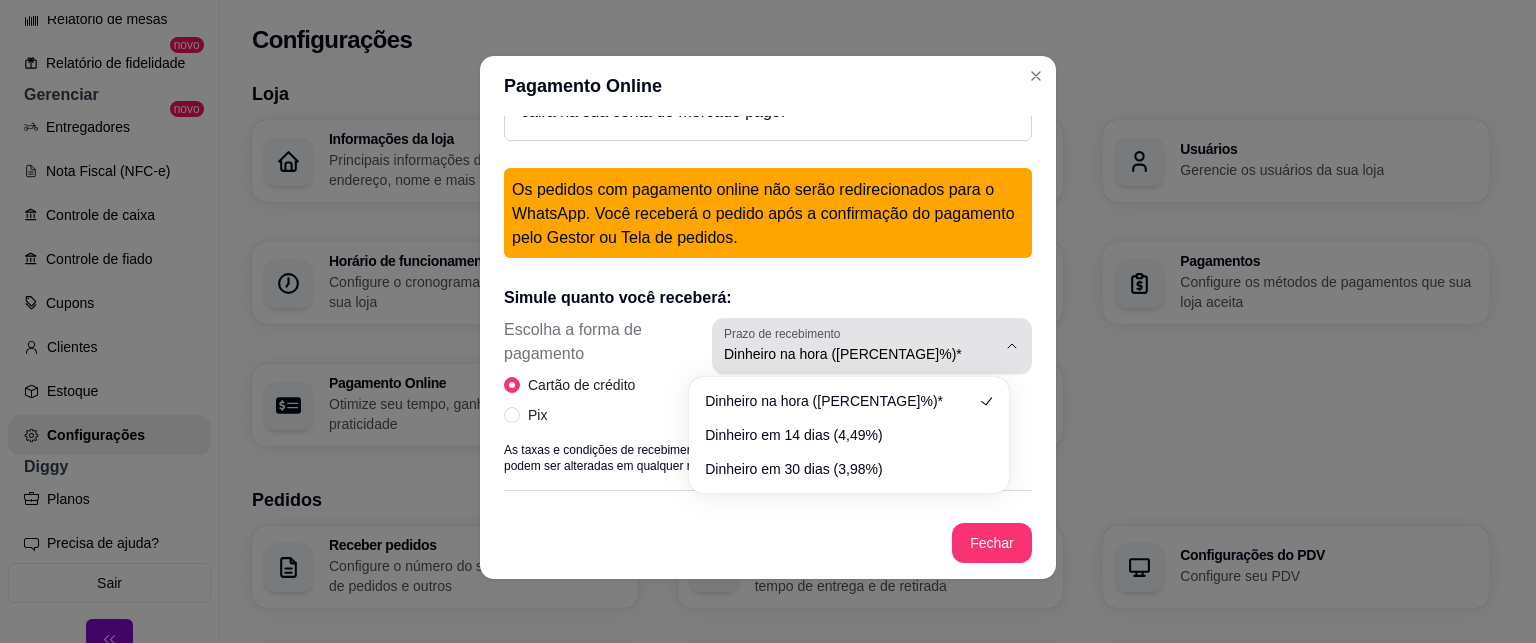click on "Dinheiro na hora ([PERCENTAGE]%)*" at bounding box center (860, 354) 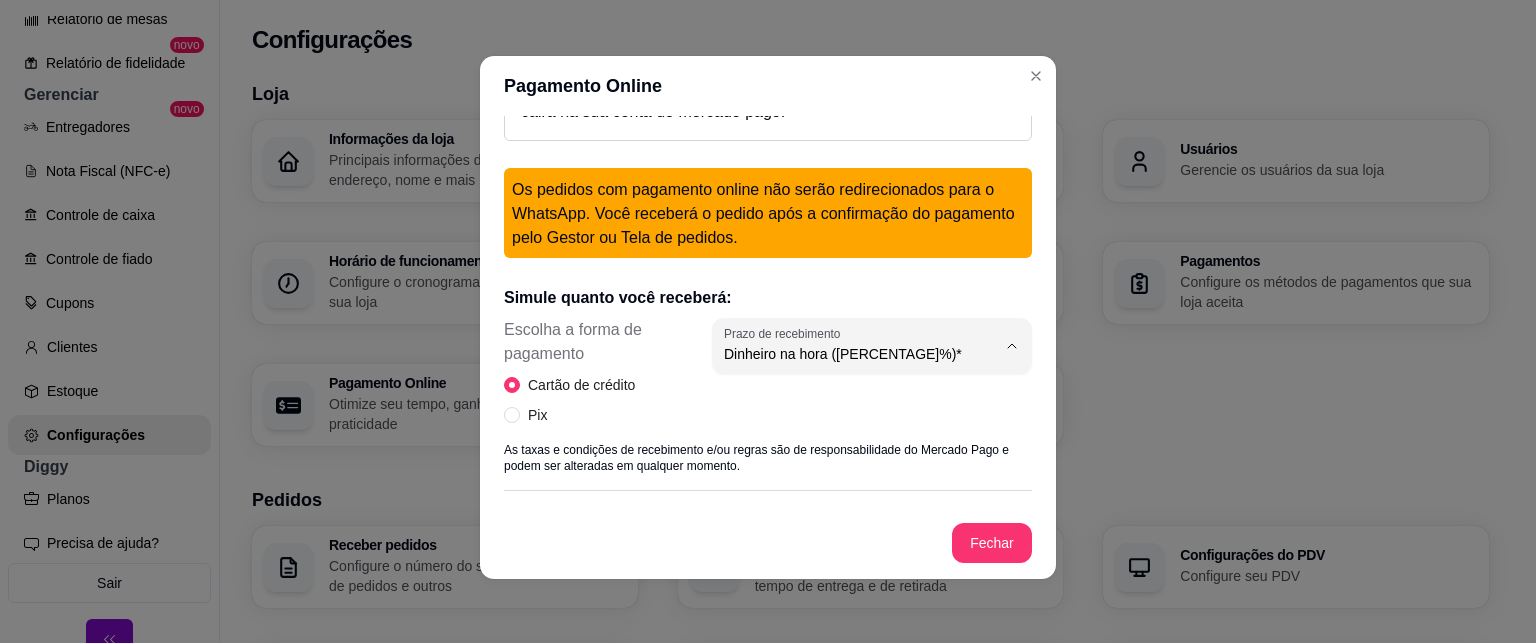 click on "Simule quanto você receberá: Escolha a forma de pagamento Cartão de crédito Pix 4.98 Prazo de recebimento Dinheiro na hora (4,98%)* Dinheiro em 14 dias (4,49%) Dinheiro em 30 dias (3,98%) Prazo de recebimento Dinheiro na hora (4,98%)* As taxas e condições de recebimento e/ou regras são de responsabilidade do Mercado Pago e podem ser alteradas em qualquer momento. R$ 50,00 valor do pedido Taxa de Serviço -  R$ 0,49 Taxa do Mercado Pago -  R$ 2,49 Você recebe R$ 47,02" at bounding box center [768, 503] 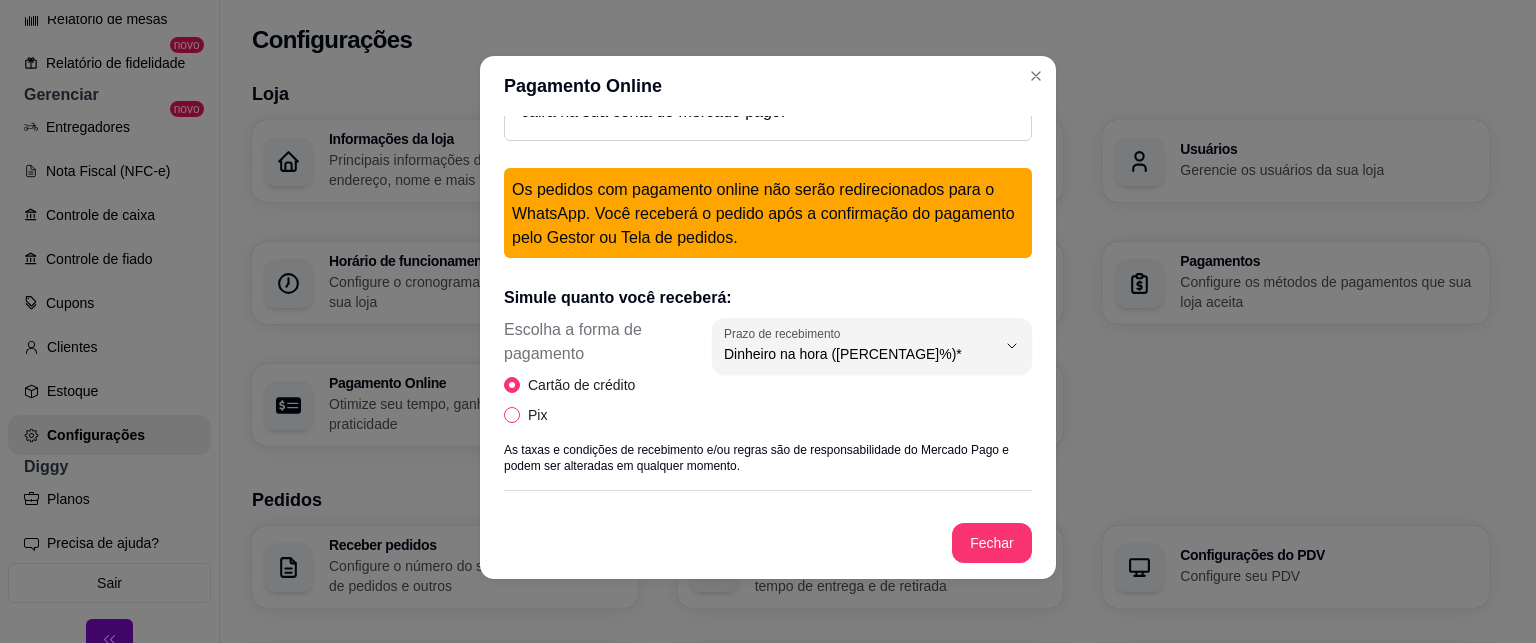 click on "Pix" at bounding box center (512, 415) 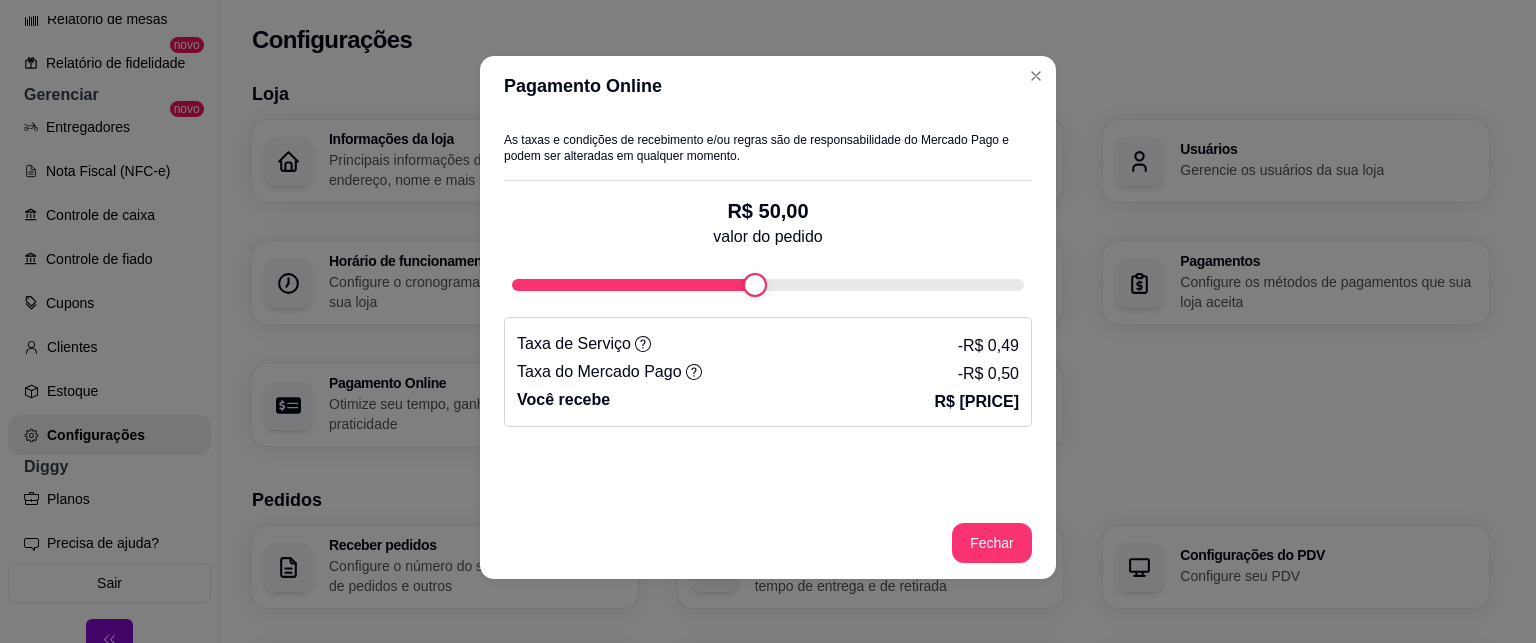 scroll, scrollTop: 670, scrollLeft: 0, axis: vertical 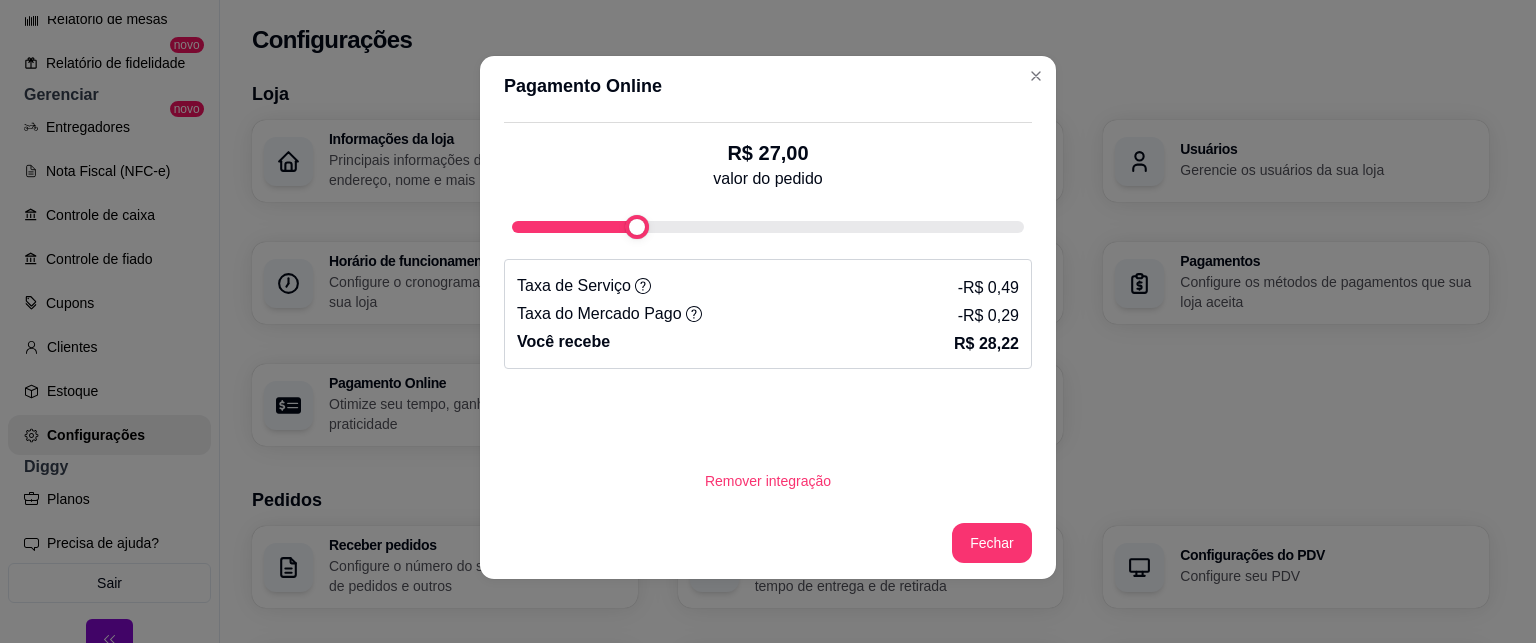 type on "20" 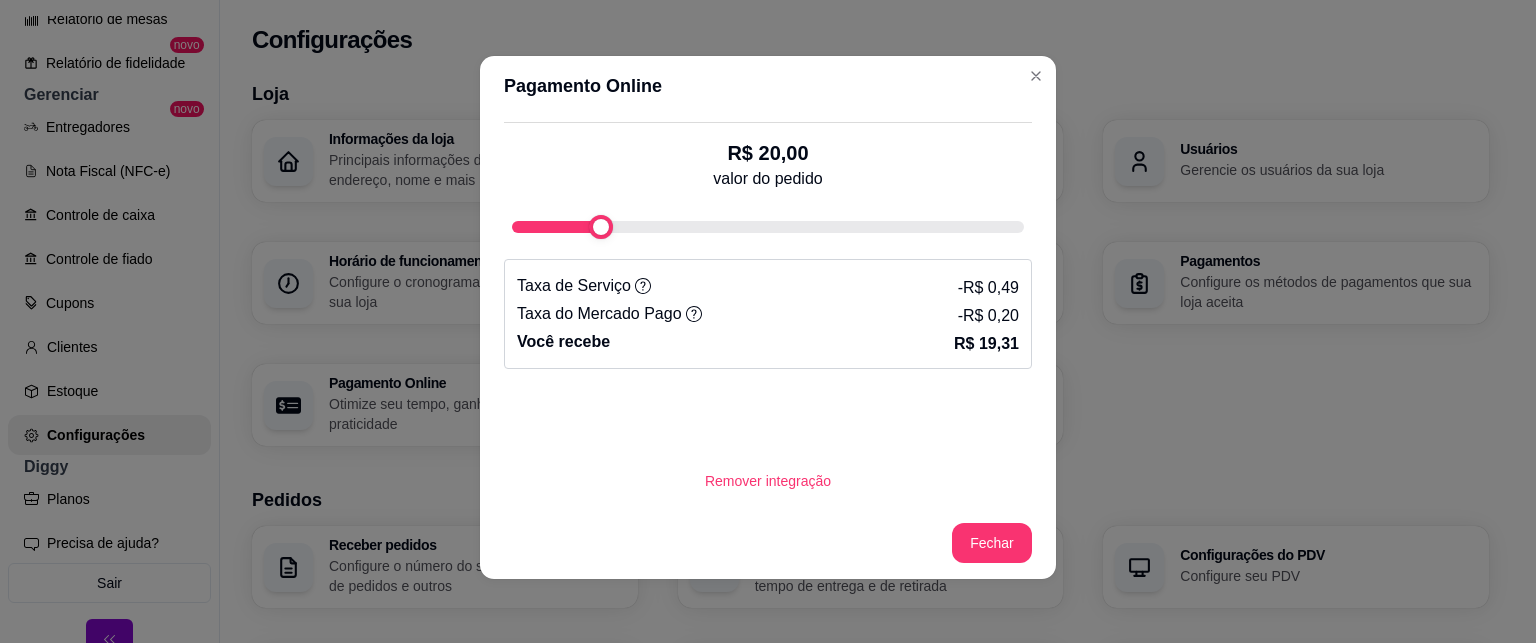 click on "Simule quanto você receberá: Escolha a forma de pagamento Cartão de crédito Pix As taxas e condições de recebimento e/ou regras são de responsabilidade do Mercado Pago e podem ser alteradas em qualquer momento. R$ 20,00 valor do pedido Taxa de Serviço -  R$ 0,49 Taxa do Mercado Pago -  R$ 0,20 Você recebe R$ 19,31" at bounding box center [768, 162] 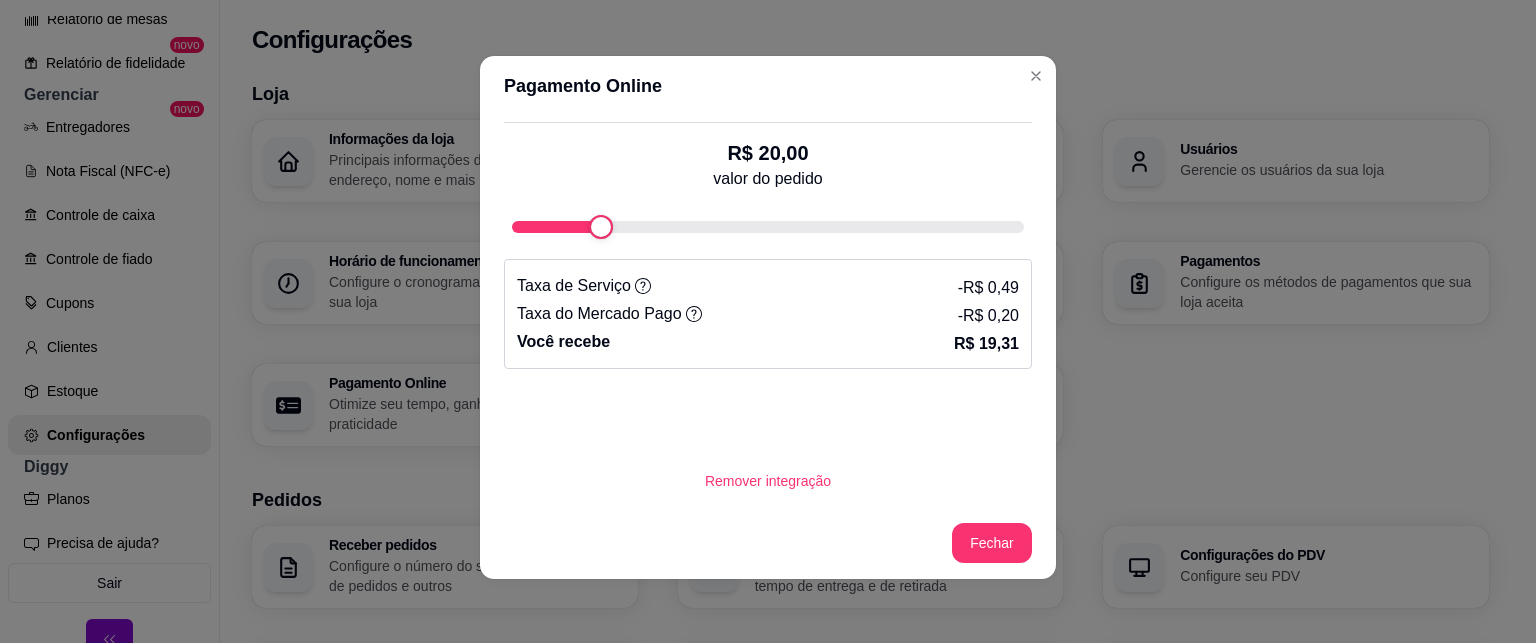 click 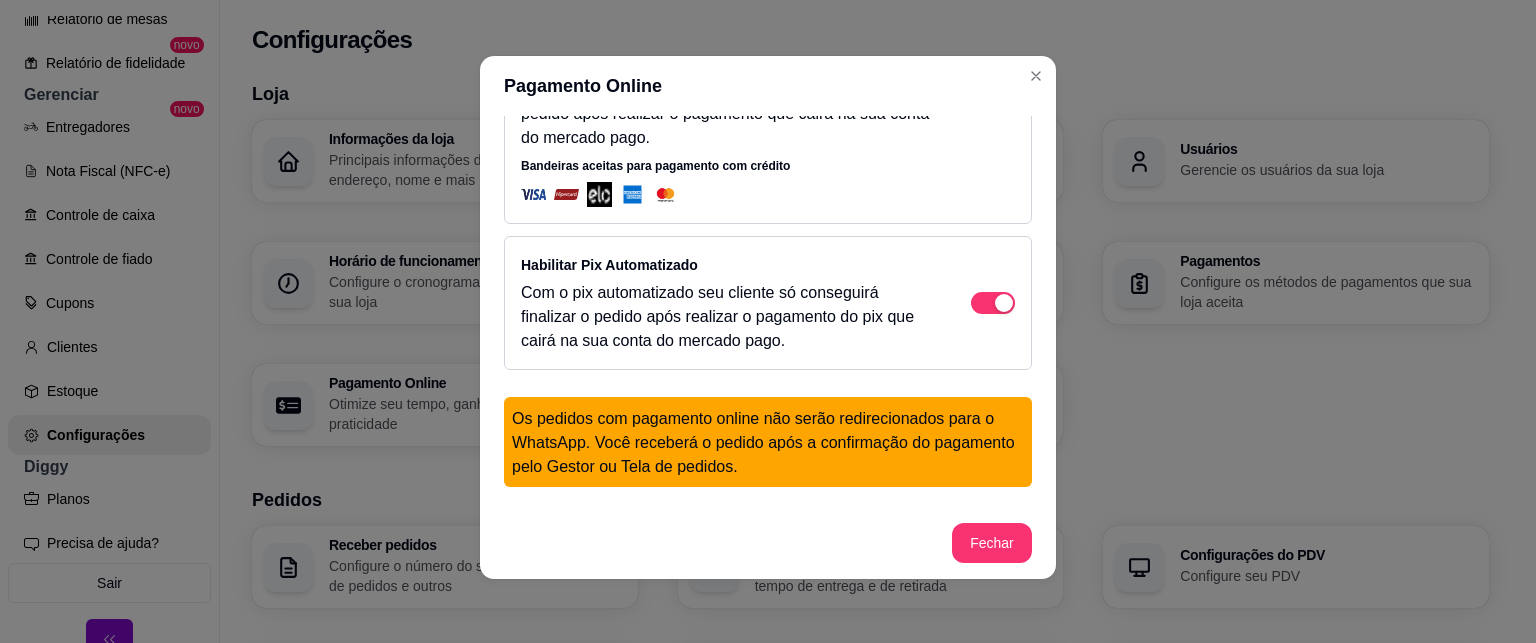 scroll, scrollTop: 0, scrollLeft: 0, axis: both 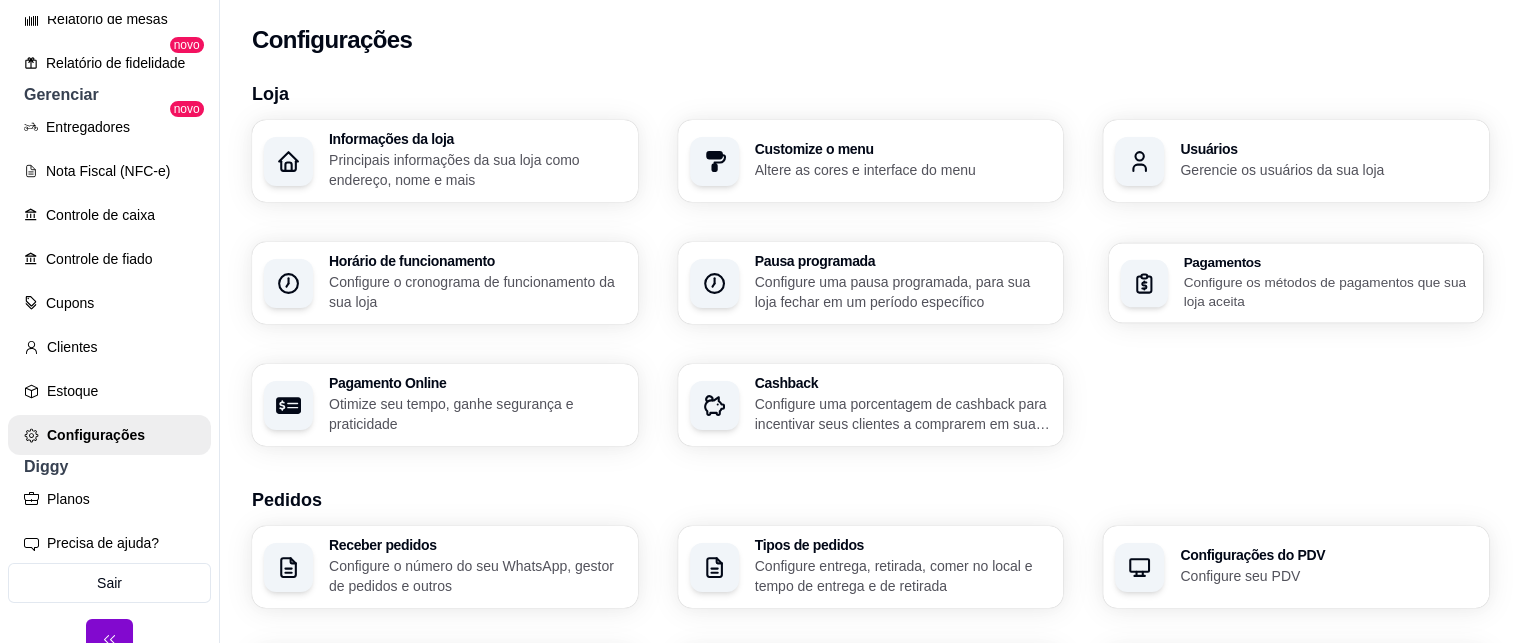 click on "Configure os métodos de pagamentos que sua loja aceita" at bounding box center (1328, 291) 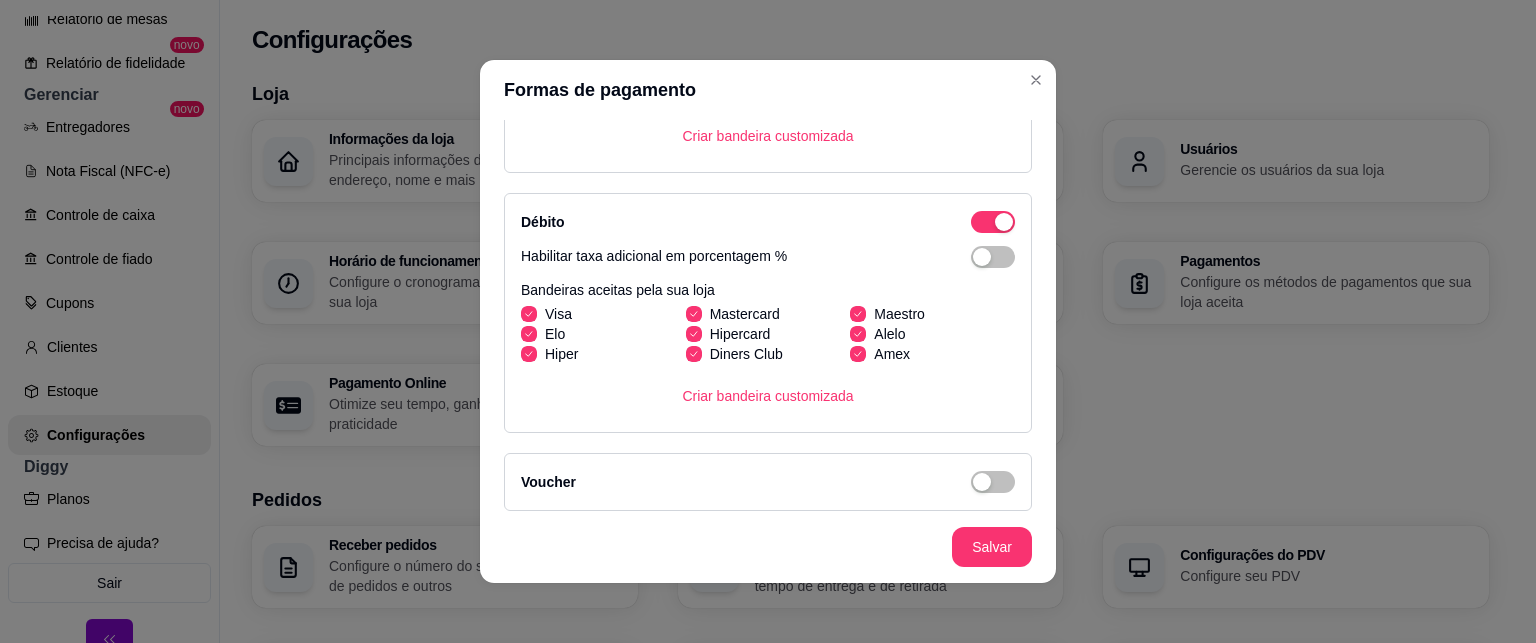 scroll, scrollTop: 634, scrollLeft: 0, axis: vertical 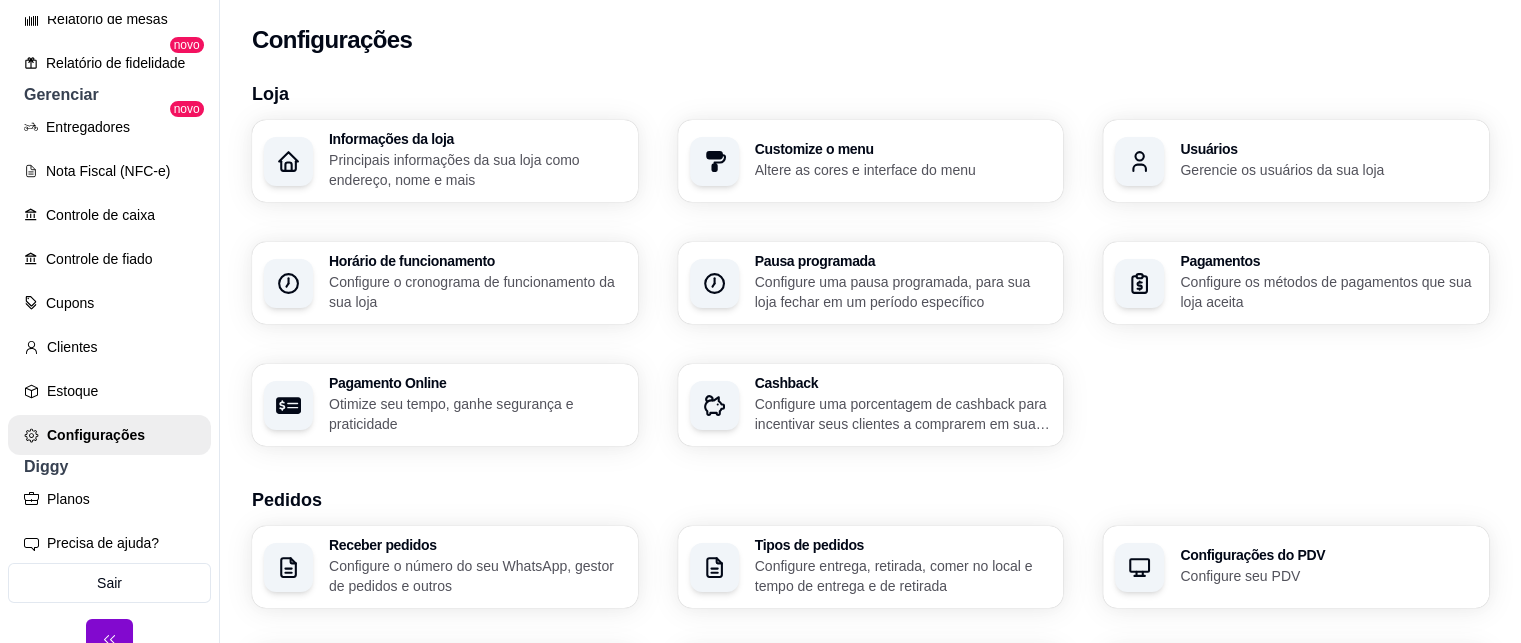 click on "Customize o menu Altere as cores e interface do menu" at bounding box center (871, 161) 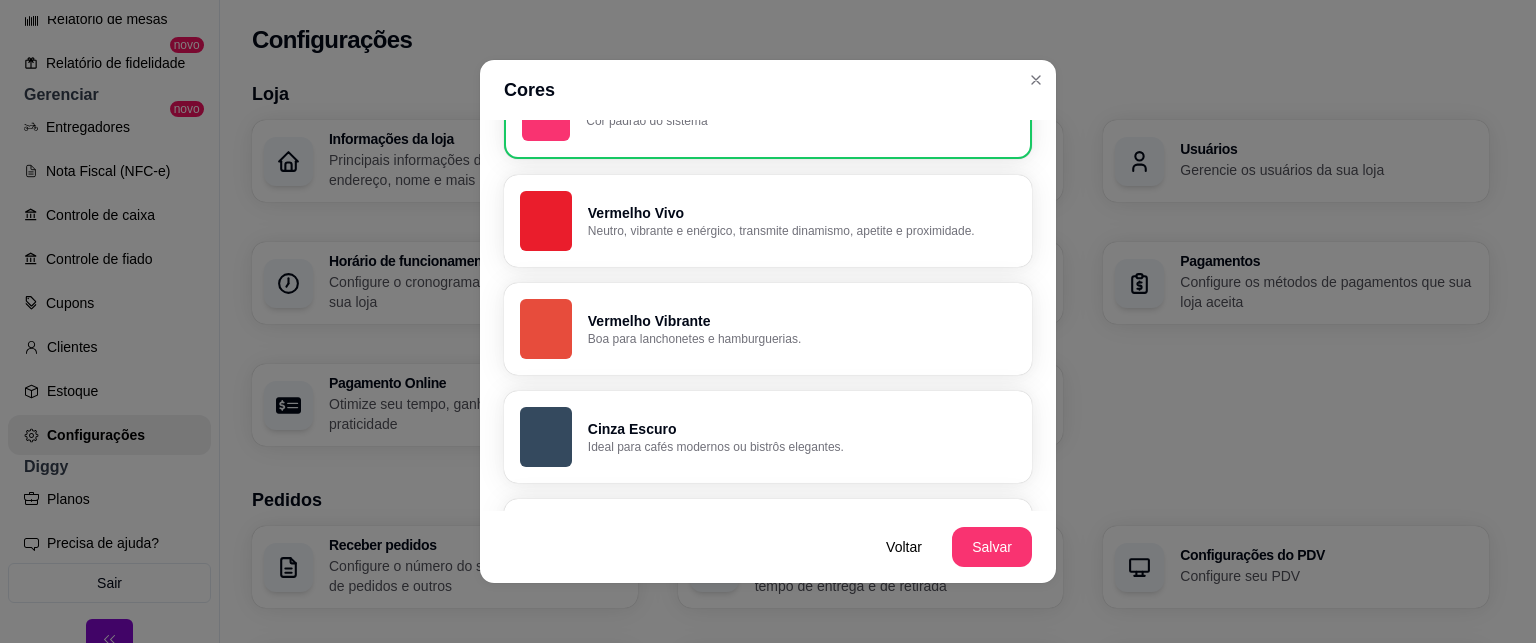 scroll, scrollTop: 0, scrollLeft: 0, axis: both 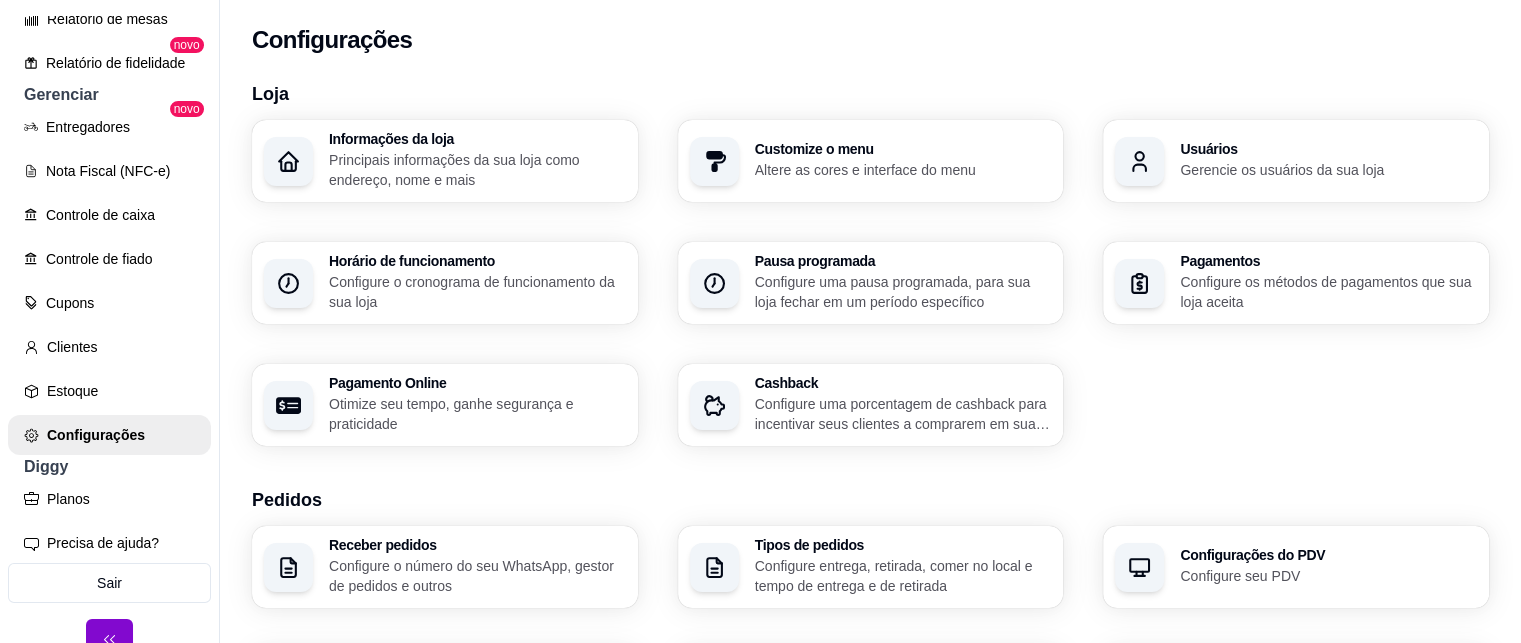 click on "Principais informações da sua loja como endereço, nome e mais" at bounding box center (477, 170) 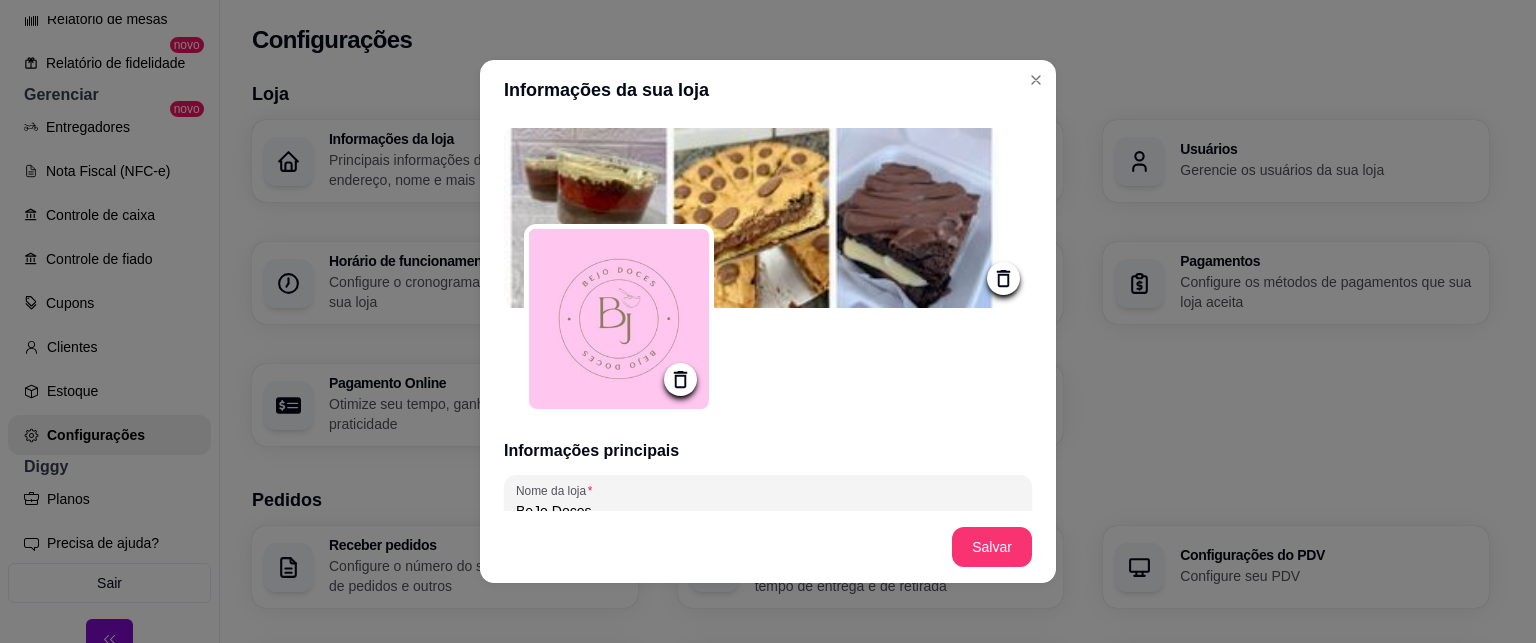 type on "Desde 2017 🚀Até aqui nos ajudou o Senhor 🙏🏻 1 Samuel 7:12" 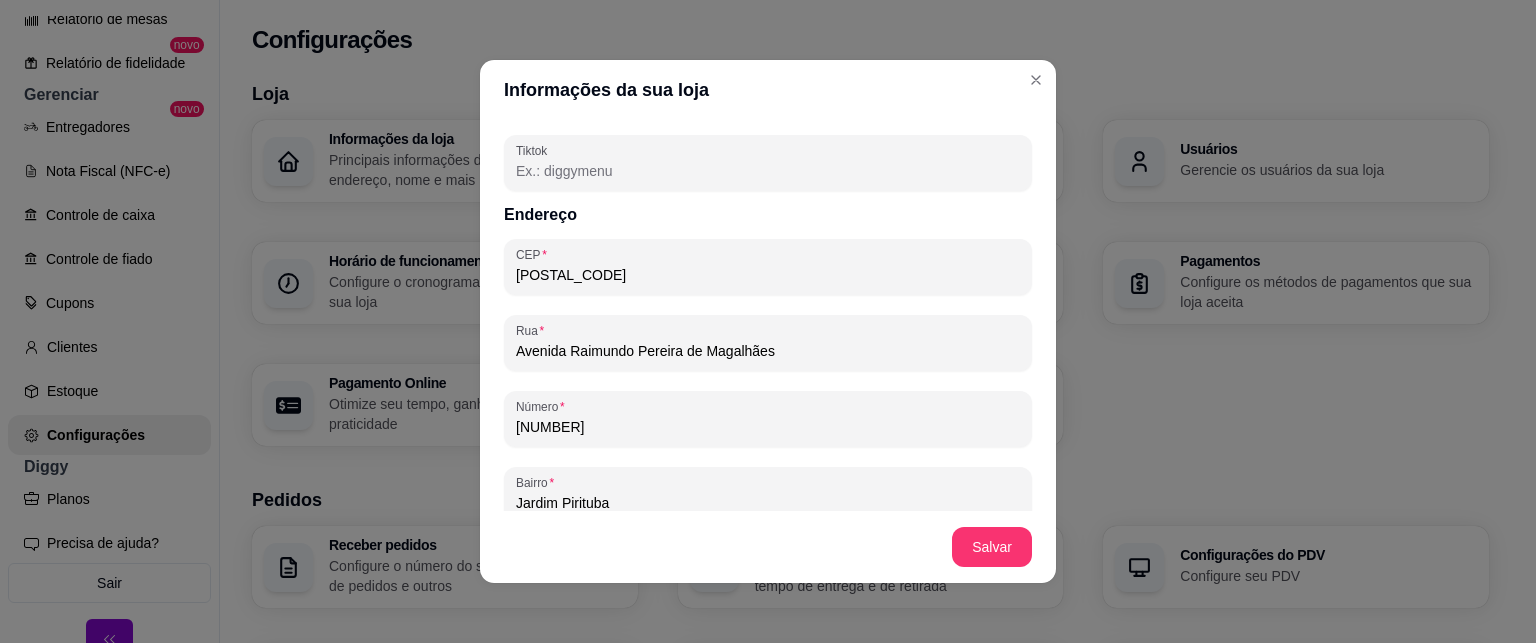 scroll, scrollTop: 1036, scrollLeft: 0, axis: vertical 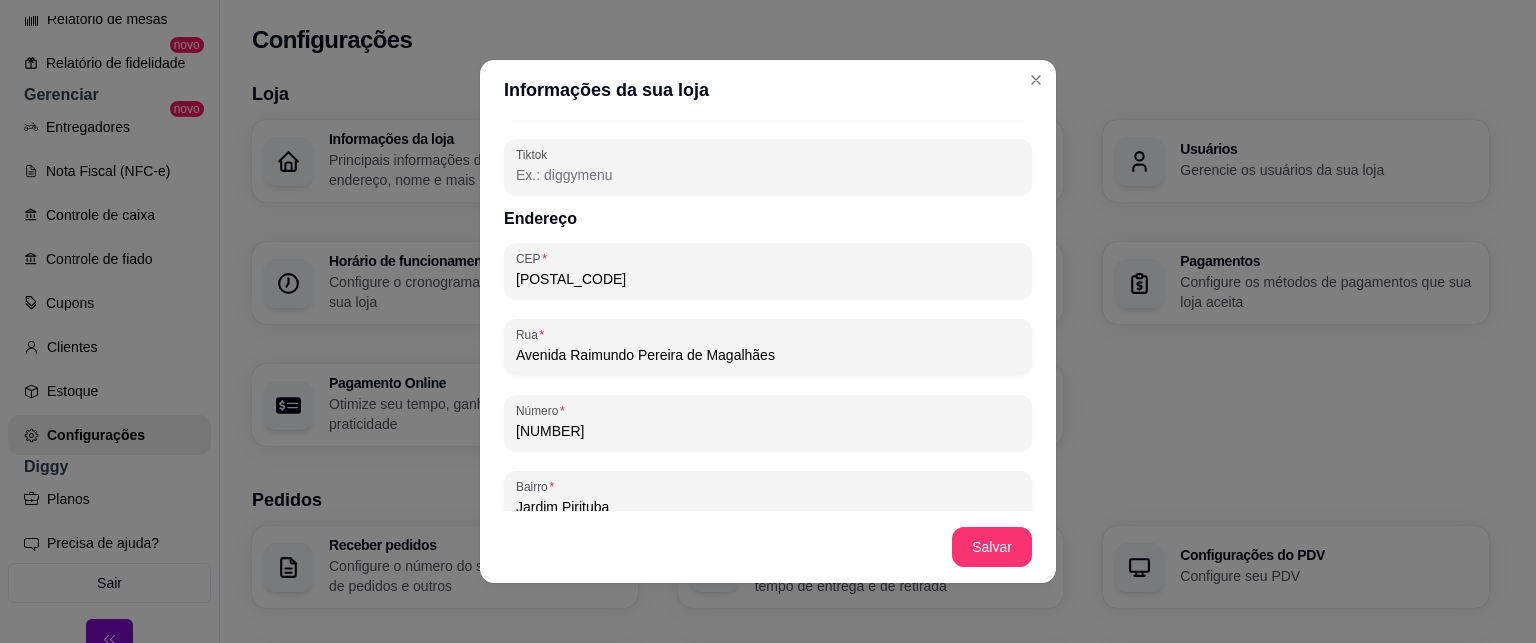 drag, startPoint x: 669, startPoint y: 279, endPoint x: 539, endPoint y: 277, distance: 130.01538 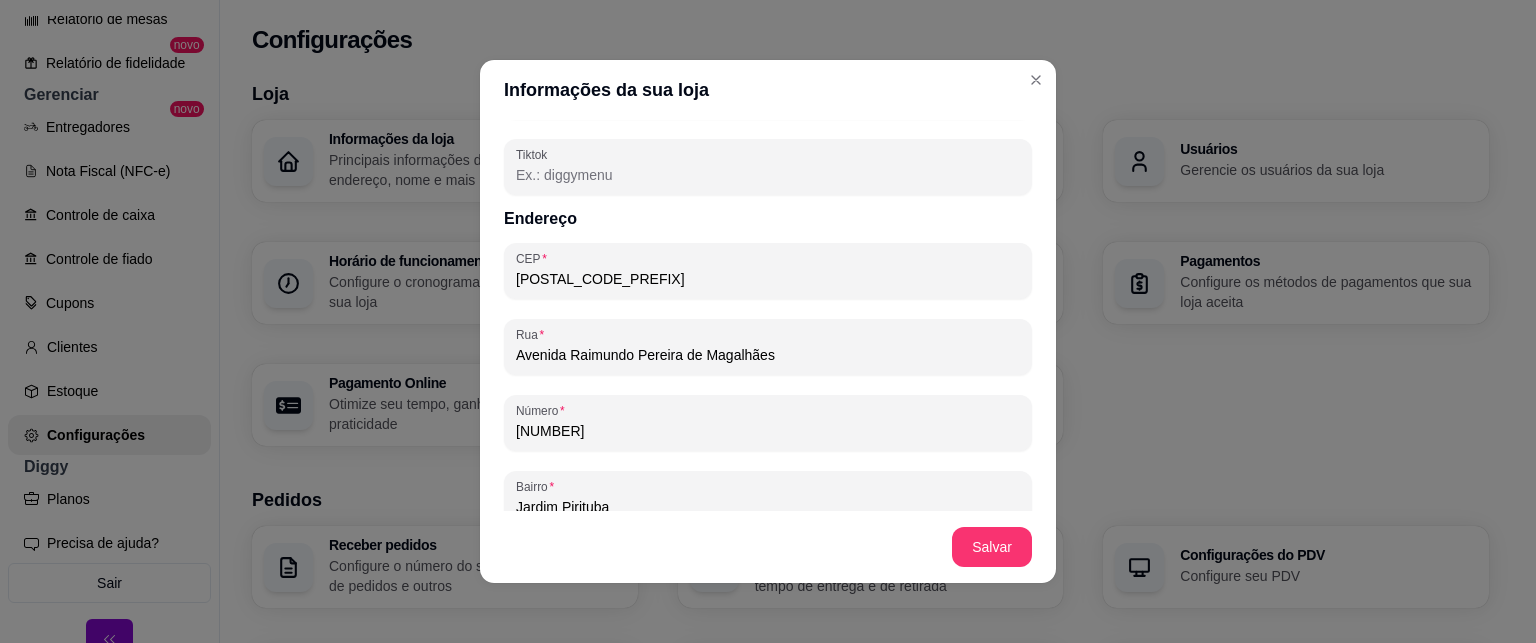type on "Desde 2017 🚀Até aqui nos ajudou o Senhor 🙏🏻 1 Samuel 7:12" 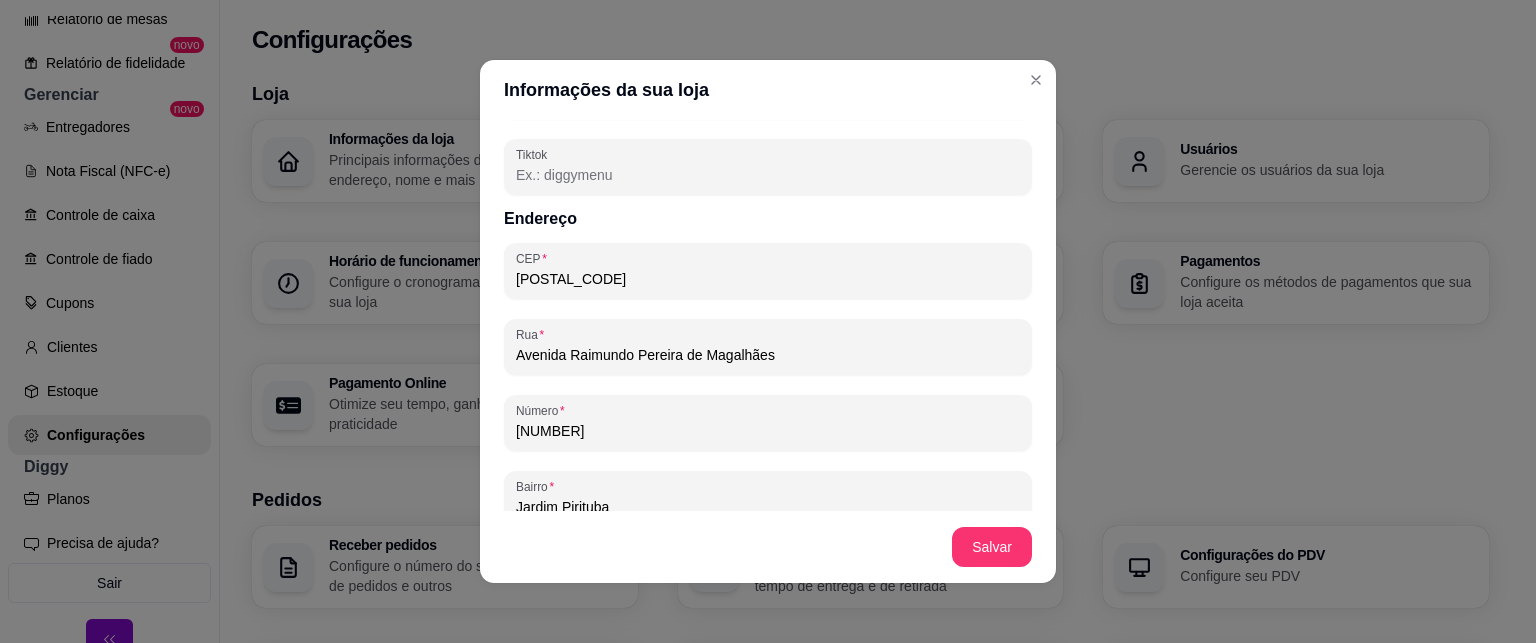 type on "Desde 2017 🚀Até aqui nos ajudou o Senhor 🙏🏻 1 Samuel 7:12" 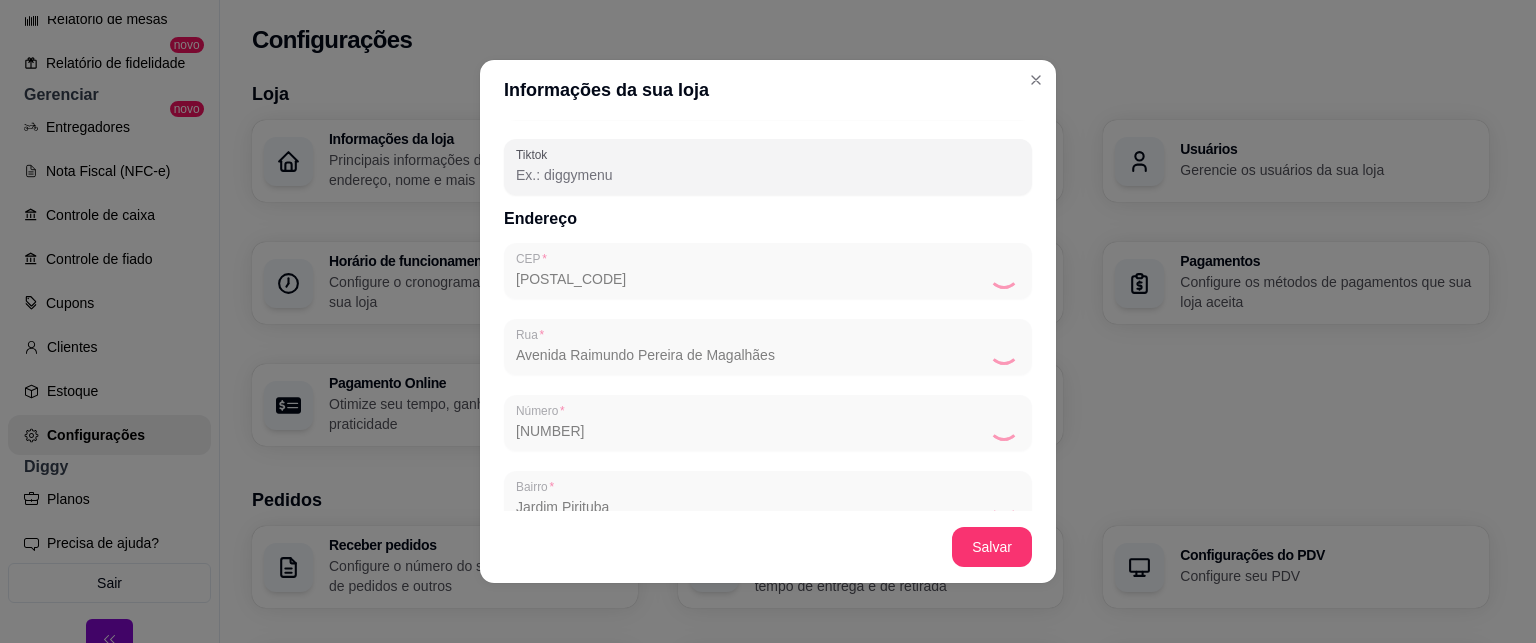 type on "Desde 2017 🚀Até aqui nos ajudou o Senhor 🙏🏻 1 Samuel 7:12" 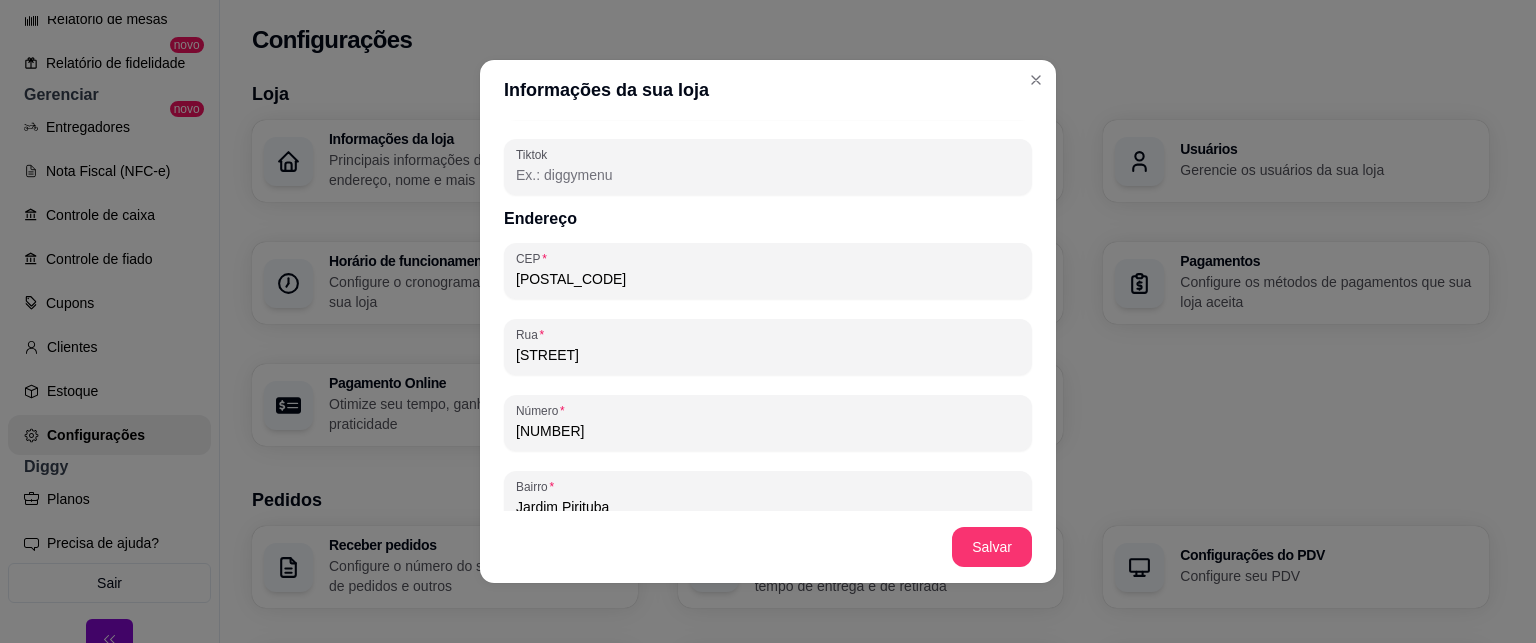 drag, startPoint x: 564, startPoint y: 438, endPoint x: 430, endPoint y: 438, distance: 134 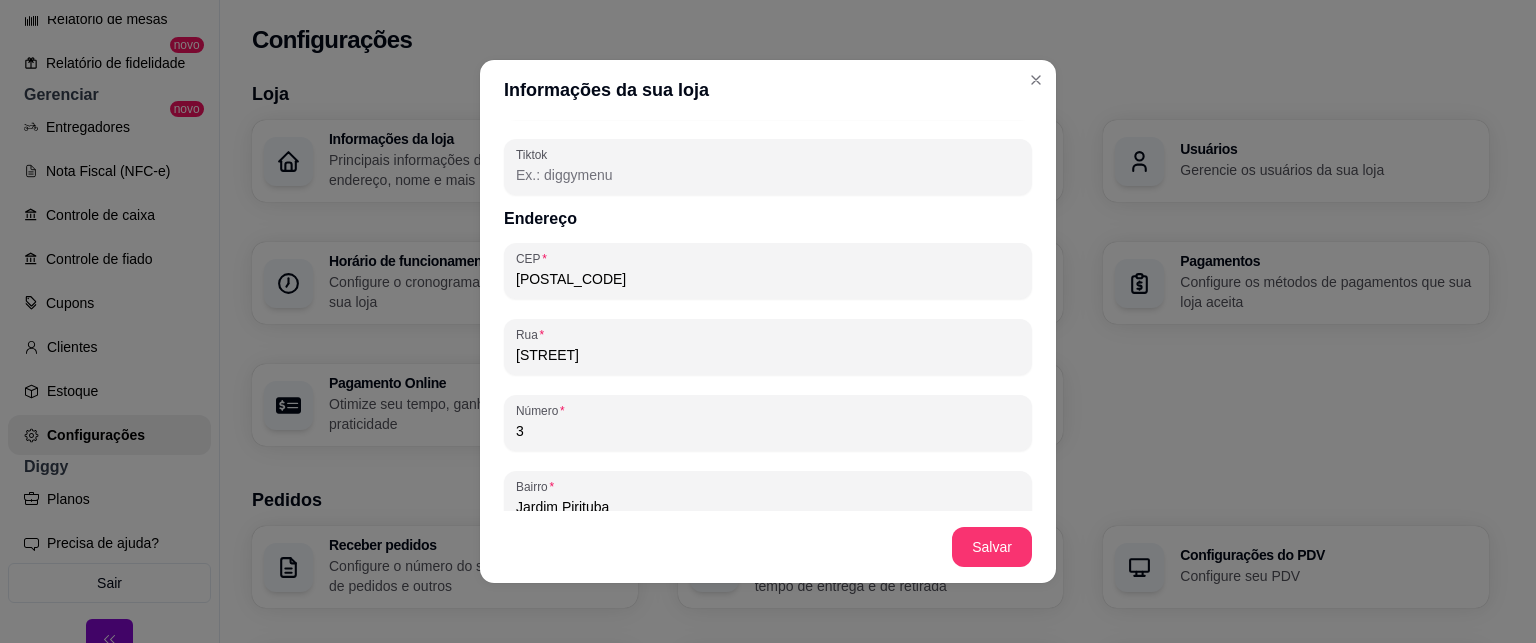 type on "Desde 2017 🚀Até aqui nos ajudou o Senhor 🙏🏻 1 Samuel 7:12" 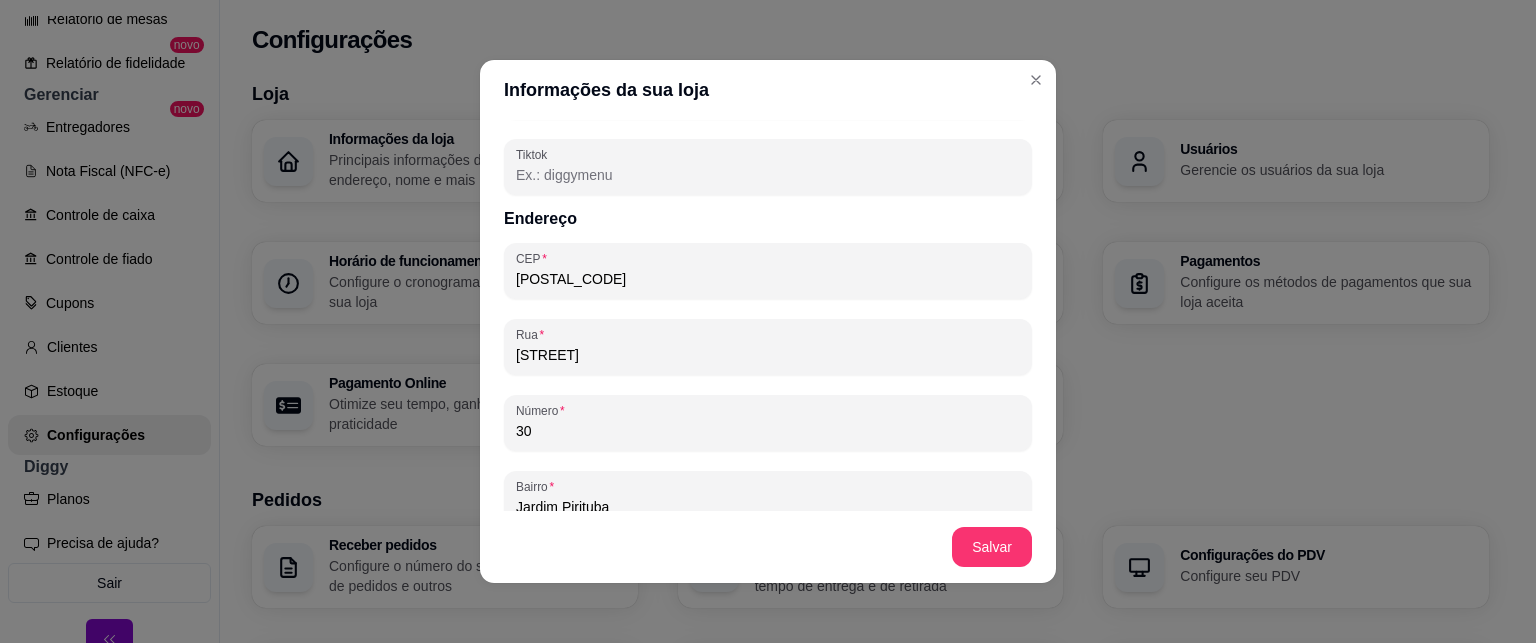 type on "Desde 2017 🚀Até aqui nos ajudou o Senhor 🙏🏻 1 Samuel 7:12" 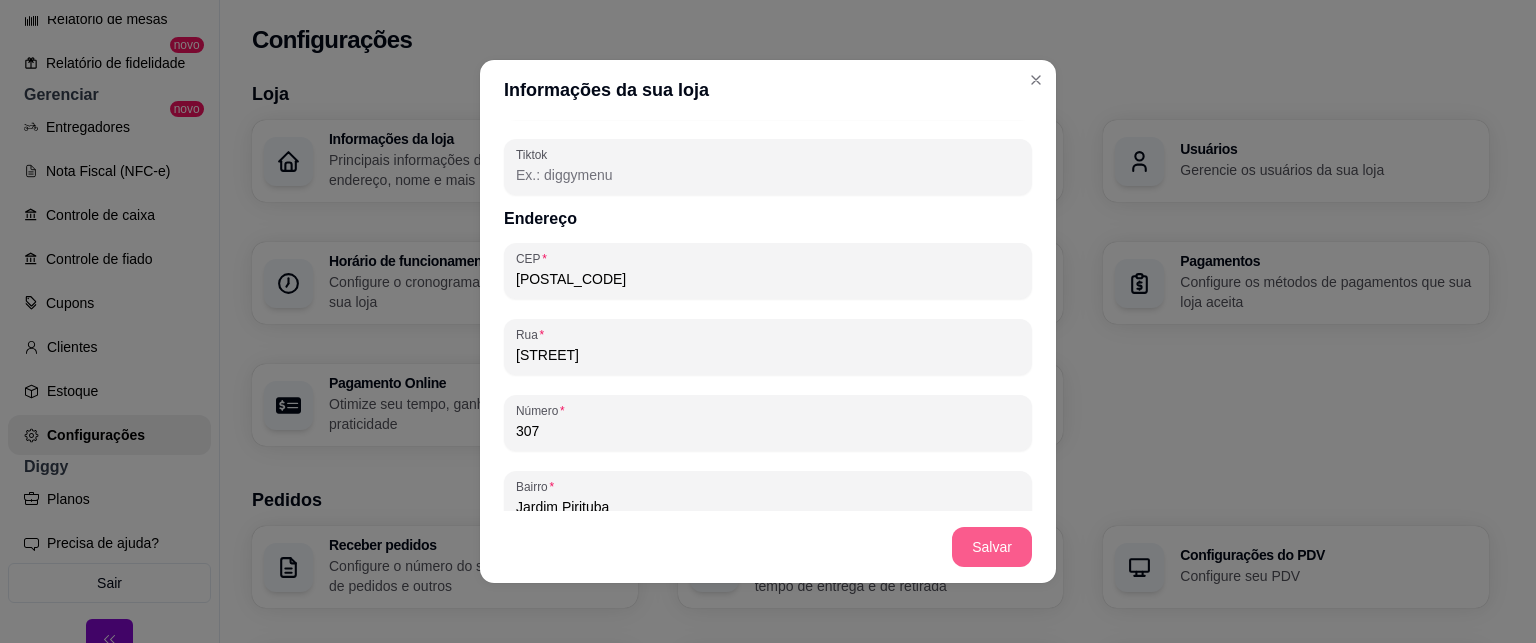 type on "307" 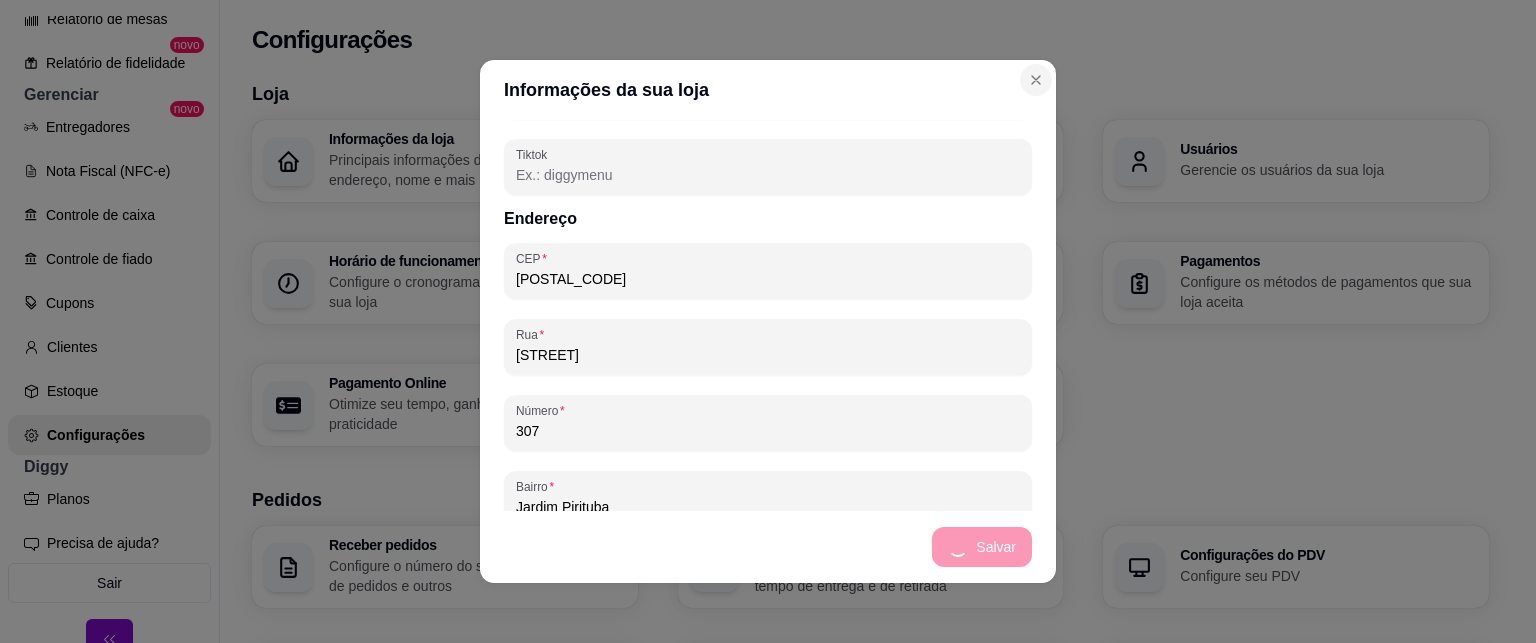type on "Desde 2017 🚀Até aqui nos ajudou o Senhor 🙏🏻 1 Samuel 7:12" 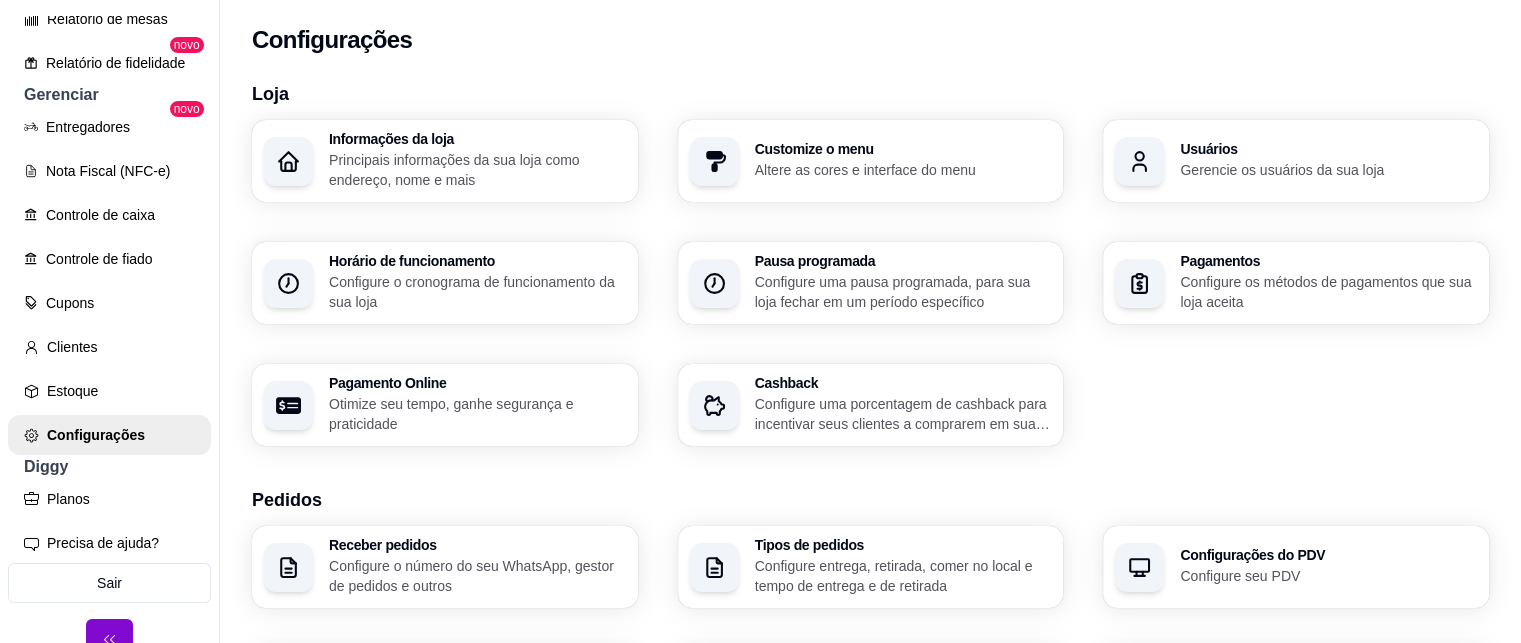 click on "Configure o cronograma de funcionamento da sua loja" at bounding box center (477, 292) 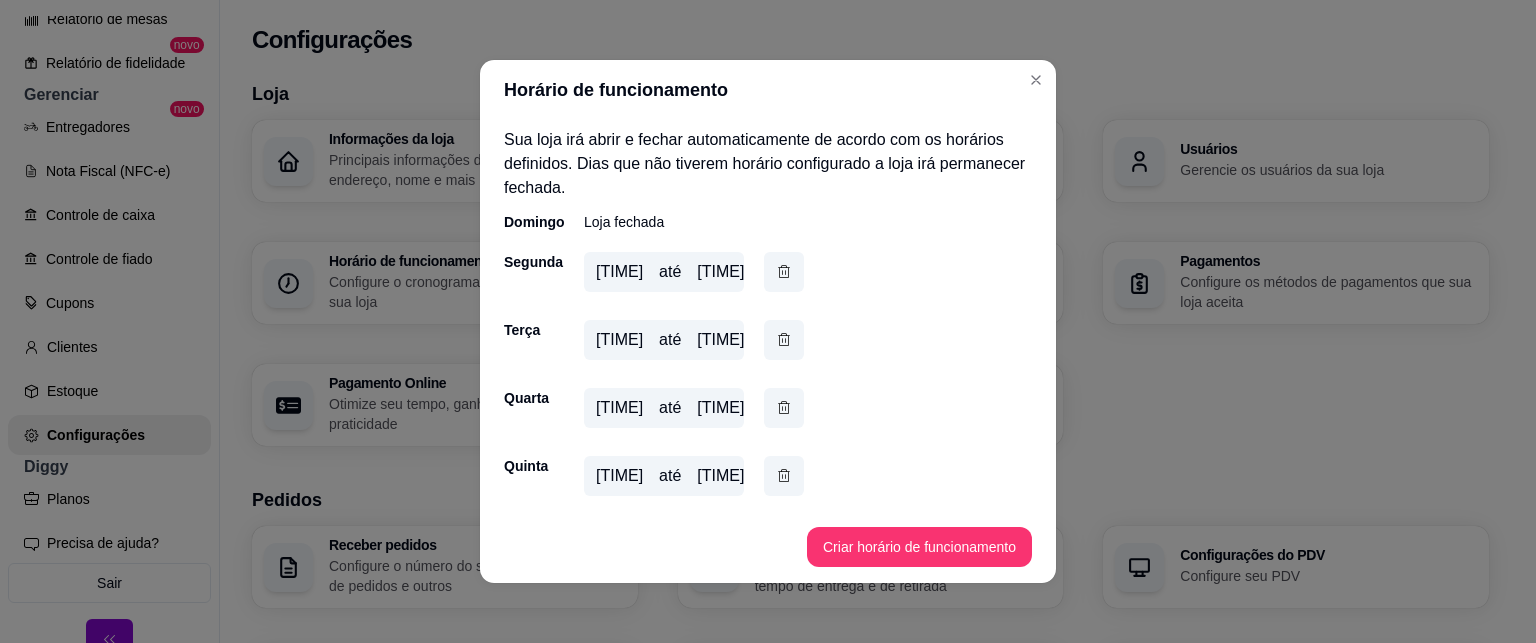 click on "[TIME]" at bounding box center (619, 272) 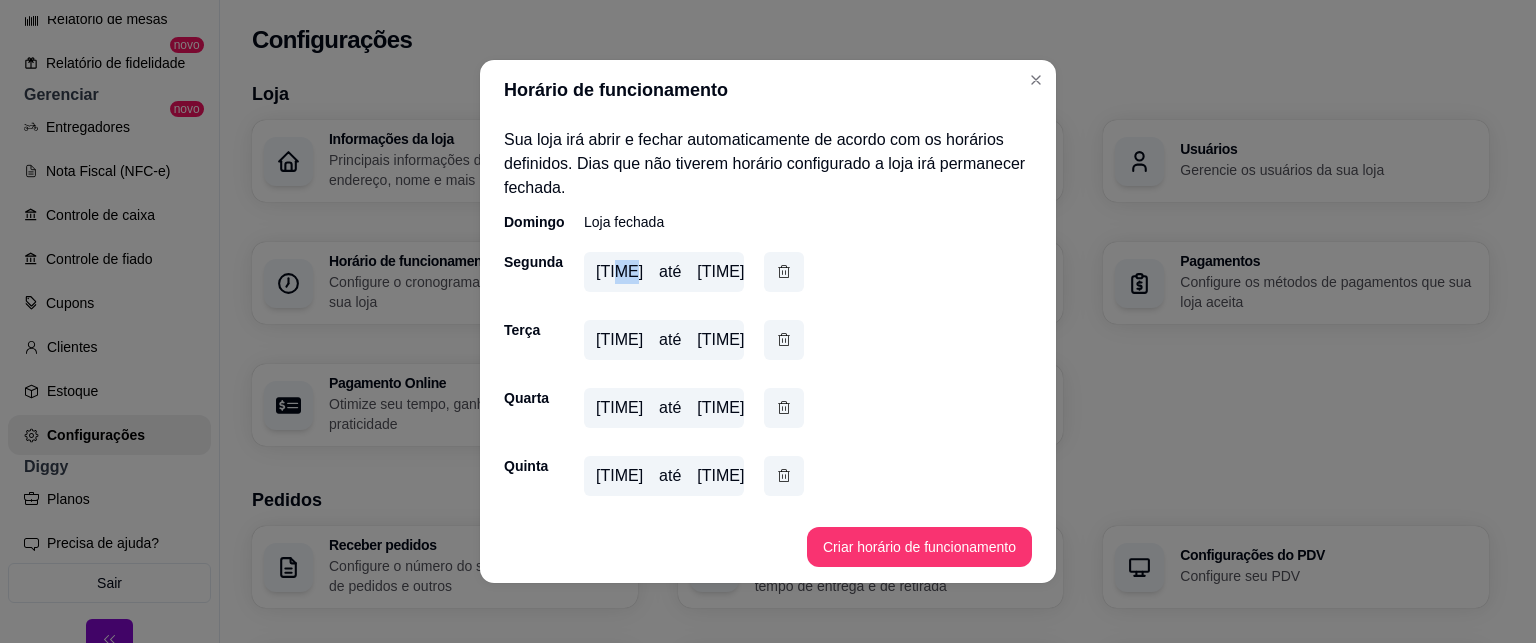 click on "[TIME]" at bounding box center (619, 272) 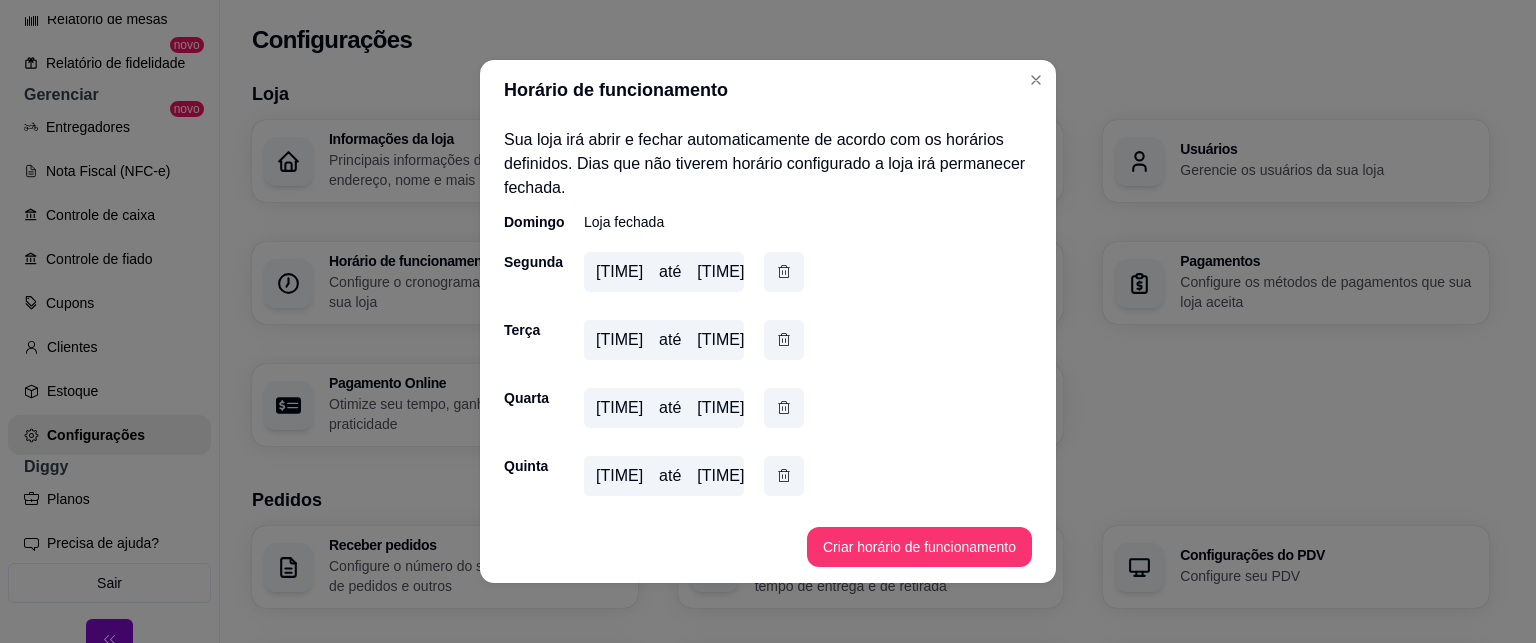 click on "[DAY] [TIME] até   [TIME]" at bounding box center (768, 344) 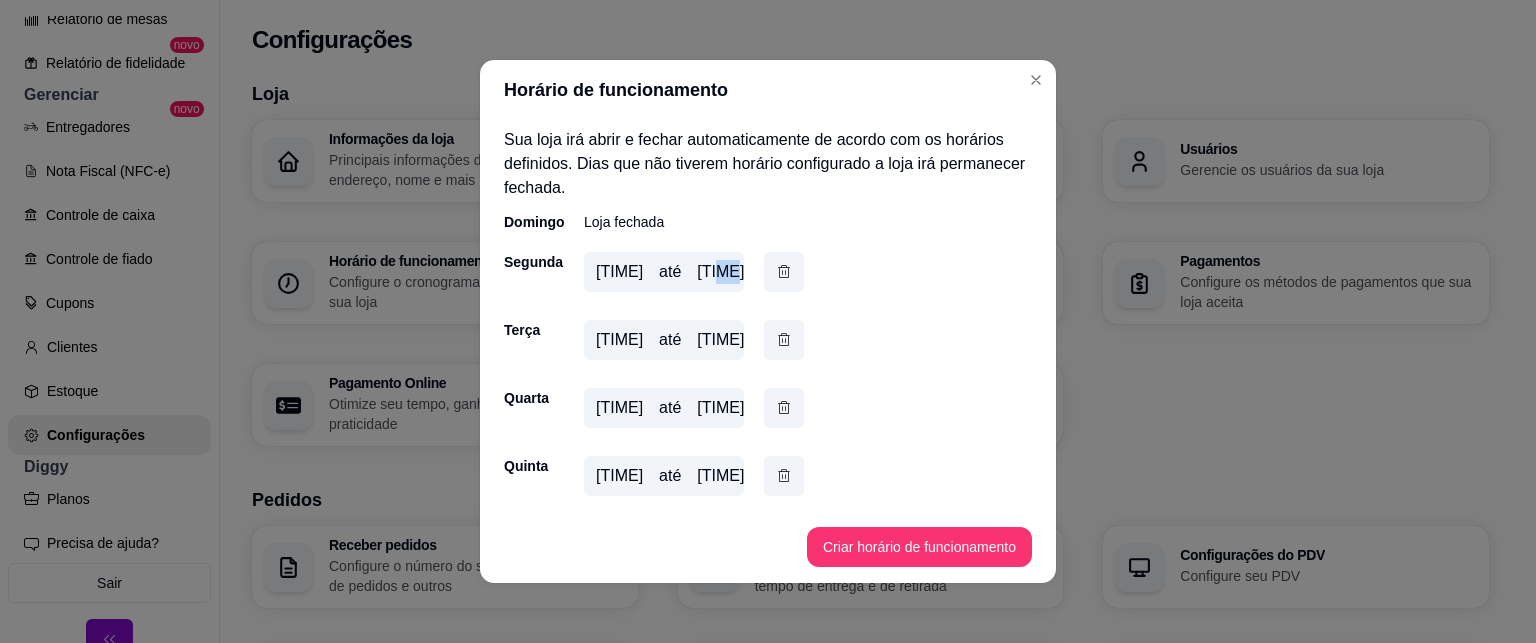 click on "[TIME]" at bounding box center [720, 272] 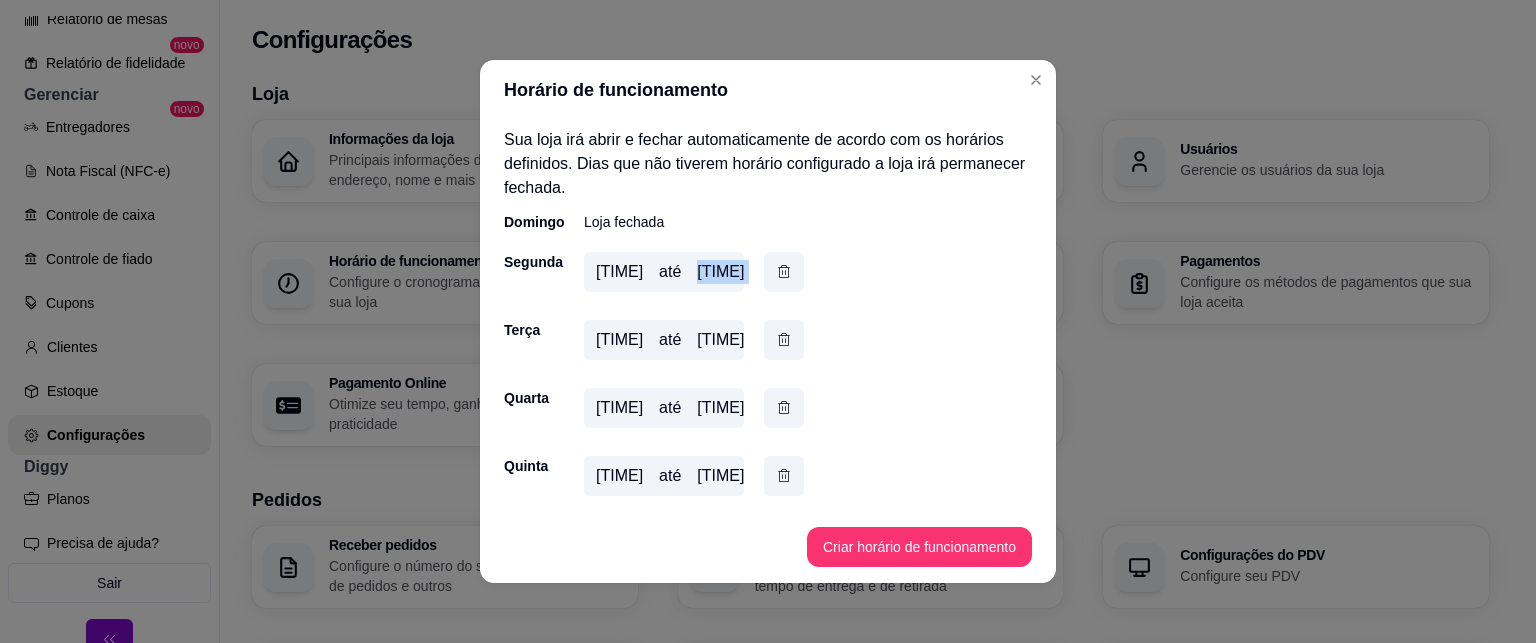 click on "[TIME]" at bounding box center [720, 272] 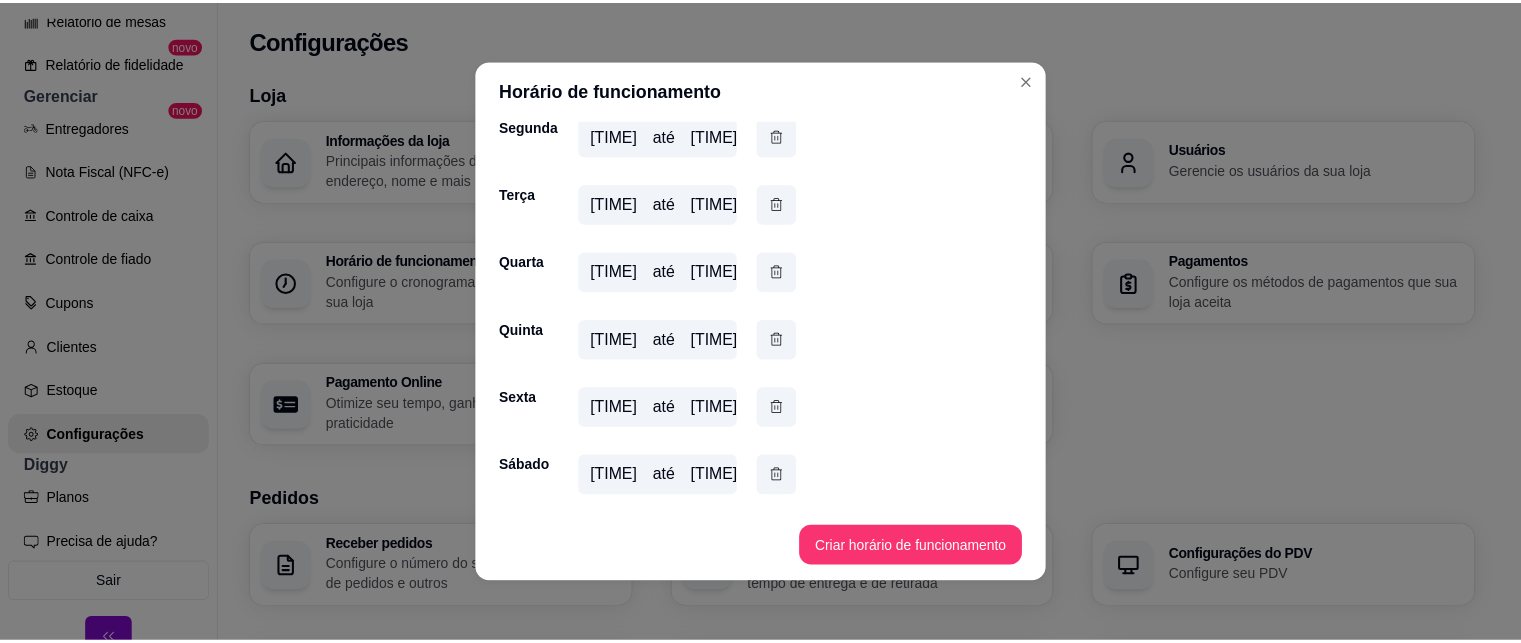 scroll, scrollTop: 0, scrollLeft: 0, axis: both 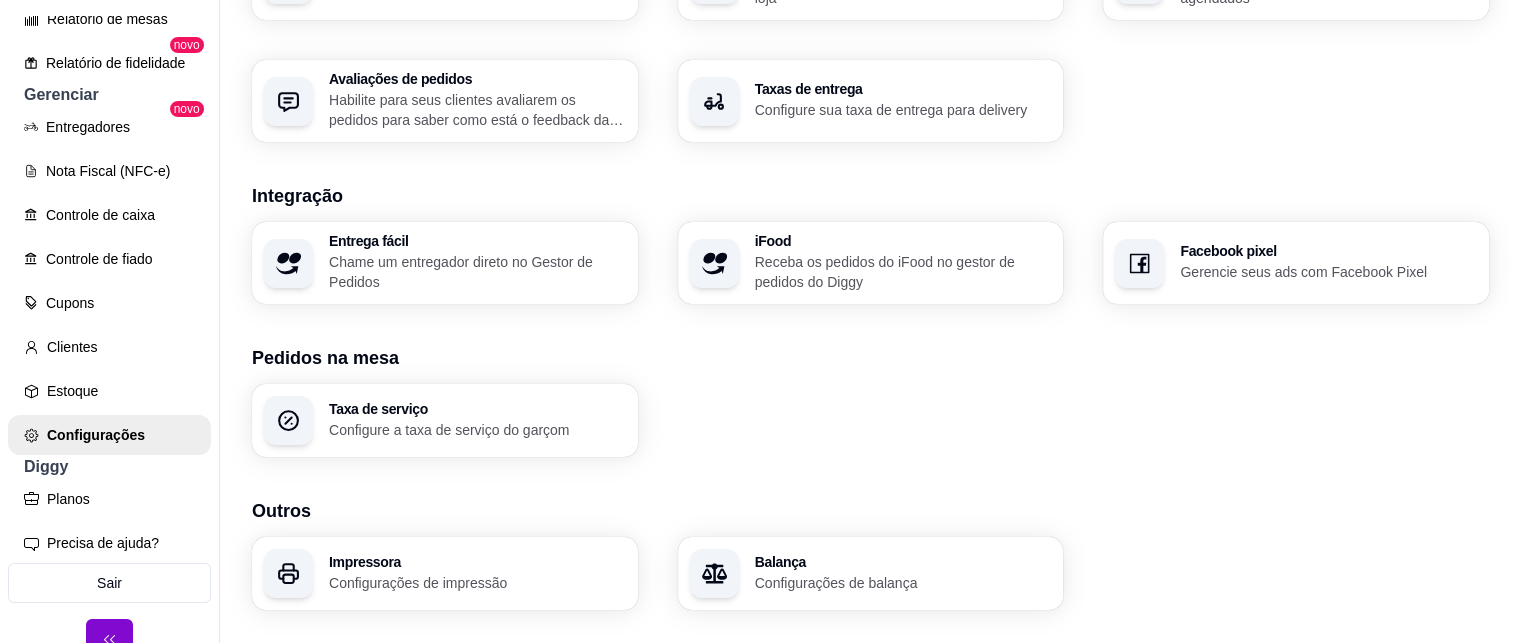 click on "Receba os pedidos do iFood no gestor de pedidos do Diggy" at bounding box center (903, 272) 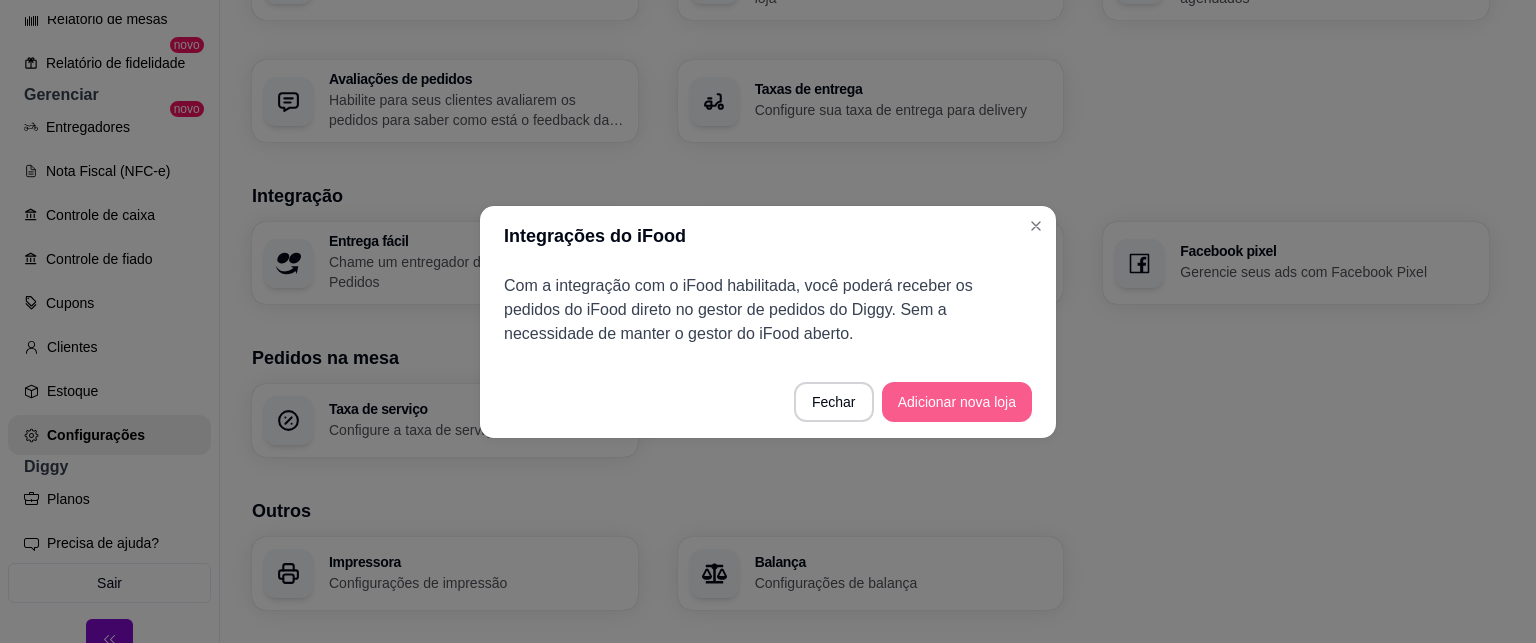 click on "Adicionar nova loja" at bounding box center (957, 402) 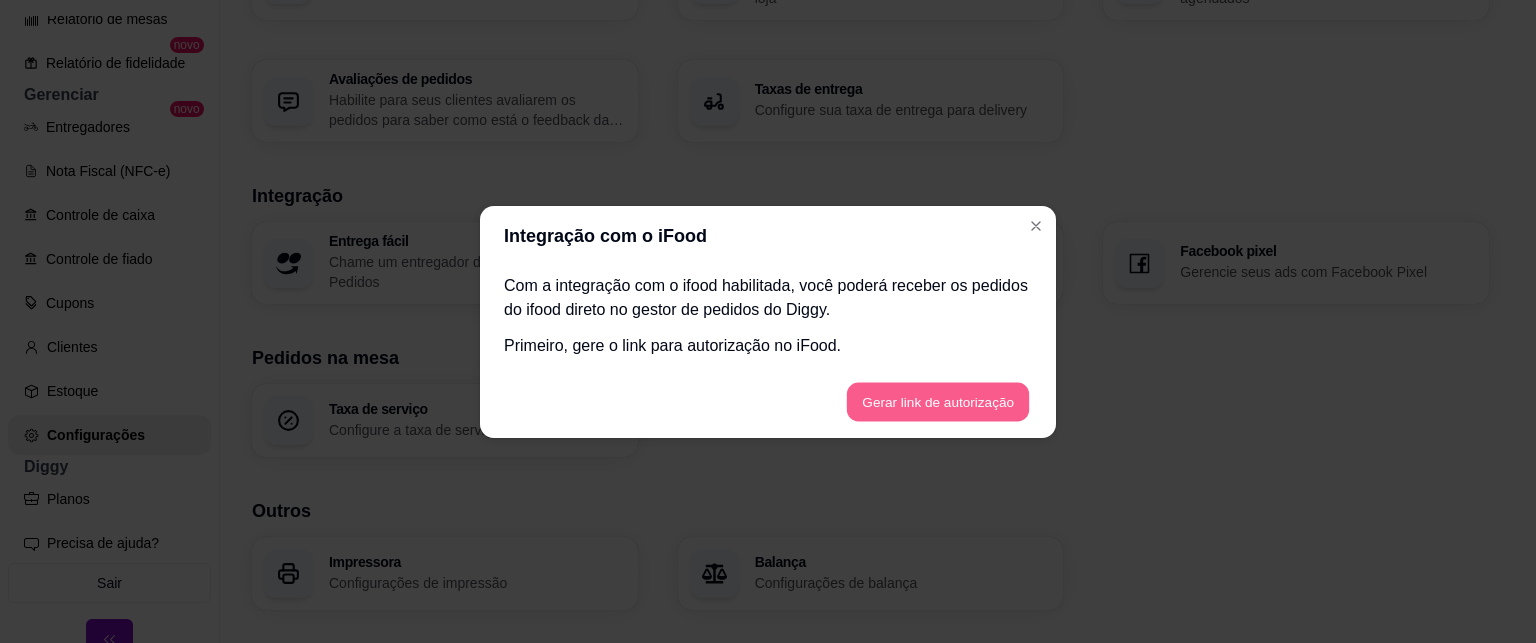 click on "Gerar link de autorização" at bounding box center (937, 401) 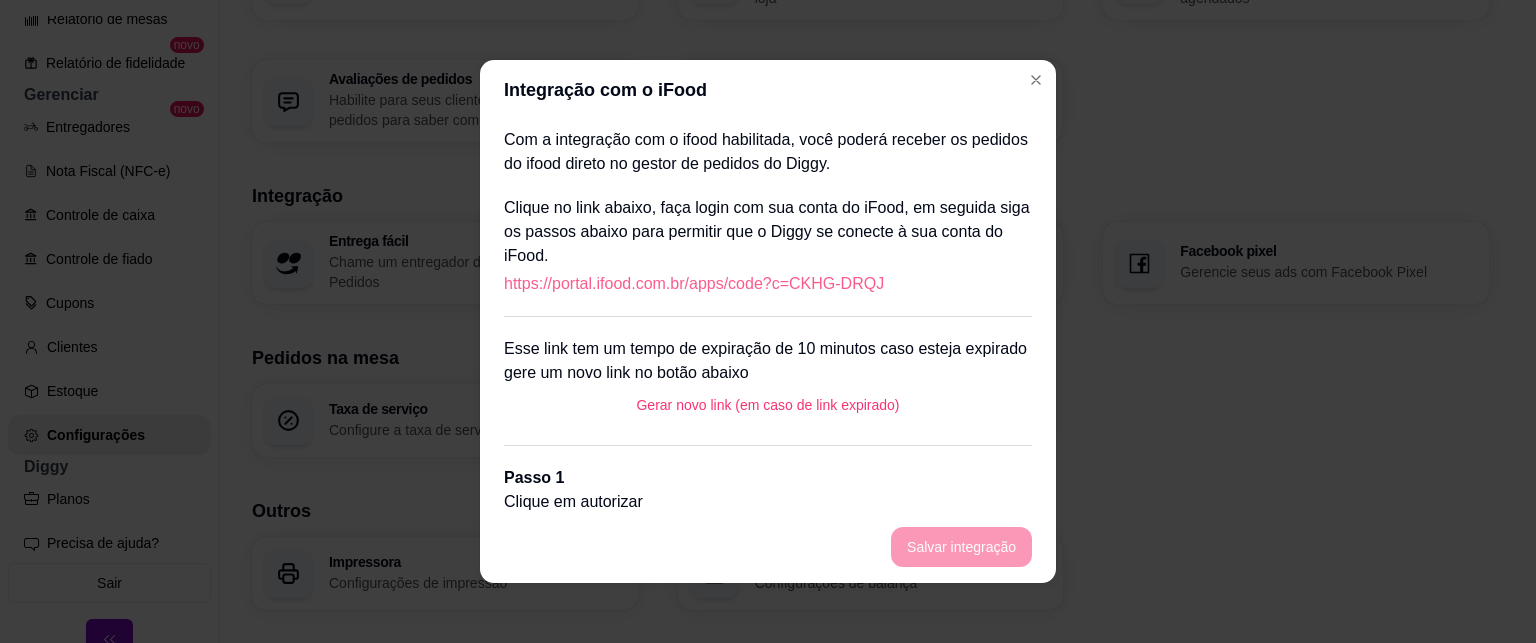 click on "https://portal.ifood.com.br/apps/code?c=CKHG-DRQJ" at bounding box center (694, 284) 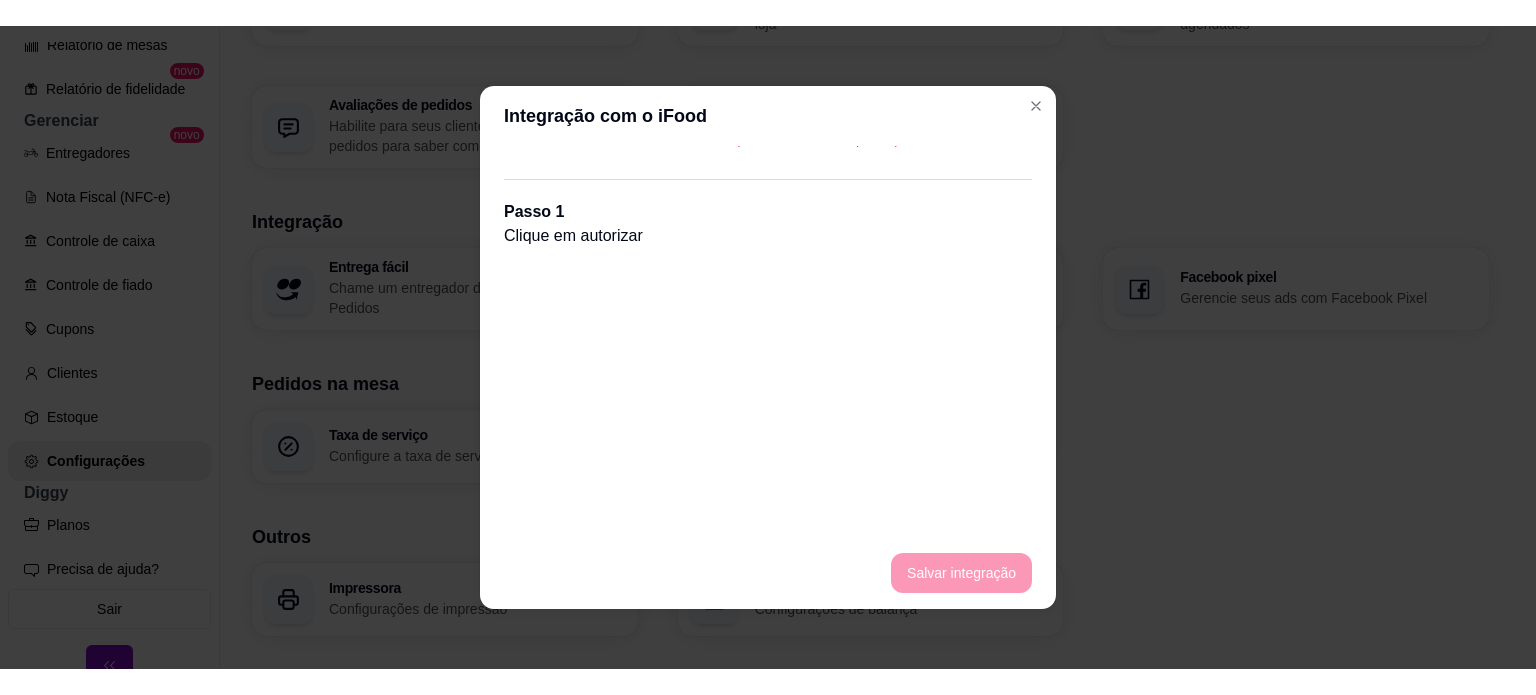 scroll, scrollTop: 399, scrollLeft: 0, axis: vertical 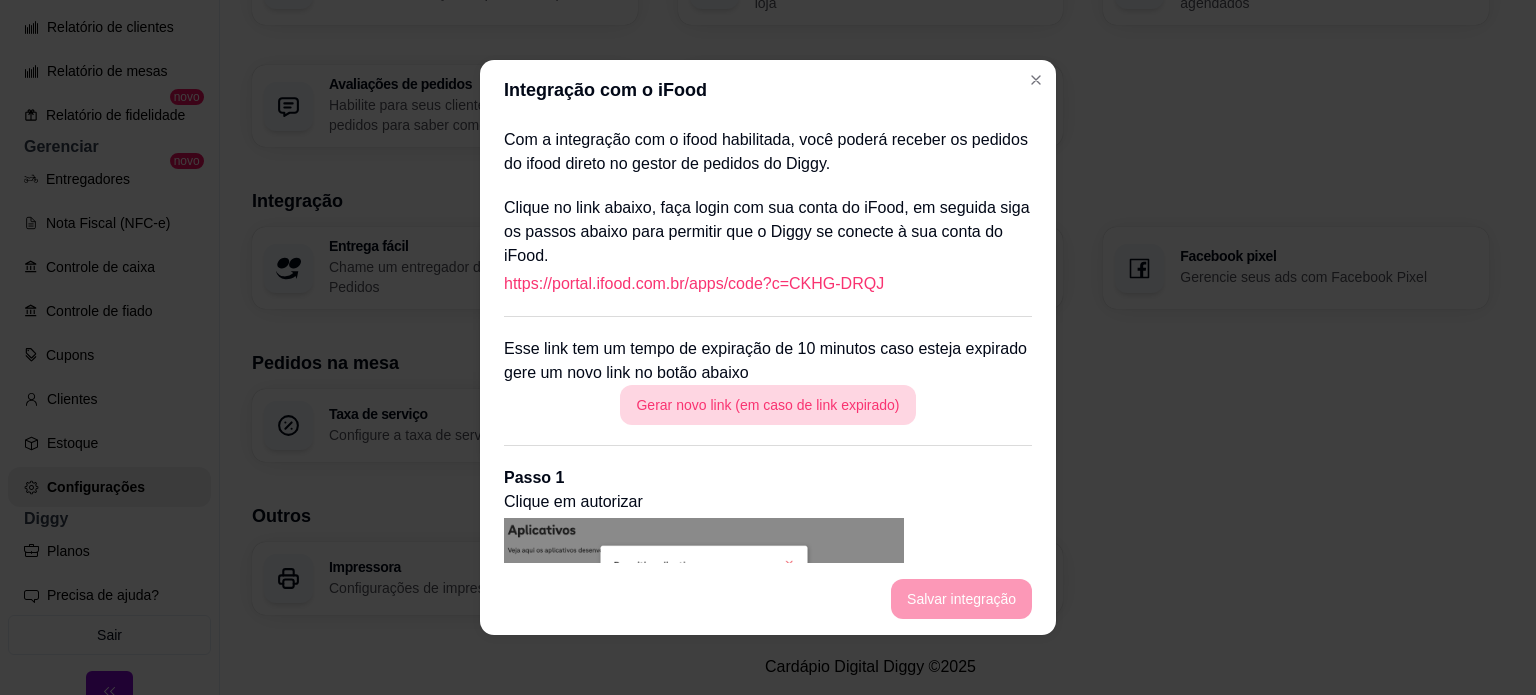 click on "Gerar novo link (em caso de link expirado)" at bounding box center [767, 405] 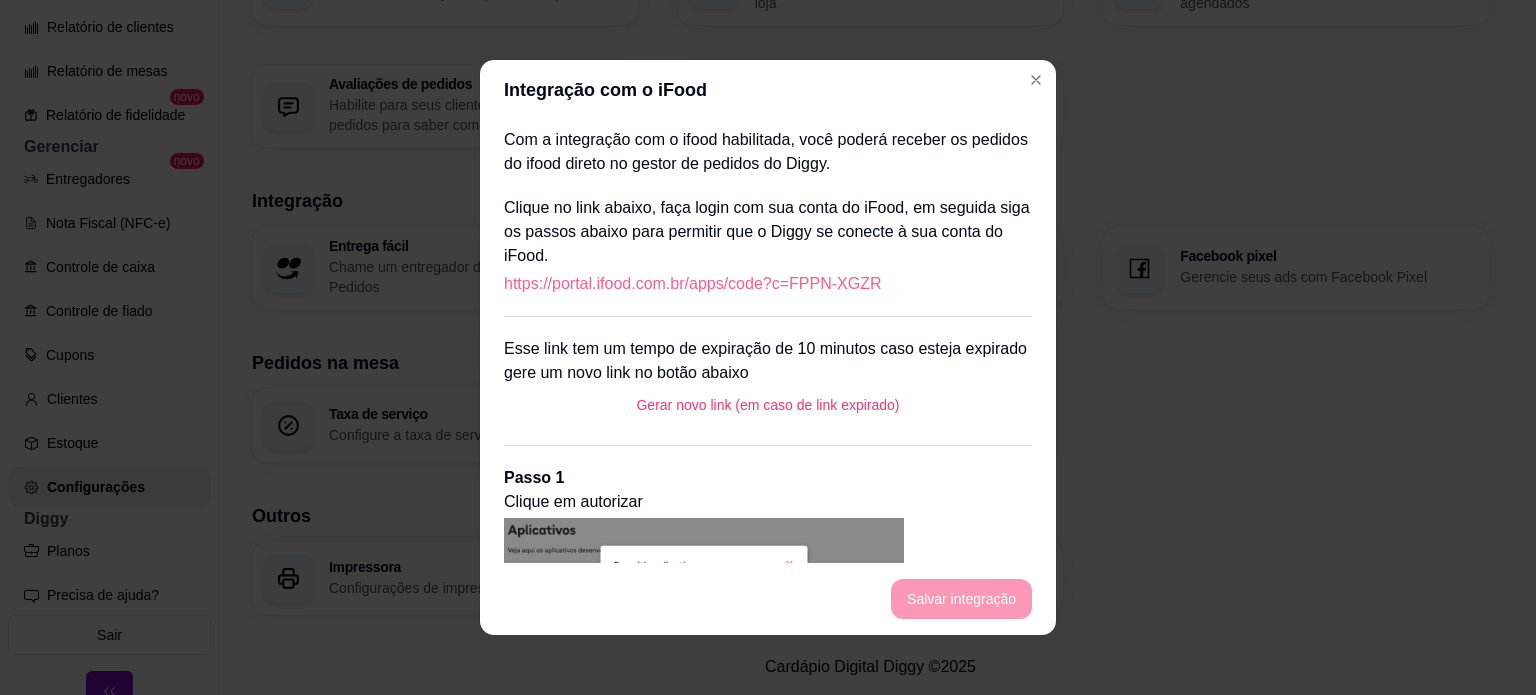click on "https://portal.ifood.com.br/apps/code?c=FPPN-XGZR" at bounding box center (693, 284) 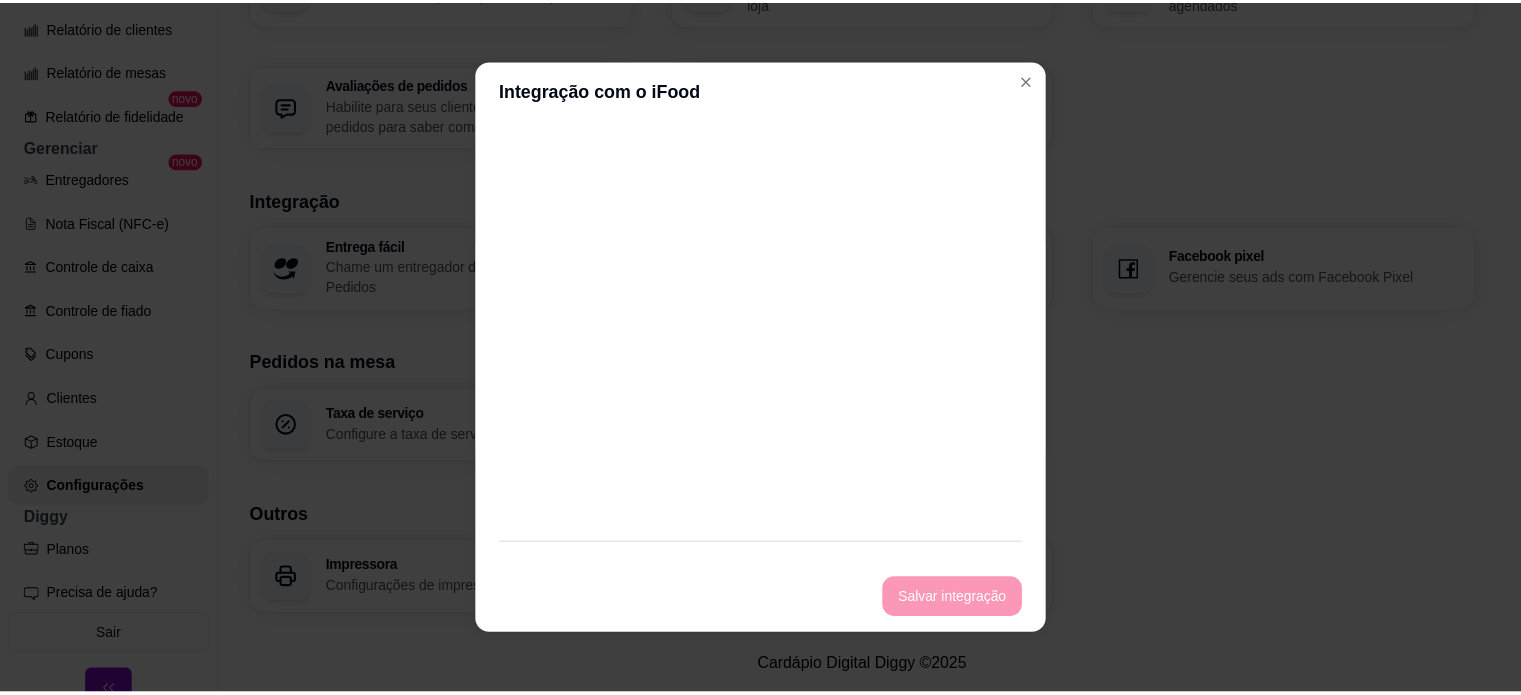 scroll, scrollTop: 980, scrollLeft: 0, axis: vertical 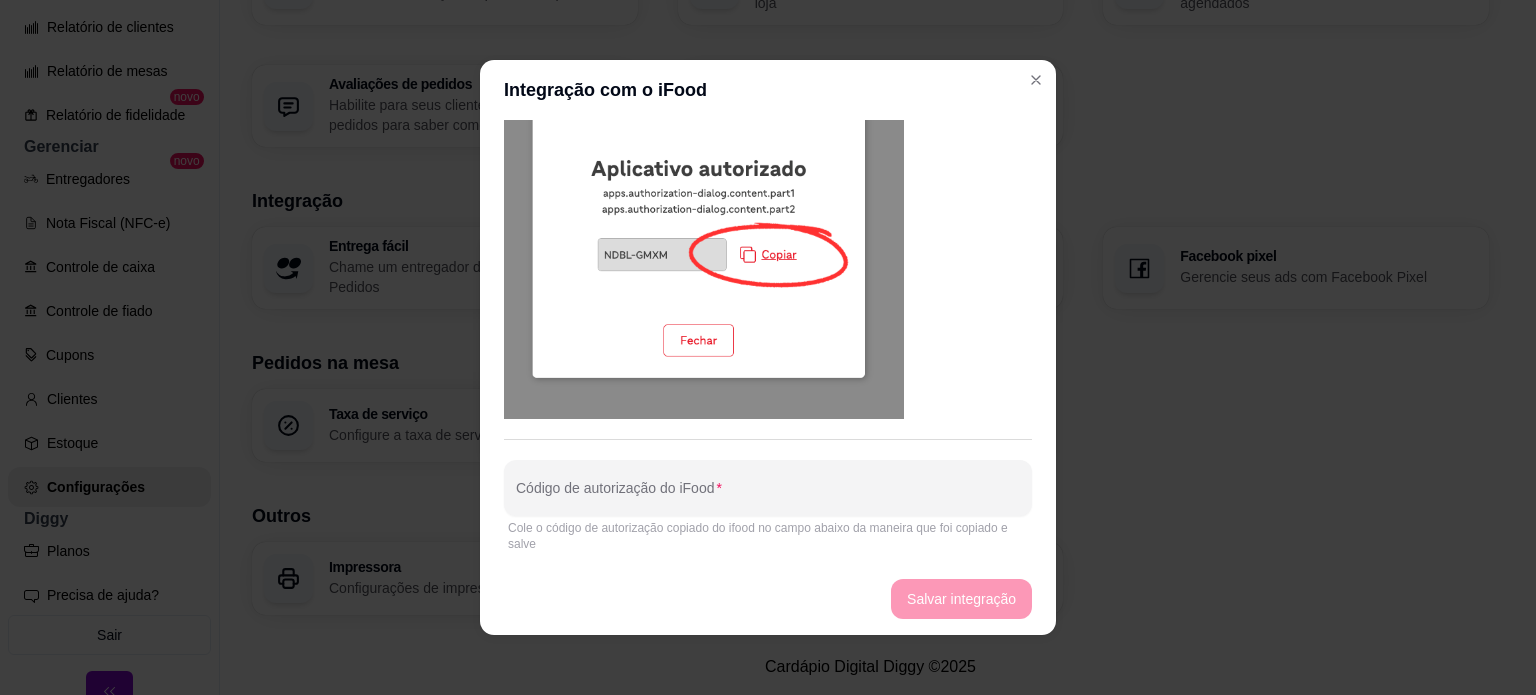 click on "Cole o código de autorização copiado do ifood no campo abaixo da maneira que foi copiado e salve" at bounding box center [768, 536] 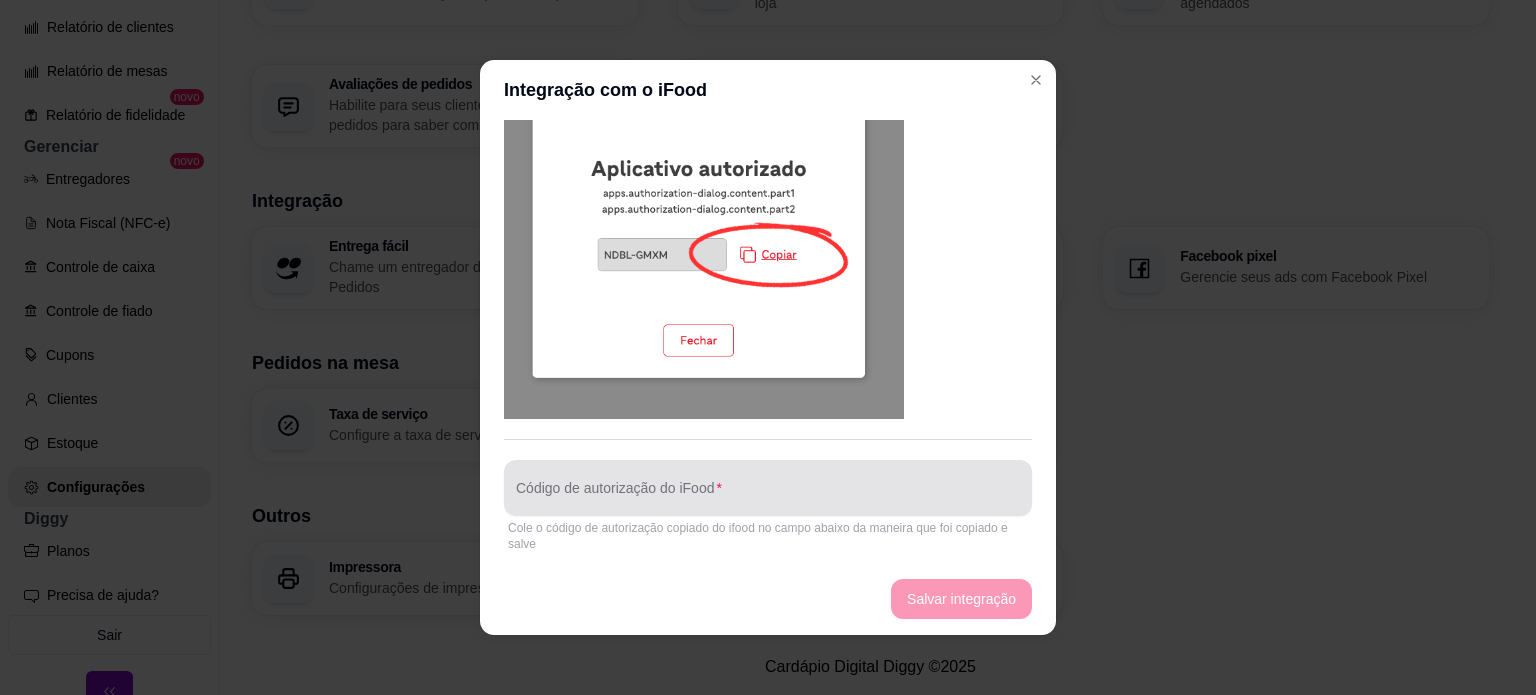 click at bounding box center (768, 488) 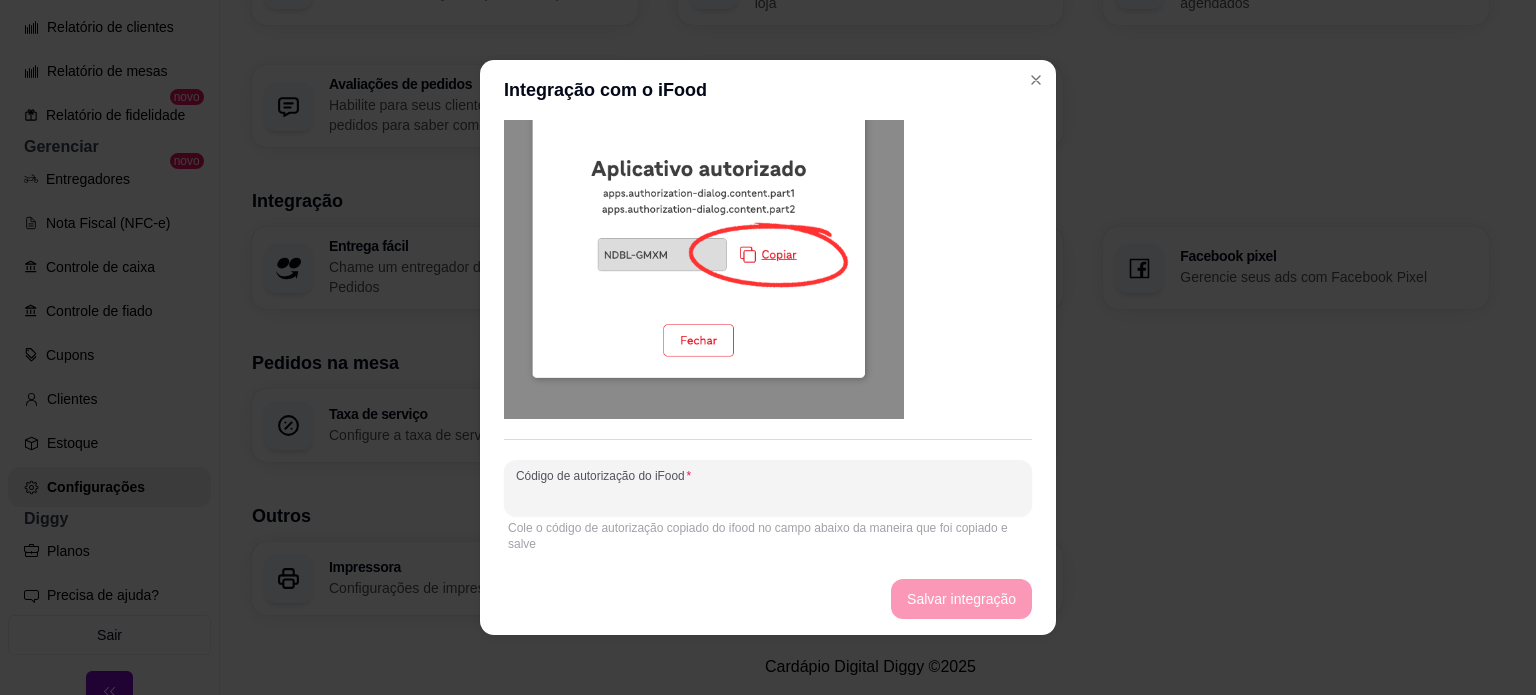 paste on "LKJG-HKZJ" 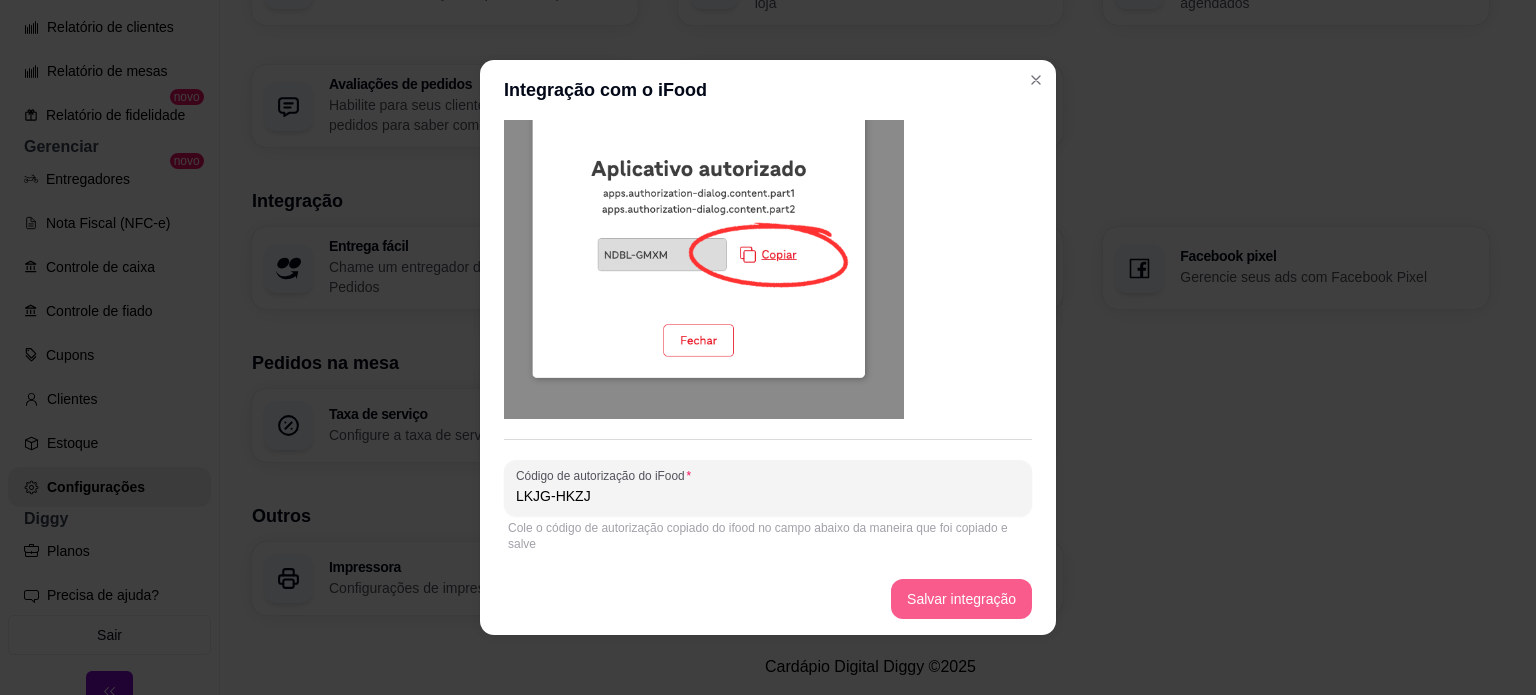 type on "LKJG-HKZJ" 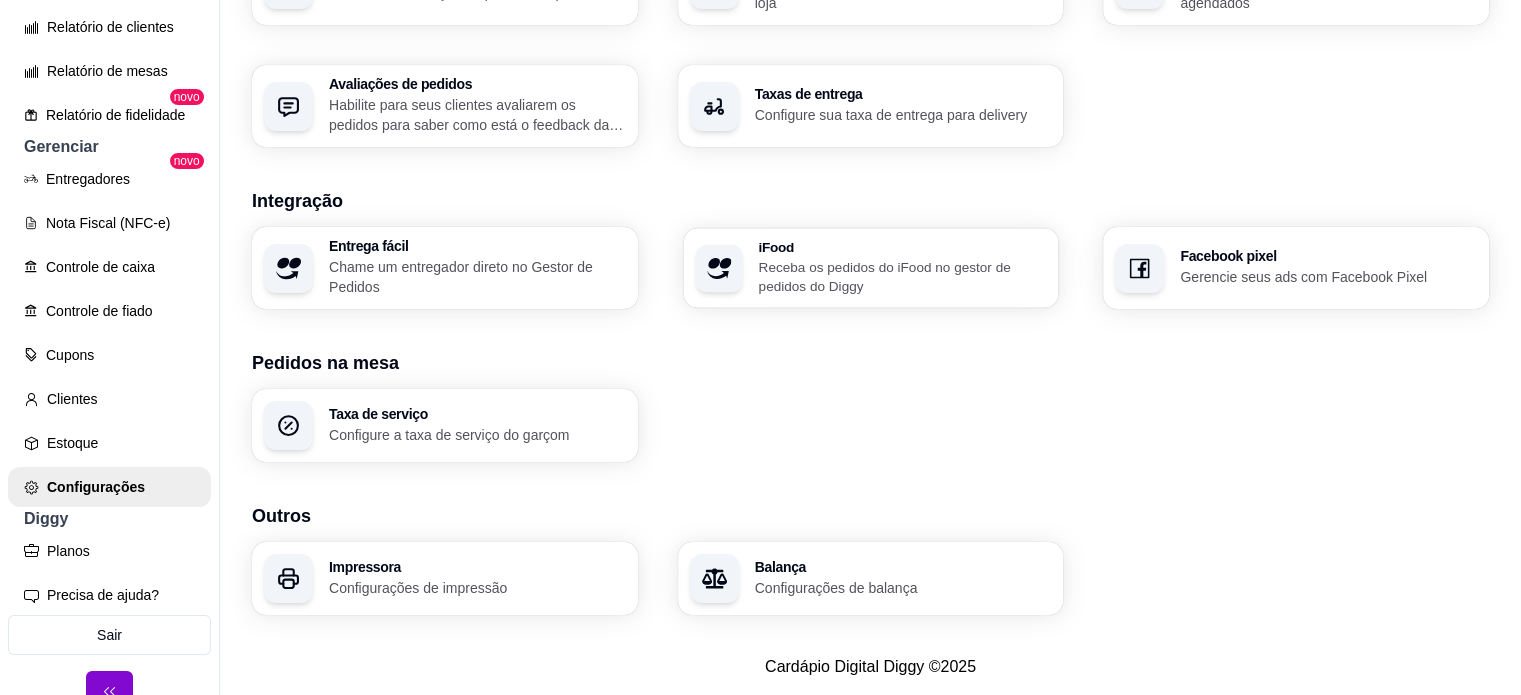 click on "Receba os pedidos do iFood no gestor de pedidos do Diggy" at bounding box center (902, 276) 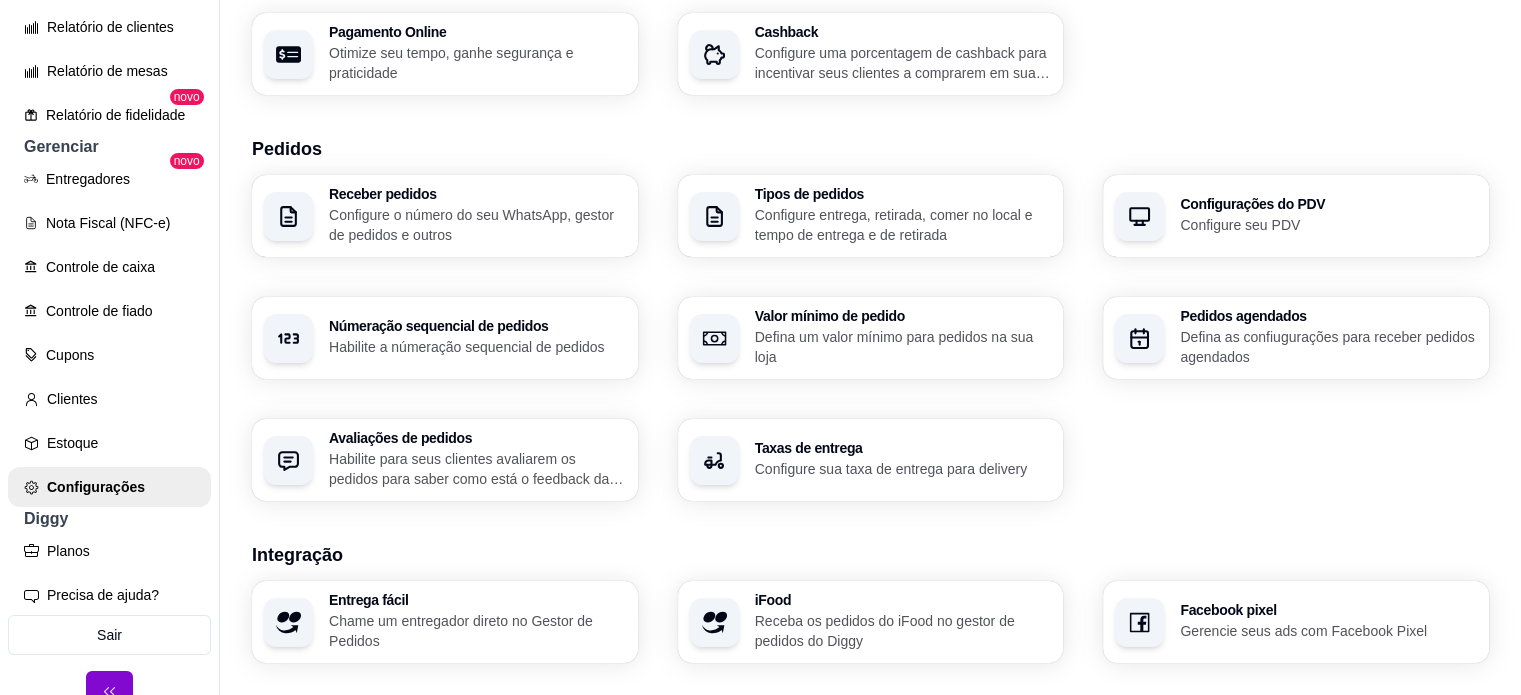 scroll, scrollTop: 0, scrollLeft: 0, axis: both 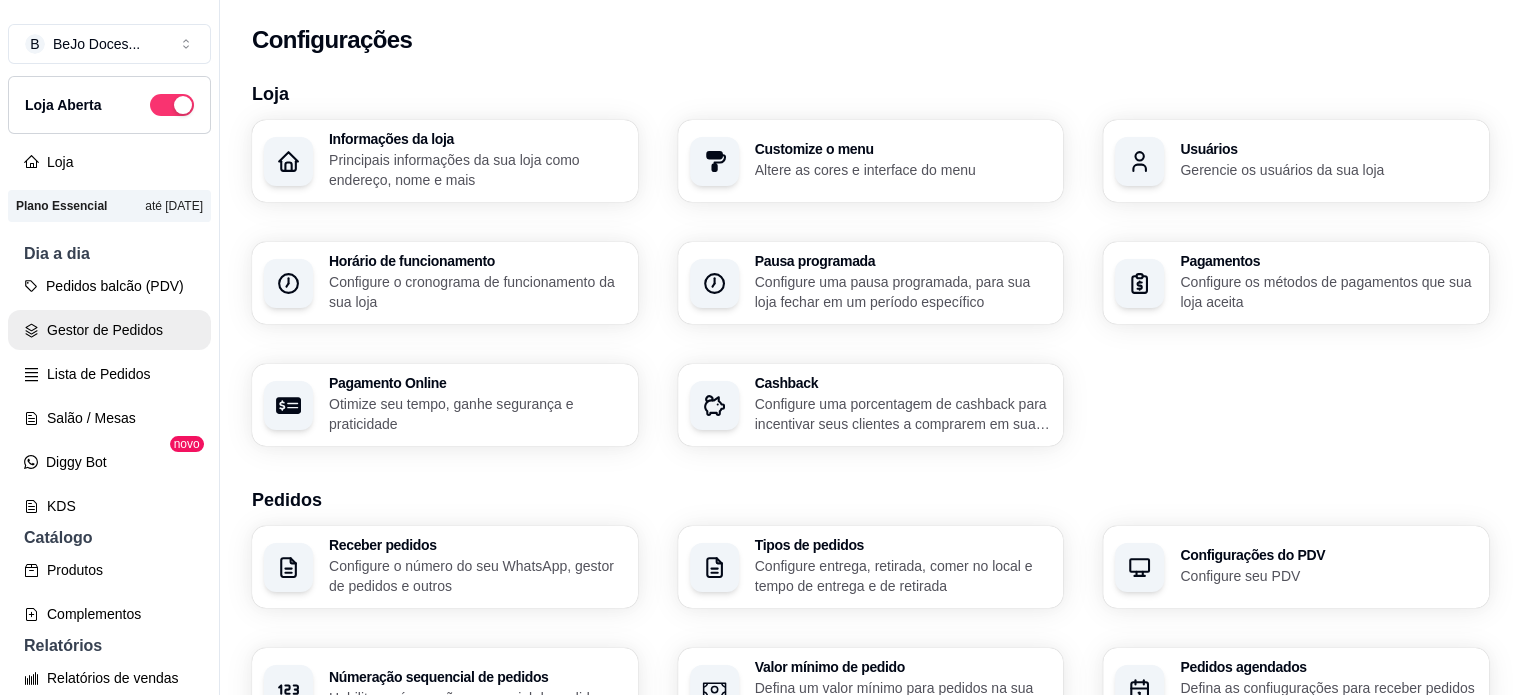 click on "Gestor de Pedidos" at bounding box center (109, 330) 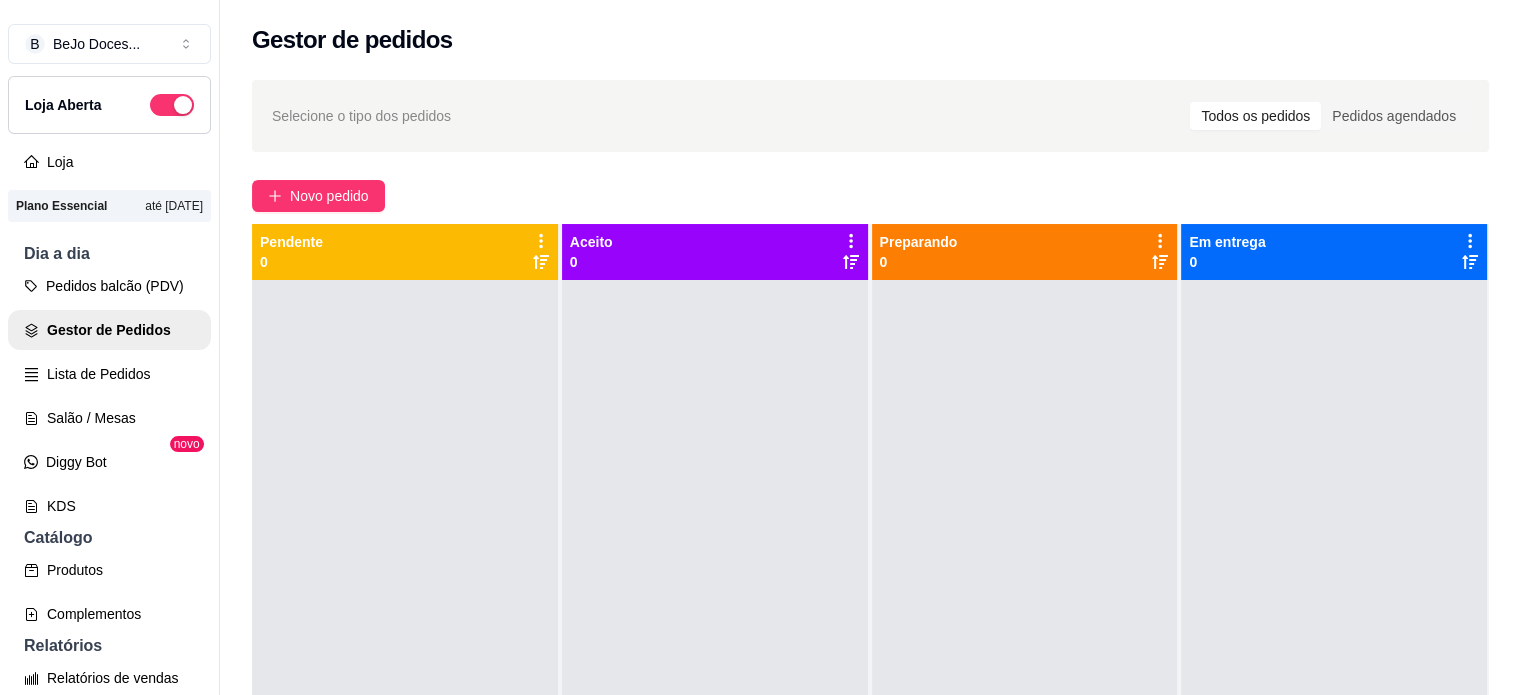 click on "Selecione o tipo dos pedidos Todos os pedidos Pedidos agendados" at bounding box center [870, 116] 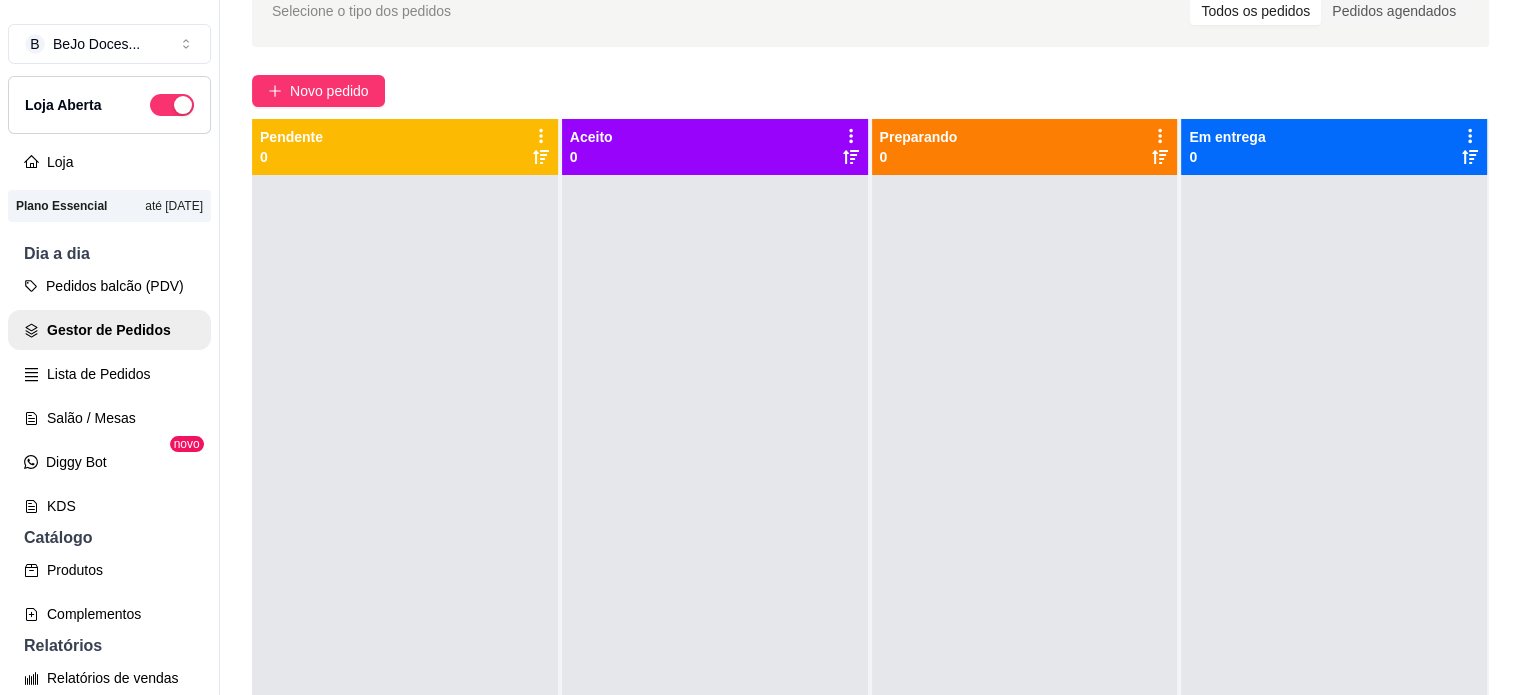scroll, scrollTop: 71, scrollLeft: 0, axis: vertical 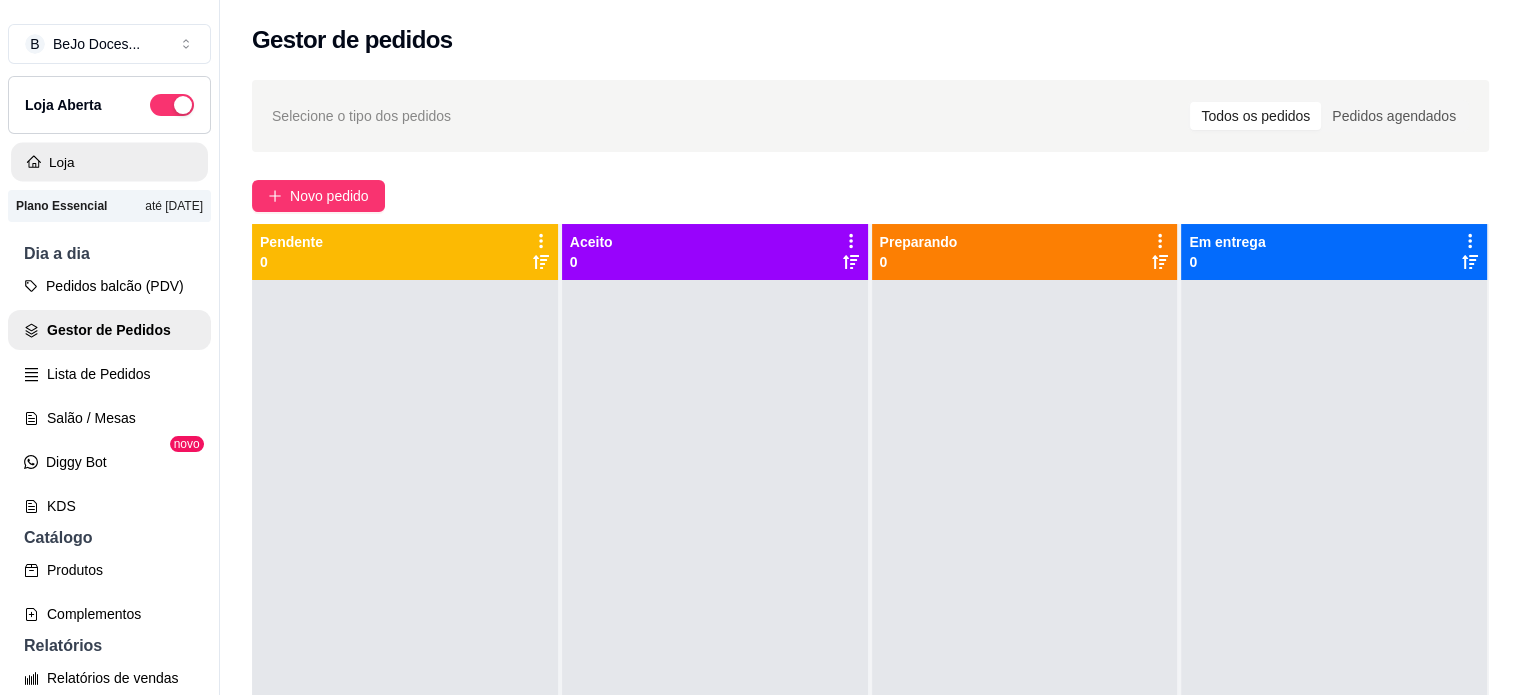 click on "Loja" at bounding box center (109, 162) 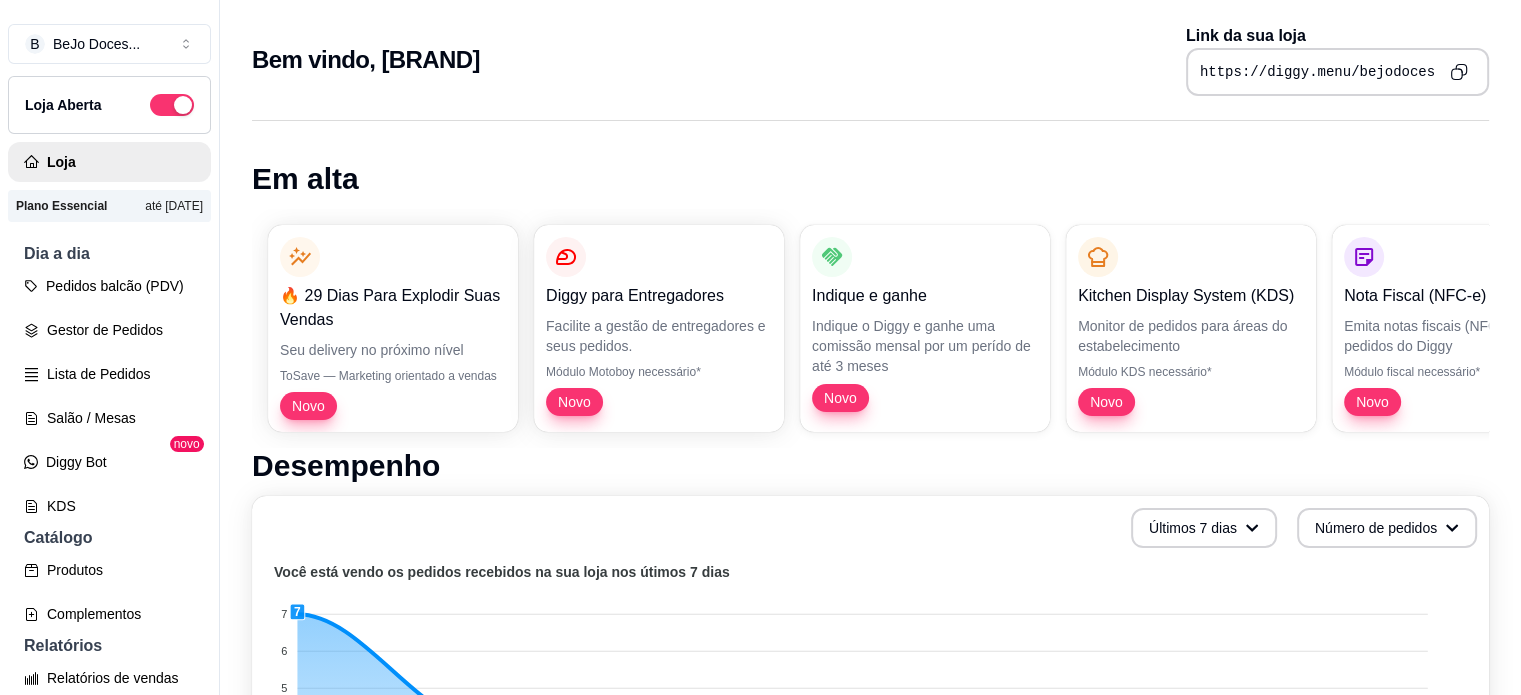 click on "https://diggy.menu/bejodoces" at bounding box center [1317, 72] 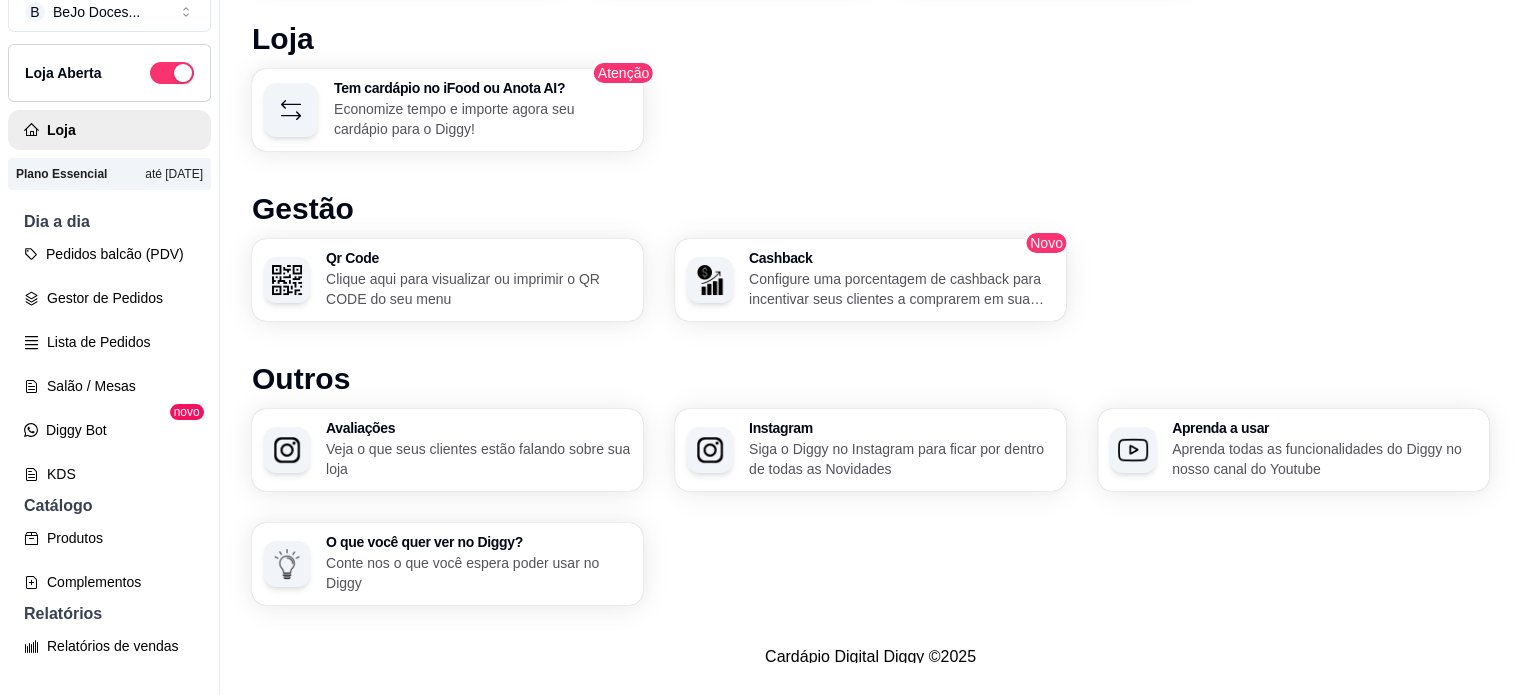 scroll, scrollTop: 1070, scrollLeft: 0, axis: vertical 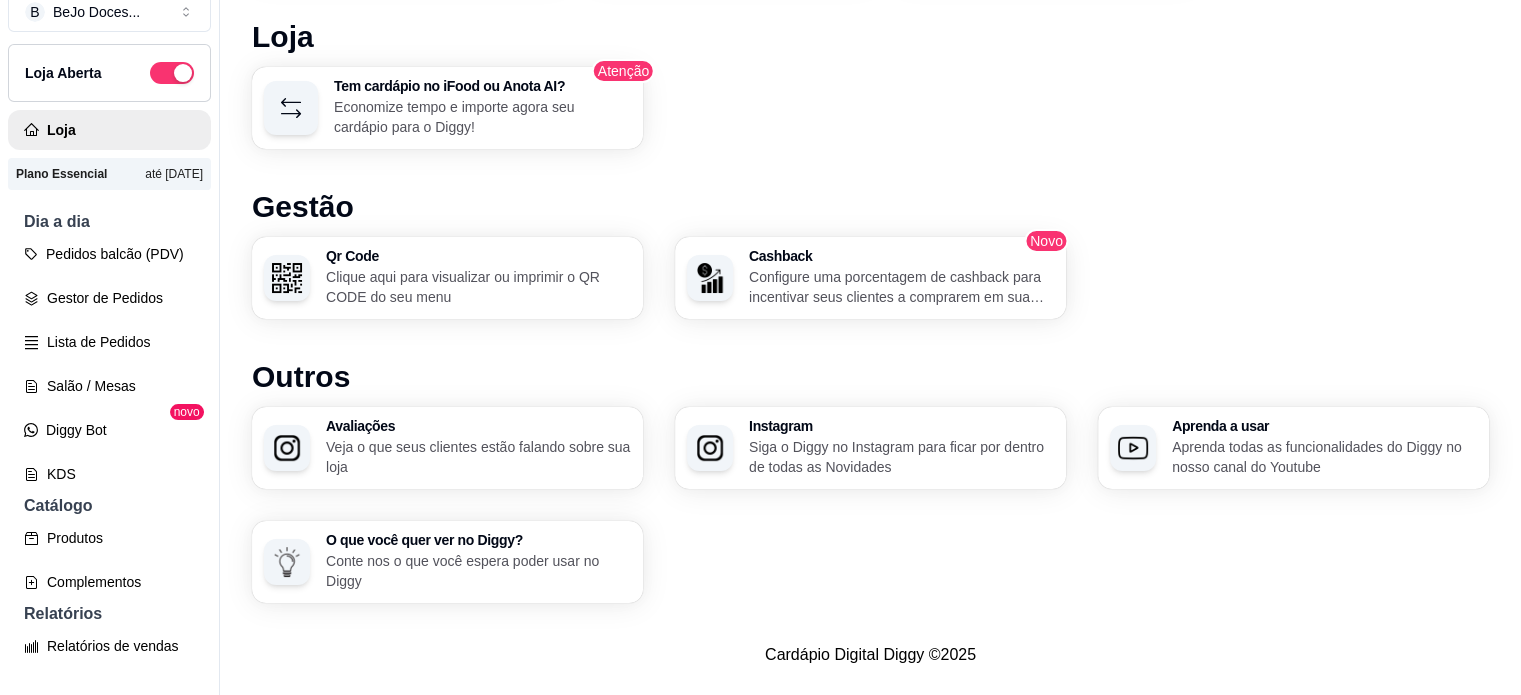 click on "Aprenda a usar Aprenda todas as funcionalidades do Diggy no nosso canal do Youtube" at bounding box center (1293, 448) 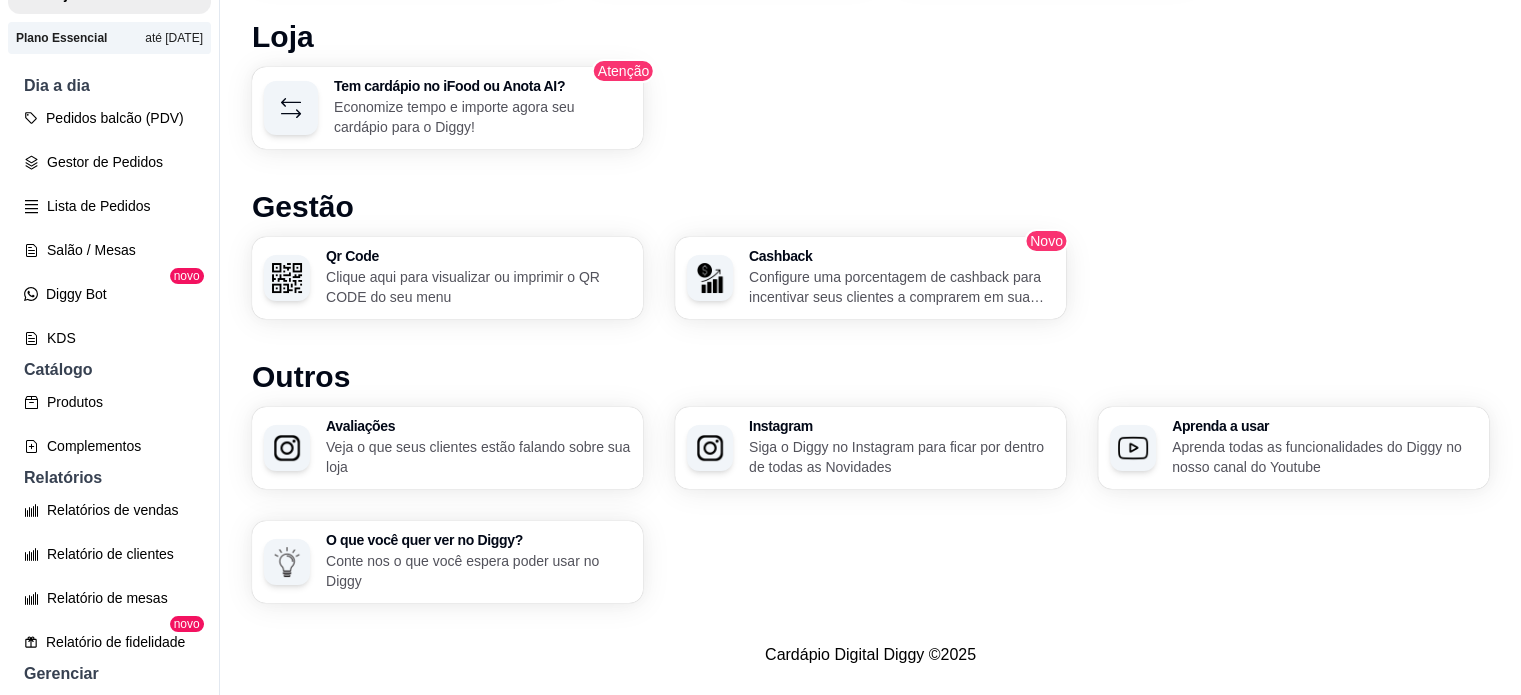 scroll, scrollTop: 143, scrollLeft: 0, axis: vertical 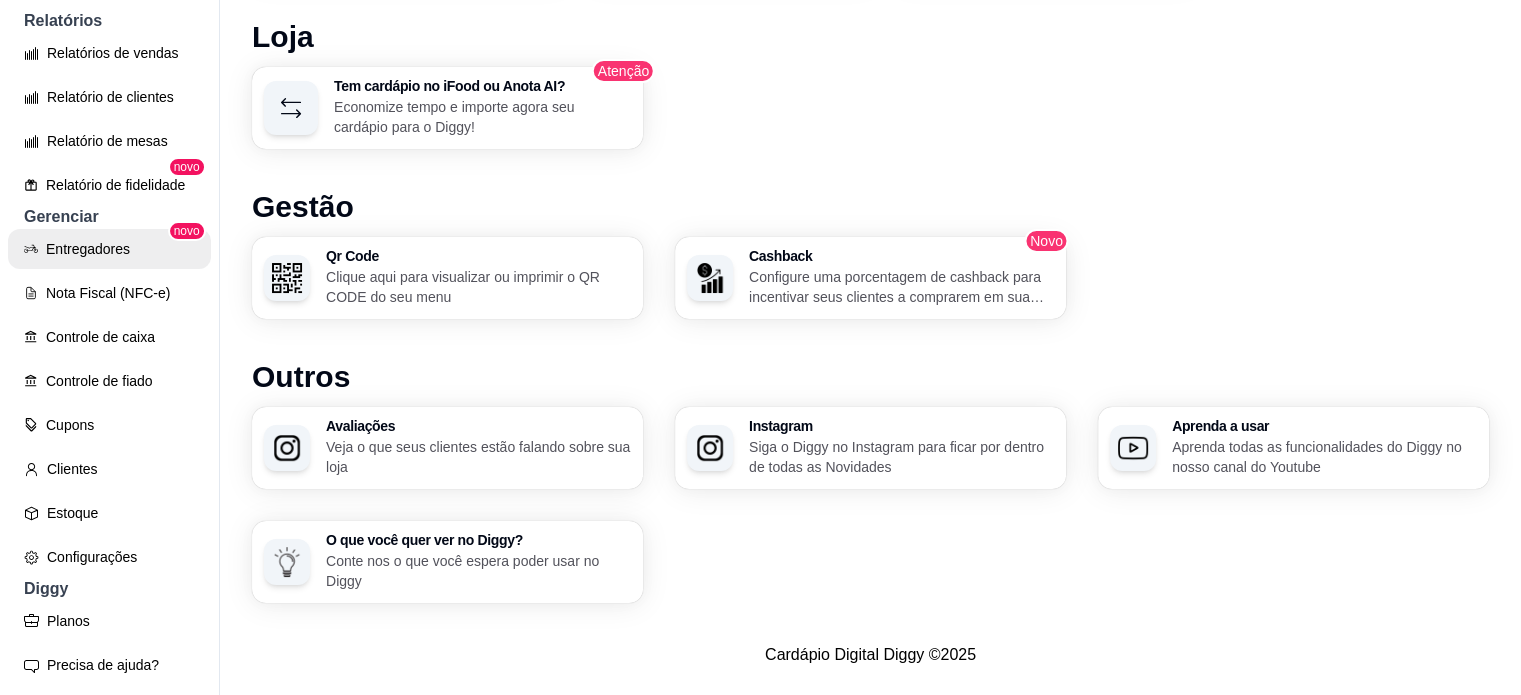 click on "Entregadores" at bounding box center (109, 249) 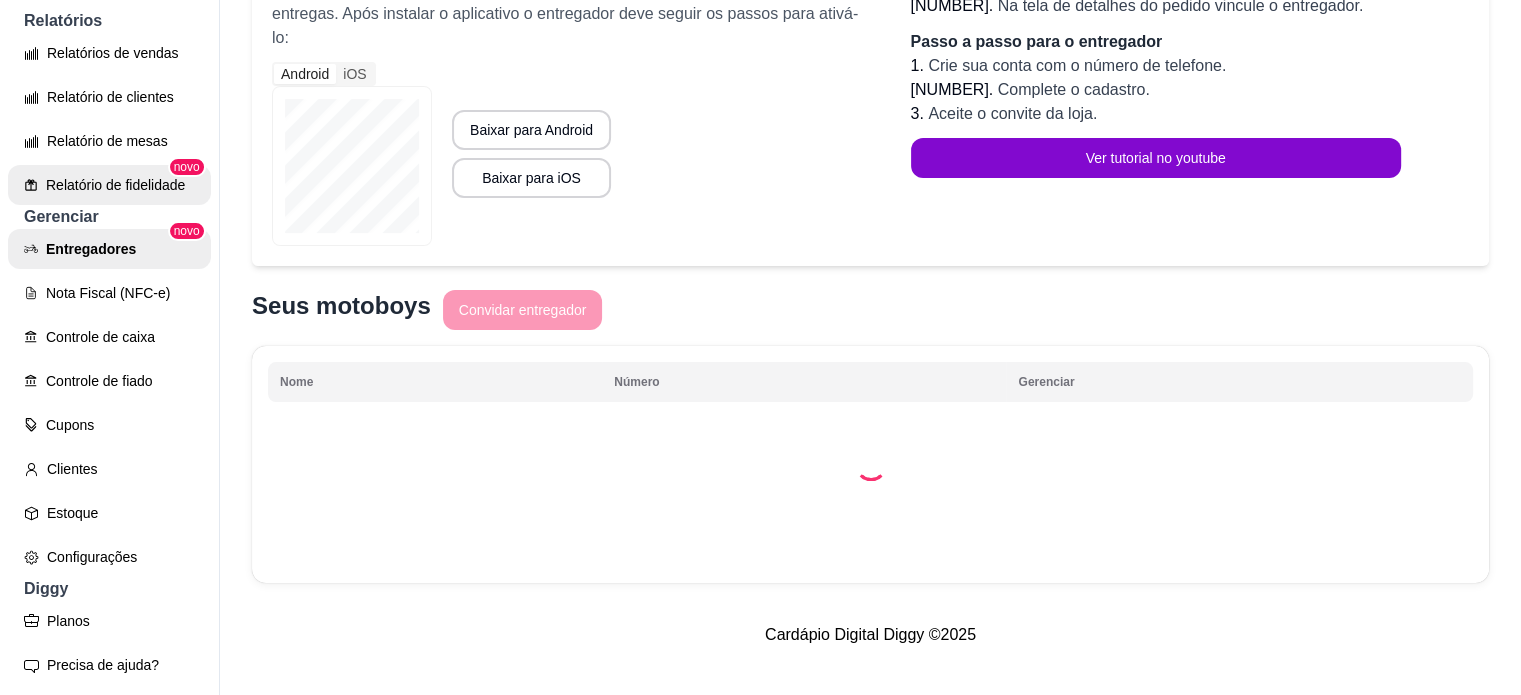 scroll, scrollTop: 0, scrollLeft: 0, axis: both 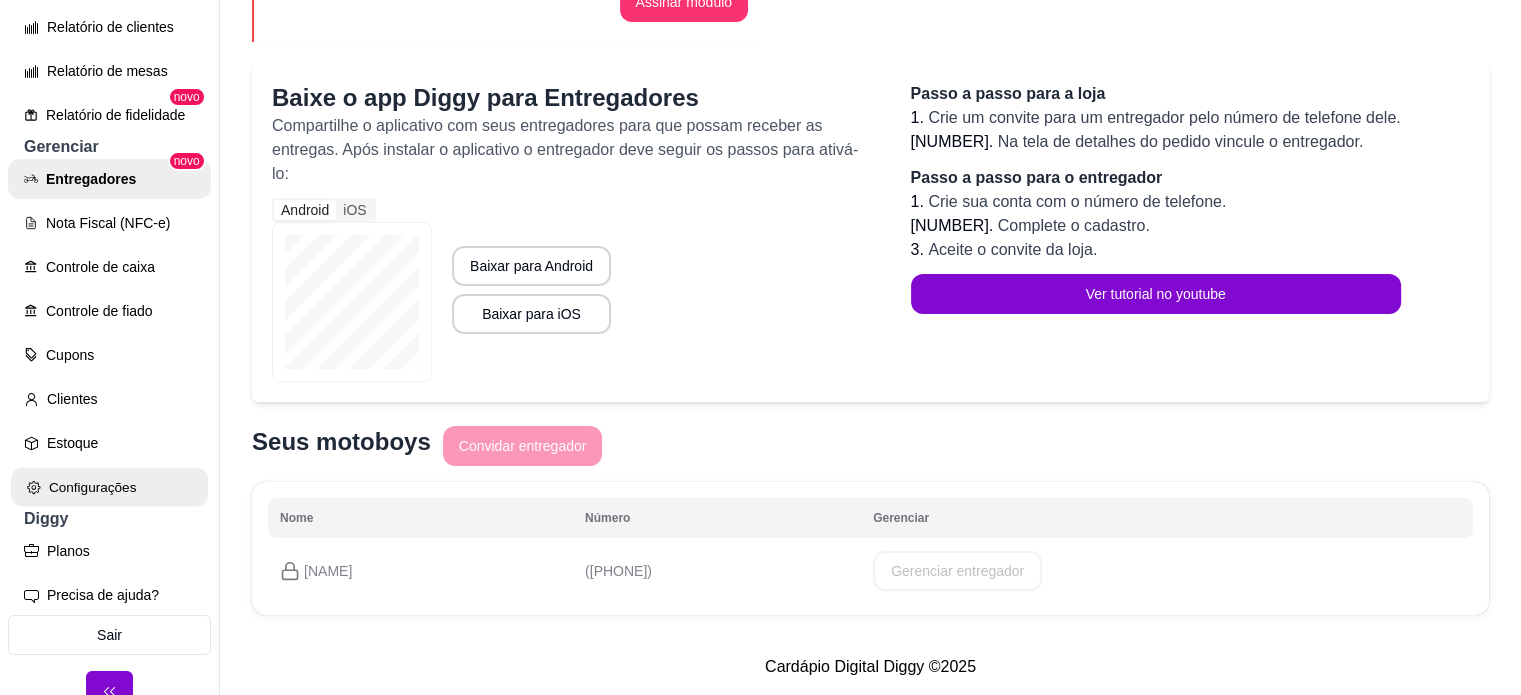 click on "Configurações" at bounding box center (109, 487) 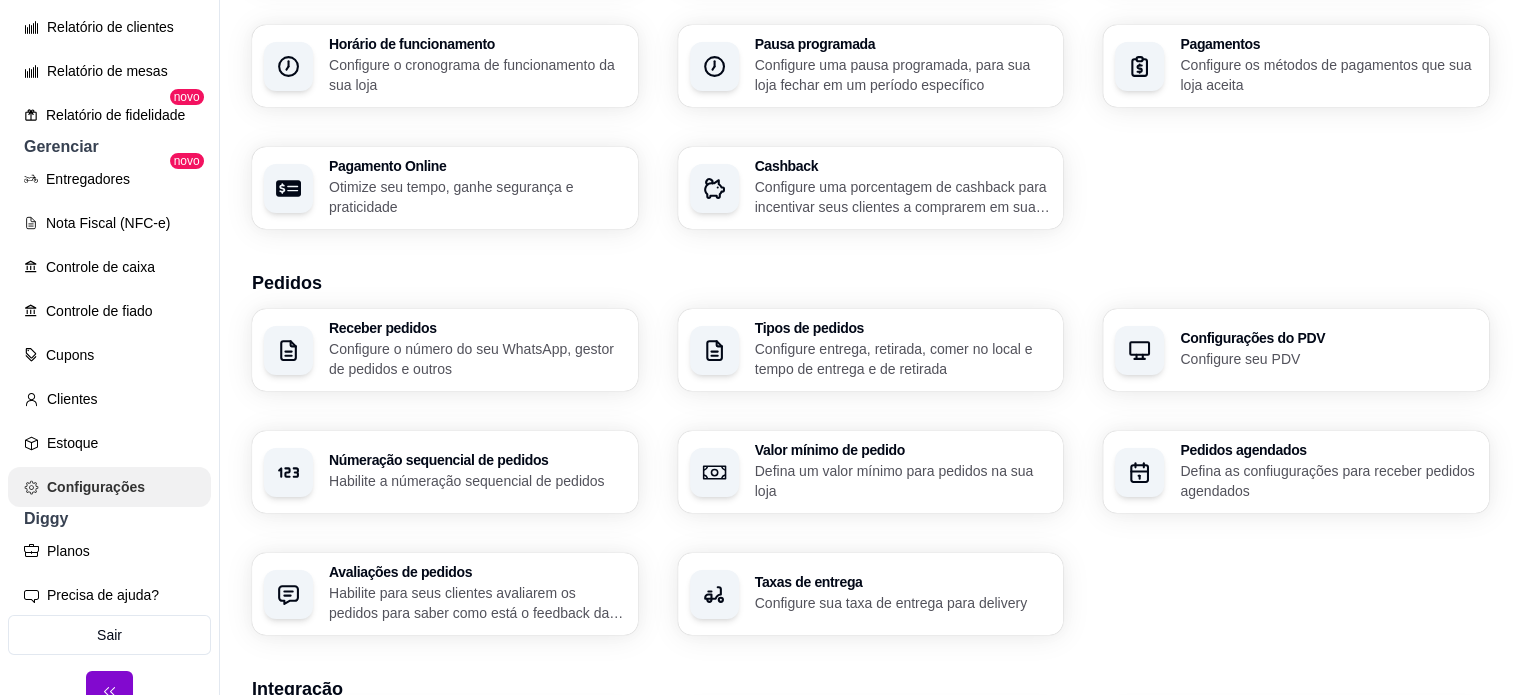 scroll, scrollTop: 0, scrollLeft: 0, axis: both 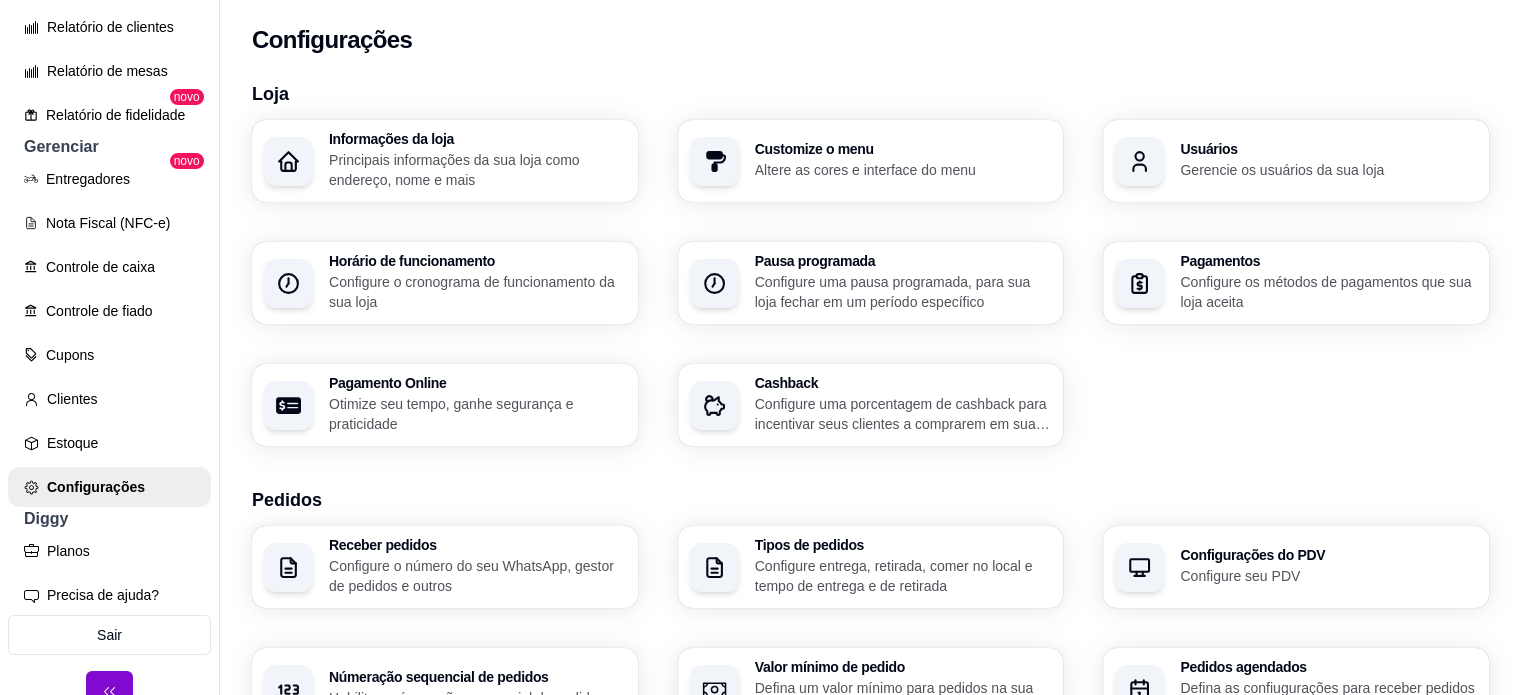 click on "Informações da loja Principais informações da sua loja como endereço, nome e mais Customize o menu Altere as cores e interface do menu Usuários Gerencie os usuários da sua loja Horário de funcionamento Configure o cronograma de funcionamento da sua loja Pausa programada Configure uma pausa programada, para sua loja fechar em um período específico Pagamentos Configure os métodos de pagamentos que sua loja aceita Pagamento Online Otimize seu tempo, ganhe segurança e praticidade Cashback Configure uma porcentagem de cashback para incentivar seus clientes a comprarem em sua loja" at bounding box center [870, 283] 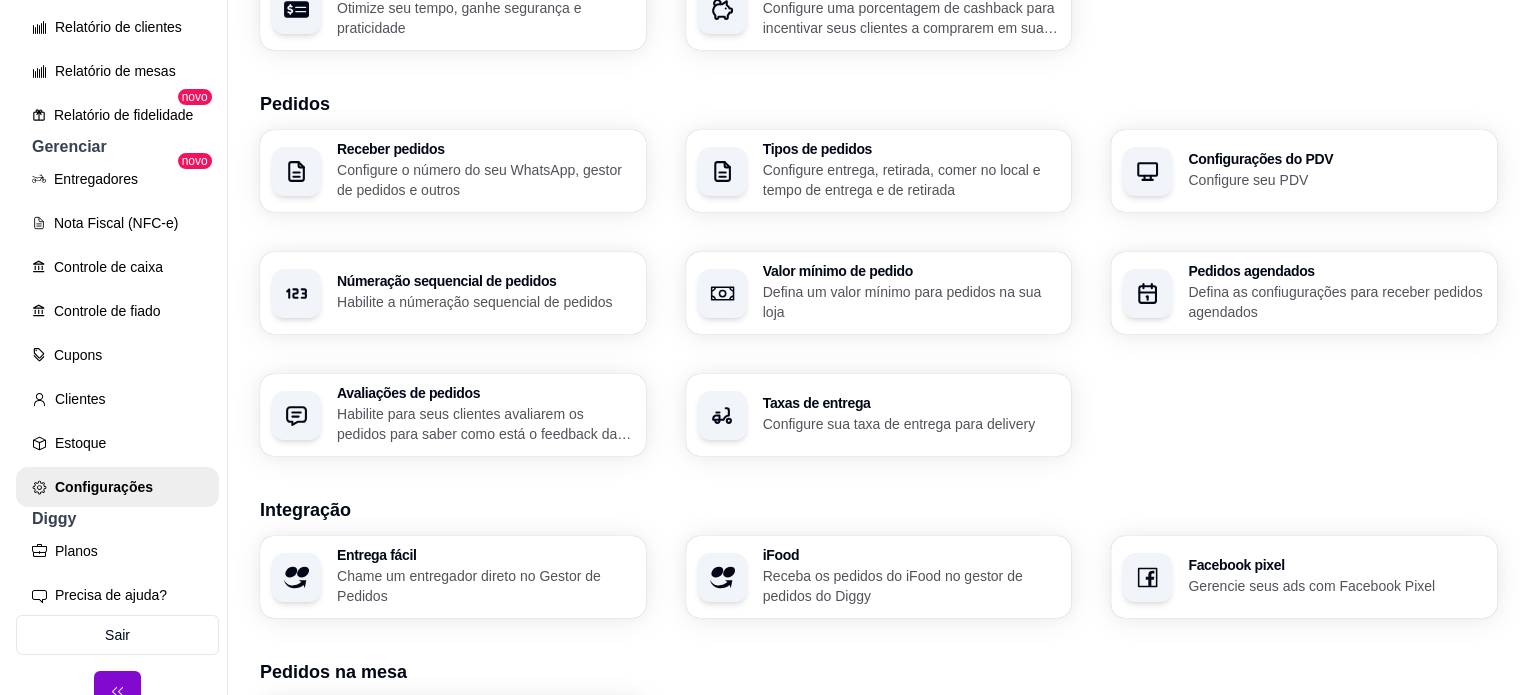 scroll, scrollTop: 400, scrollLeft: 0, axis: vertical 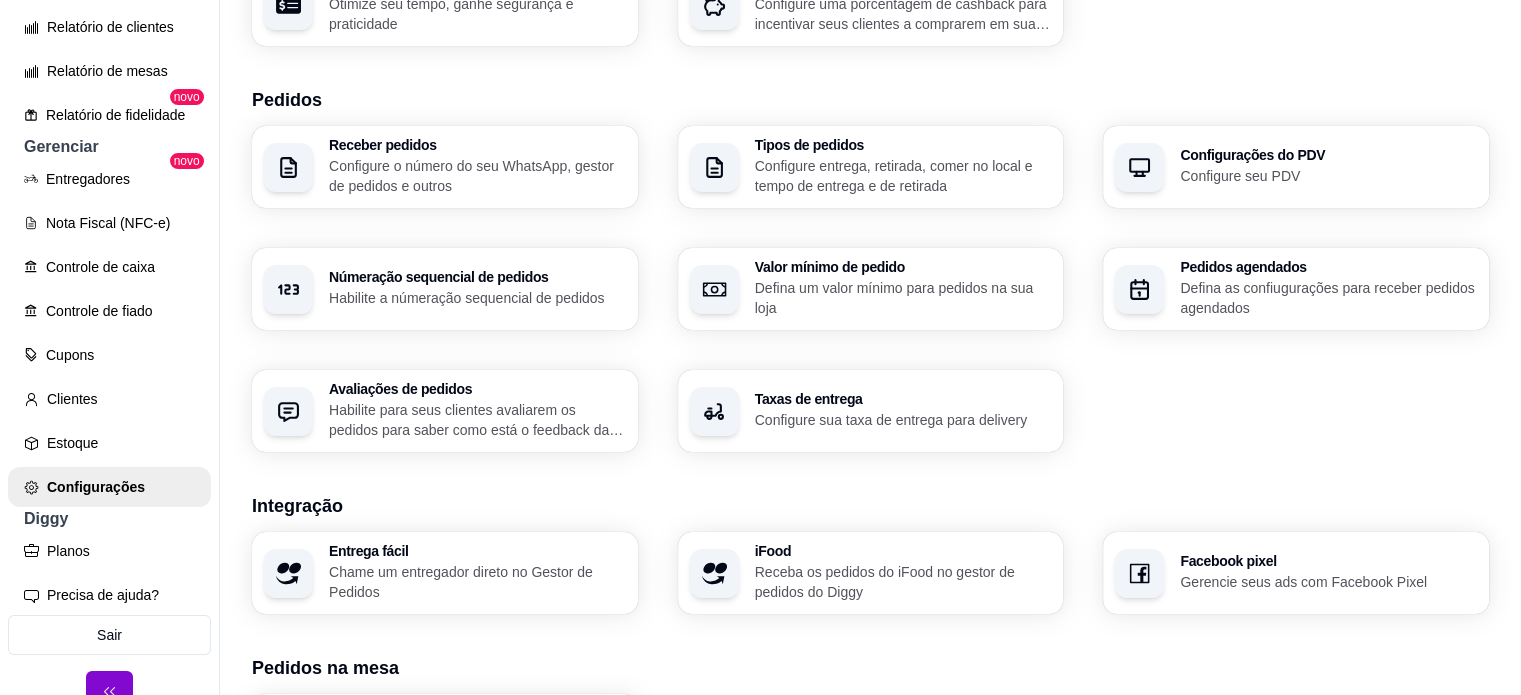 click on "Taxas de entrega" at bounding box center (903, 399) 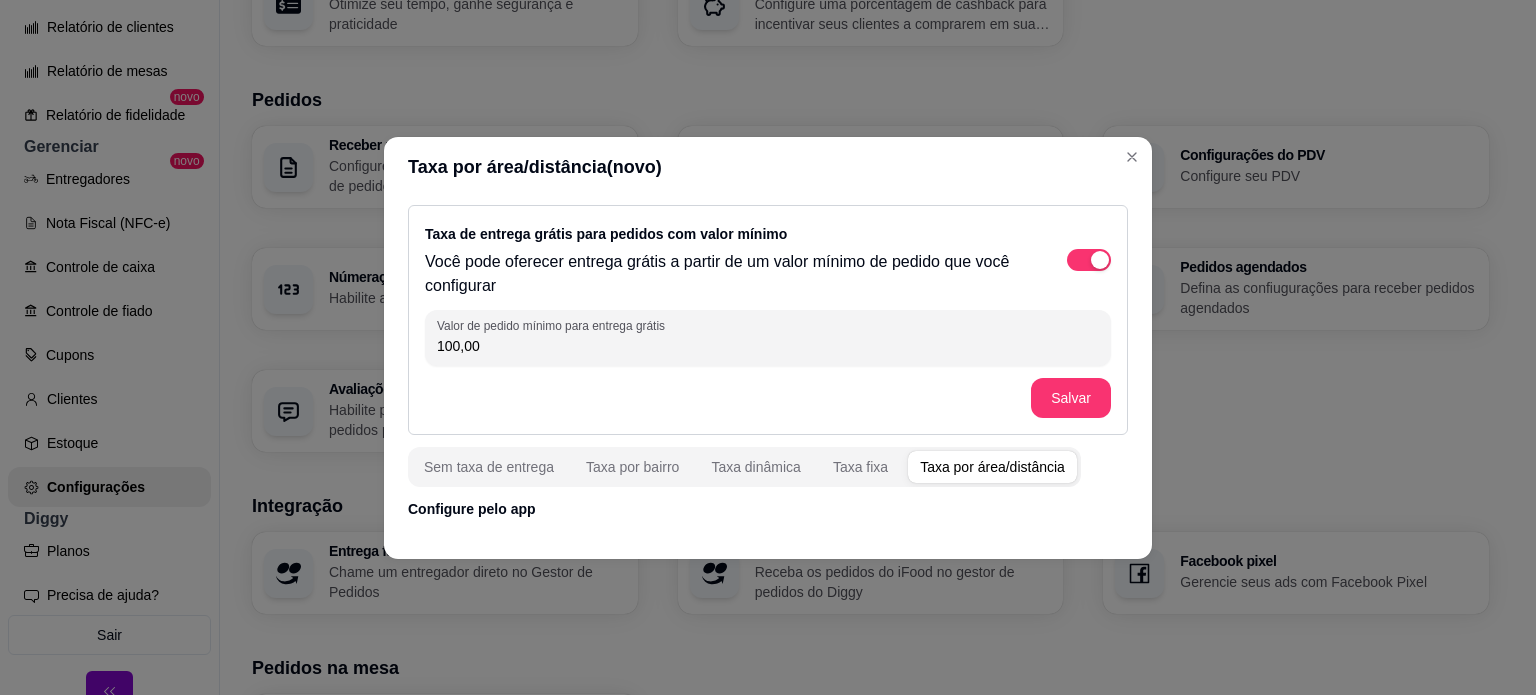 click at bounding box center [992, 467] 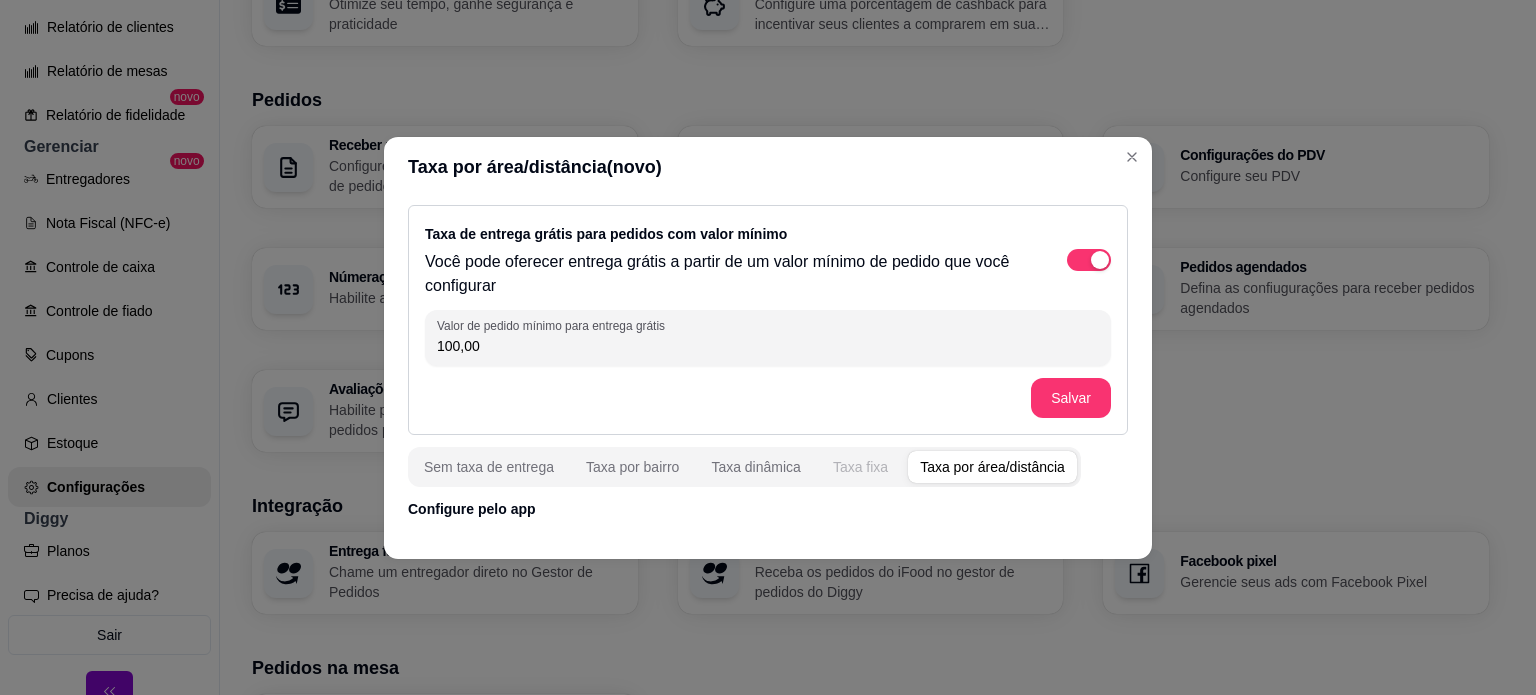 click on "Taxa fixa" at bounding box center (860, 467) 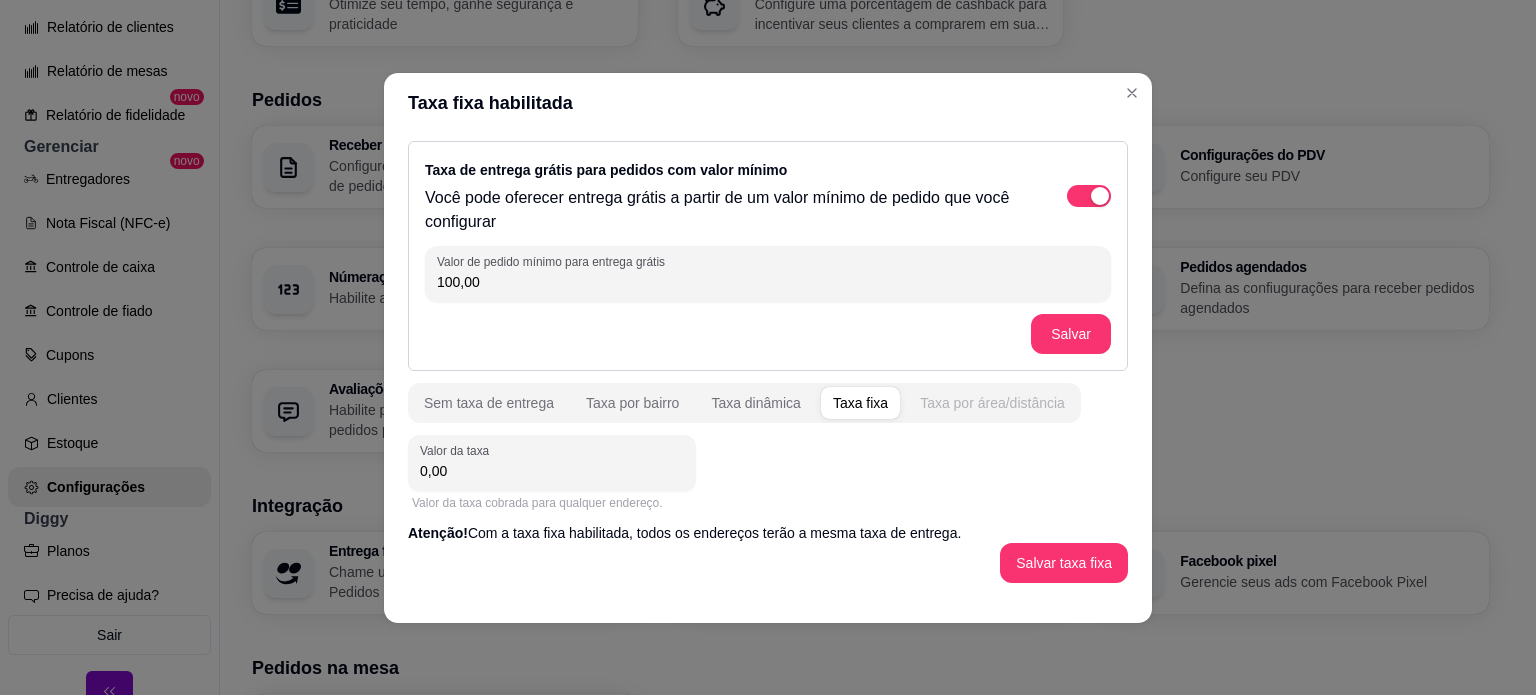 click on "Taxa por área/distância" at bounding box center [992, 403] 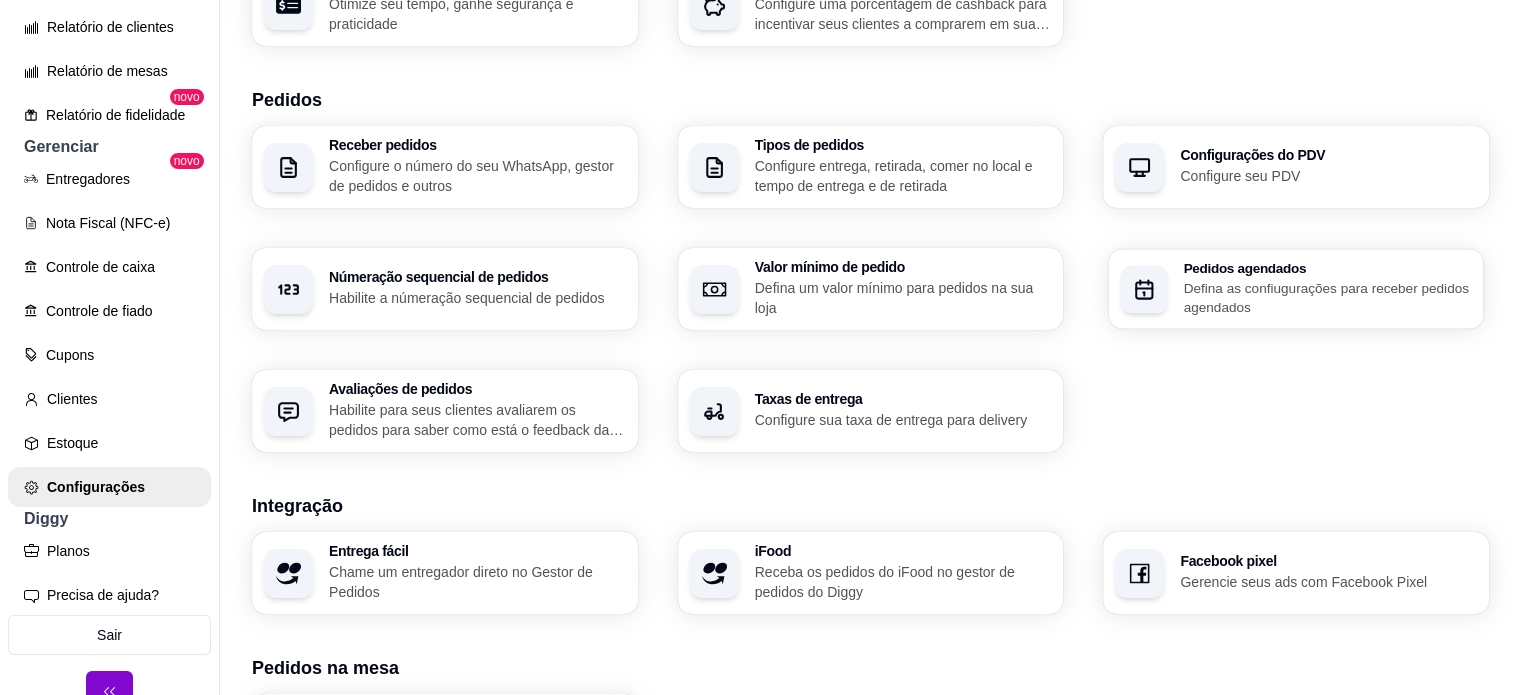 click on "Defina as confiugurações para receber pedidos agendados" at bounding box center [1328, 297] 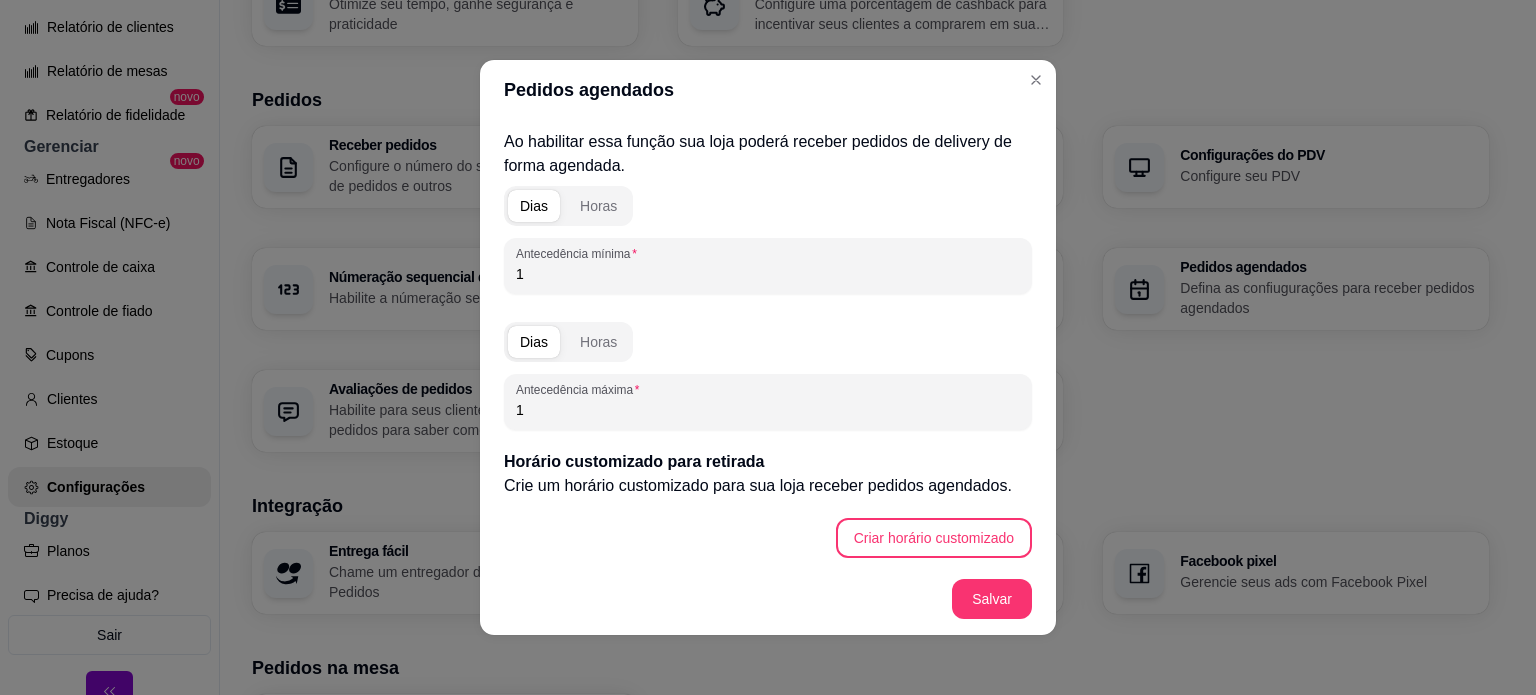 scroll, scrollTop: 565, scrollLeft: 0, axis: vertical 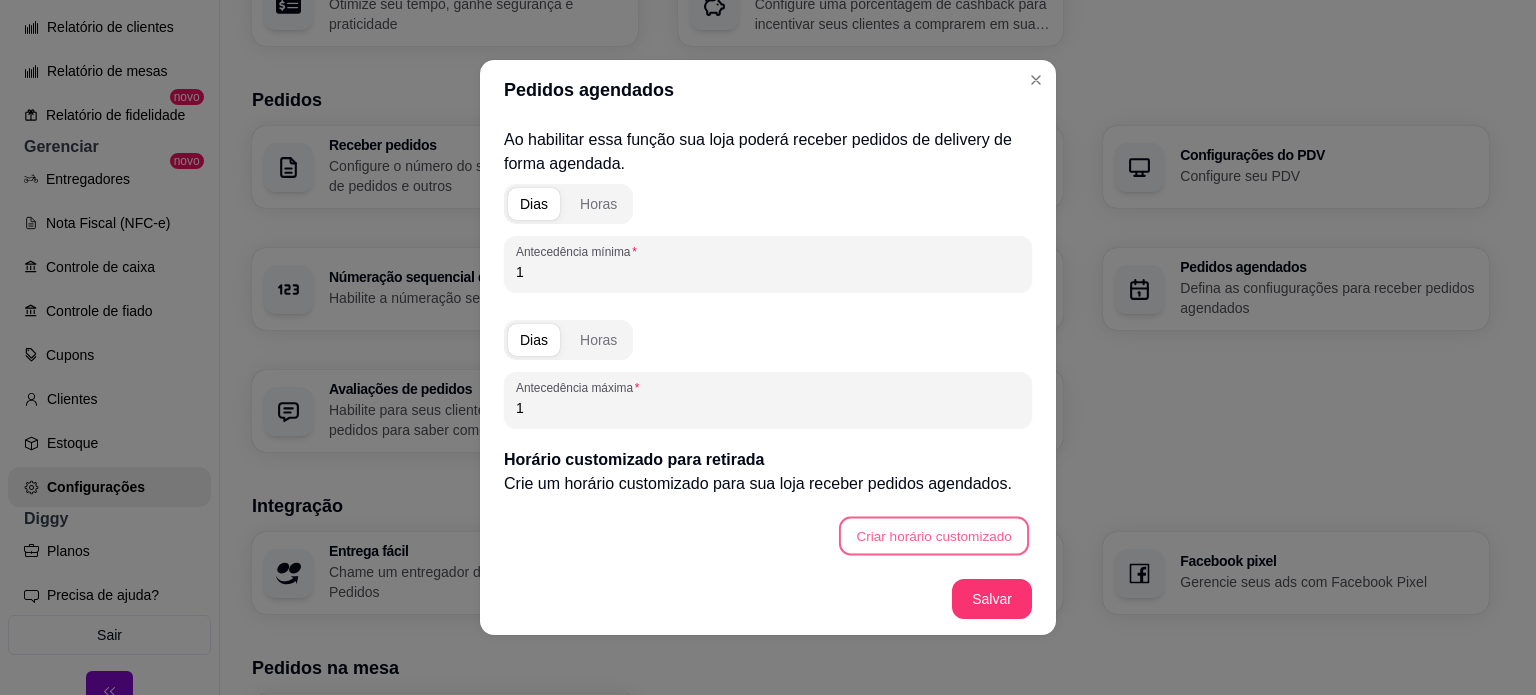 click on "Criar horário customizado" at bounding box center [934, 536] 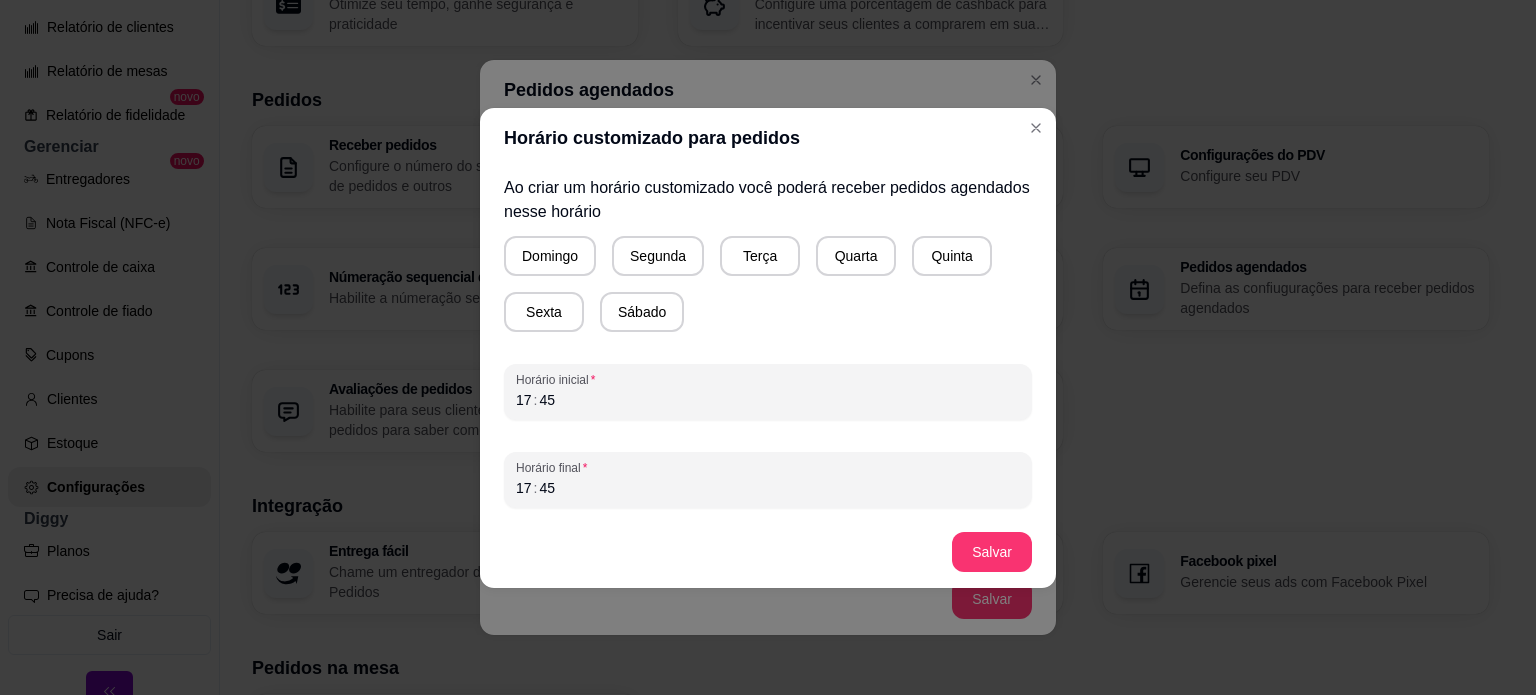 click on "Salvar" at bounding box center (768, 552) 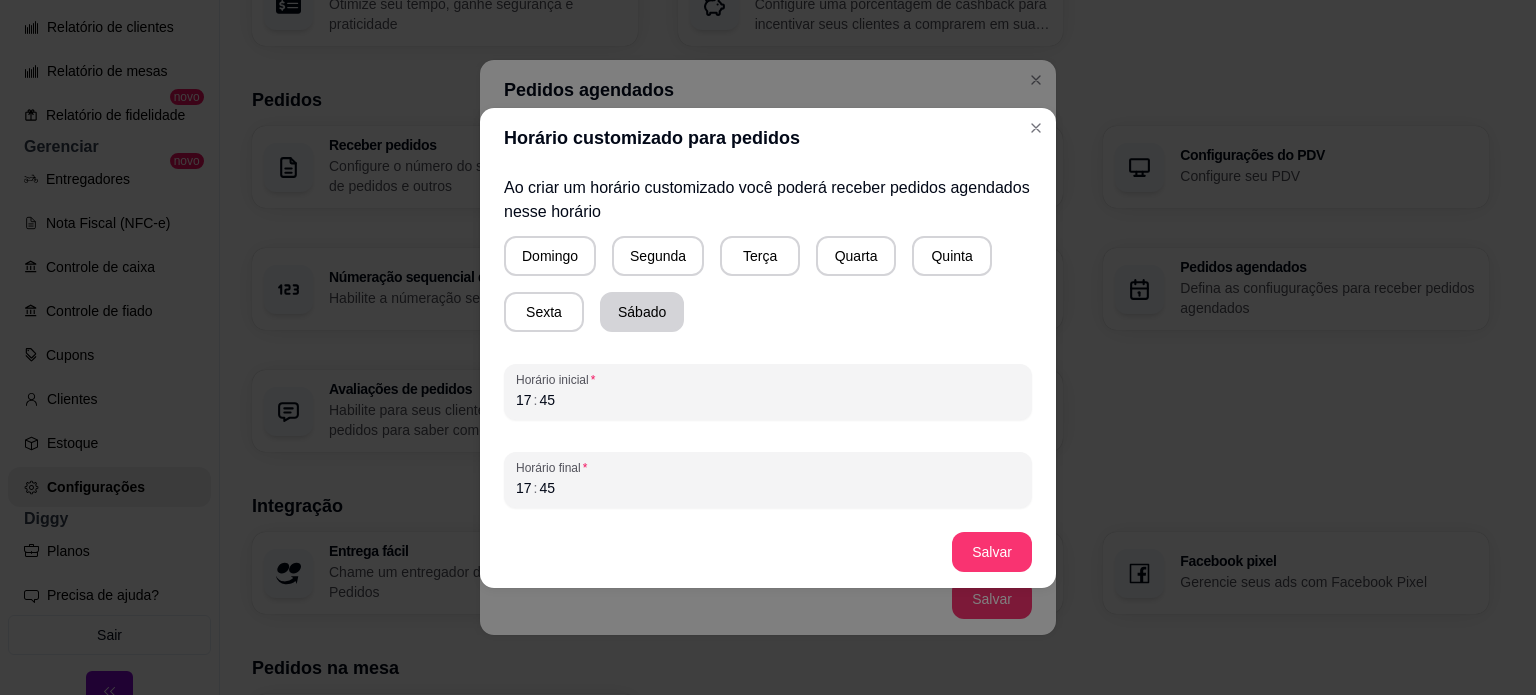 click on "Sábado" at bounding box center (642, 312) 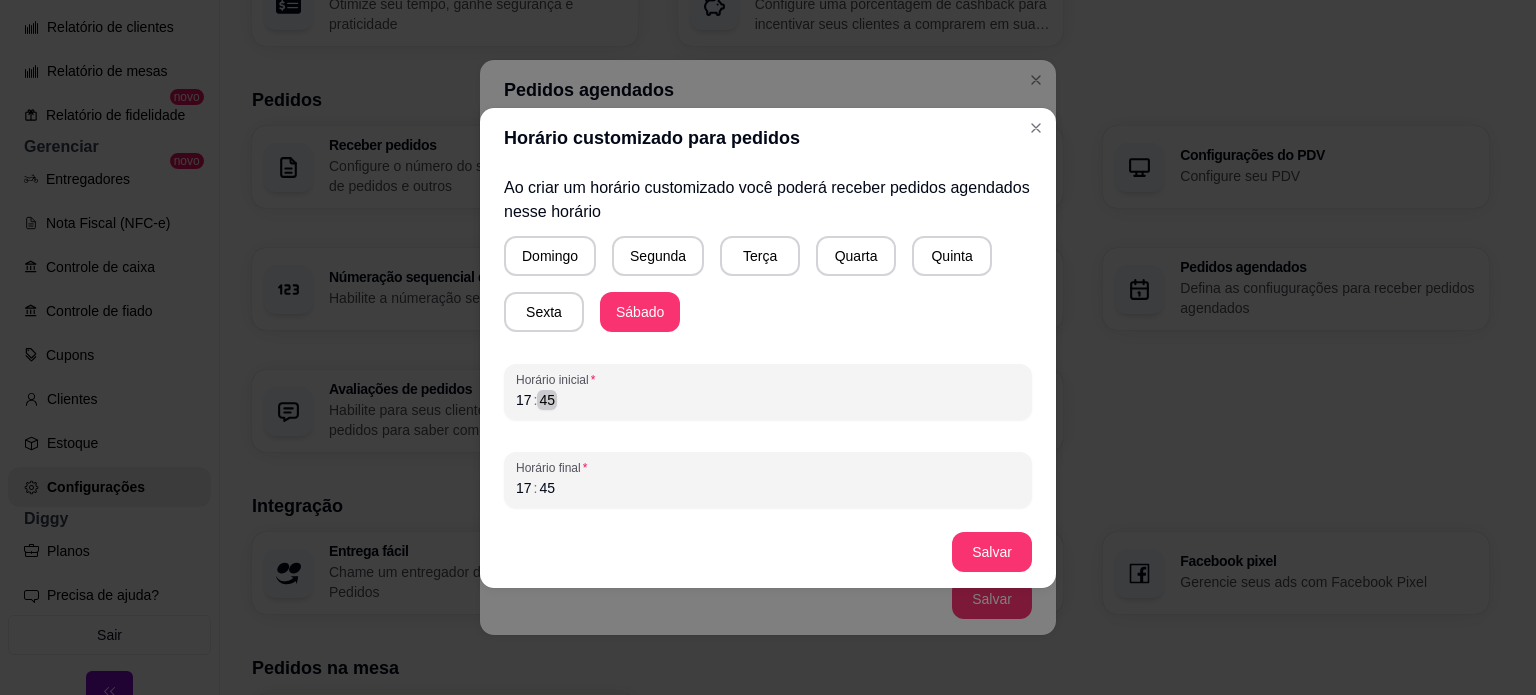 click on "Horário customizado para pedidos Ao criar um horário customizado você poderá receber pedidos agendados nesse horário Domingo Segunda Terça Quarta Quinta Sexta Sábado Horário inicial 17 : 45 Horário final 17 : 45 Salvar" at bounding box center (768, 347) 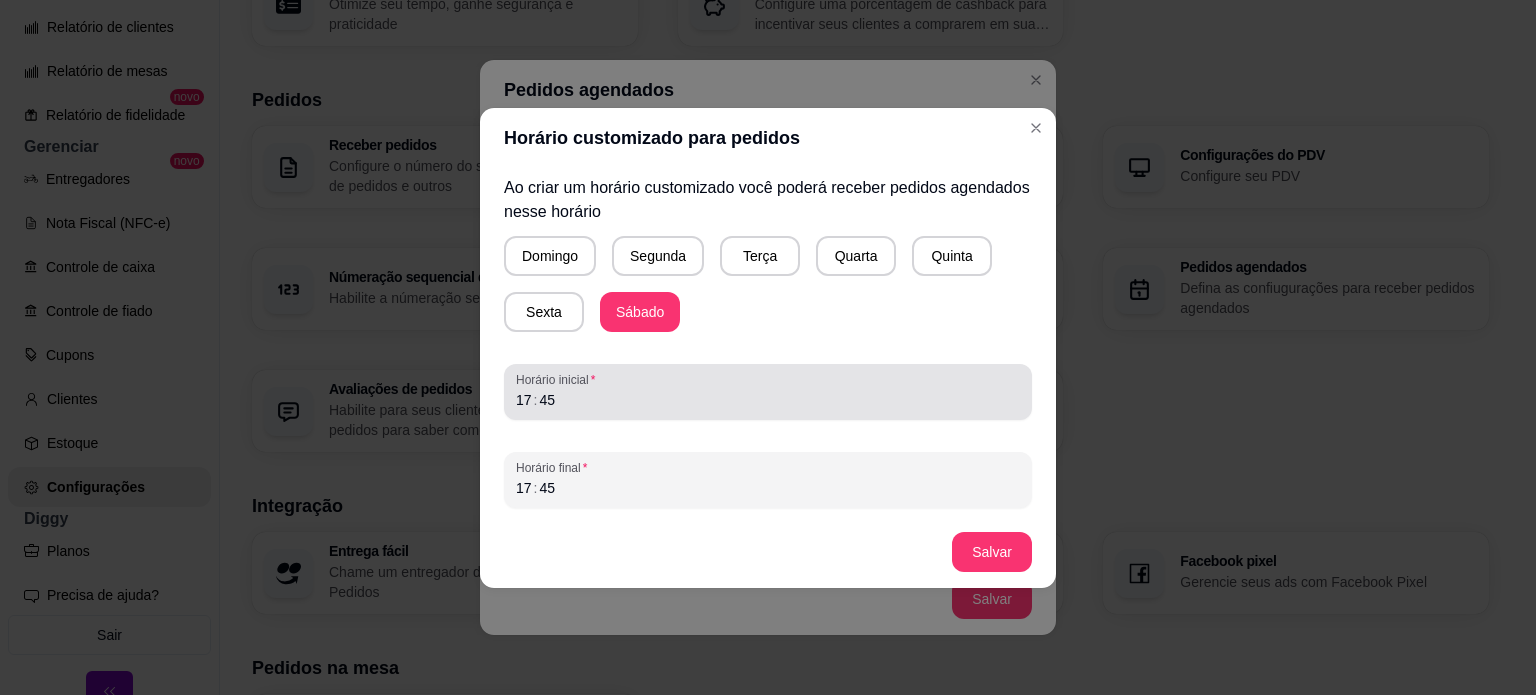 click on "Horário inicial" at bounding box center (768, 380) 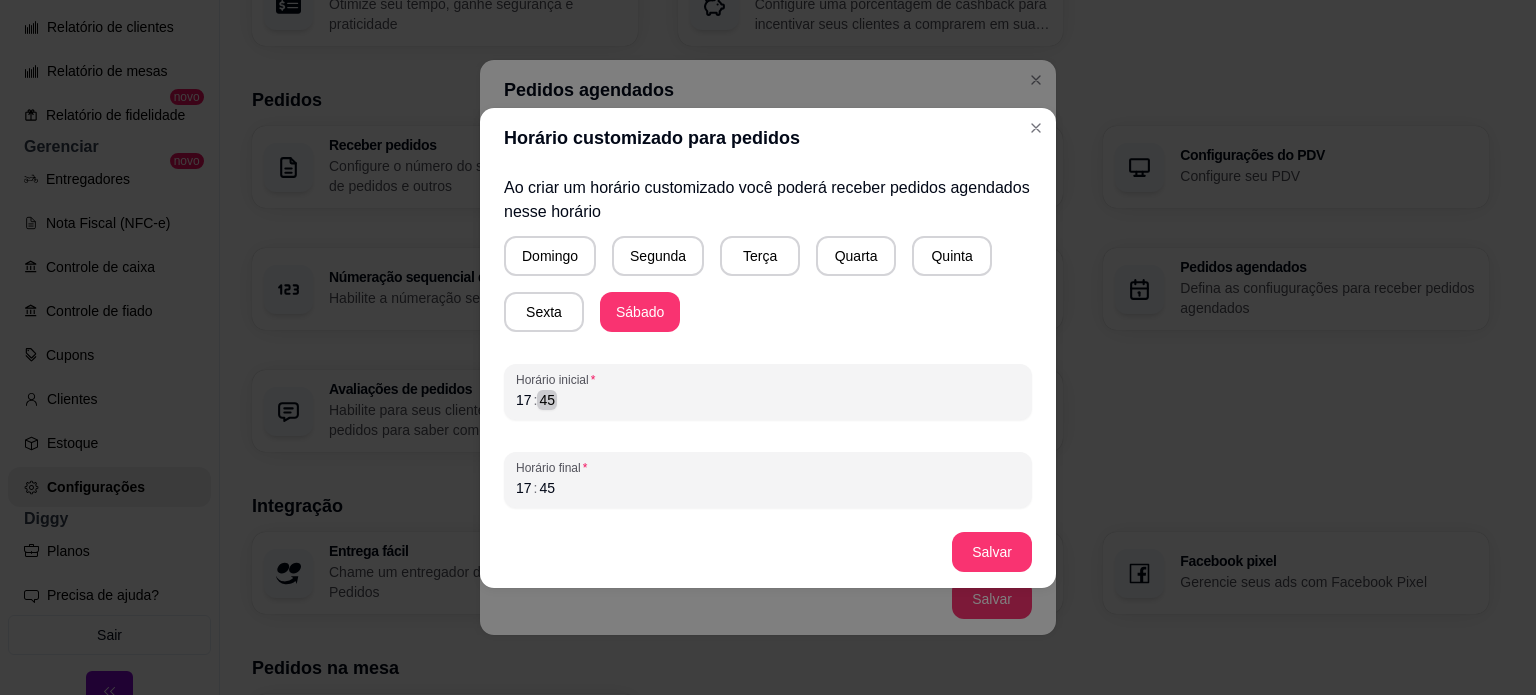 click on "[TIME]" at bounding box center (768, 400) 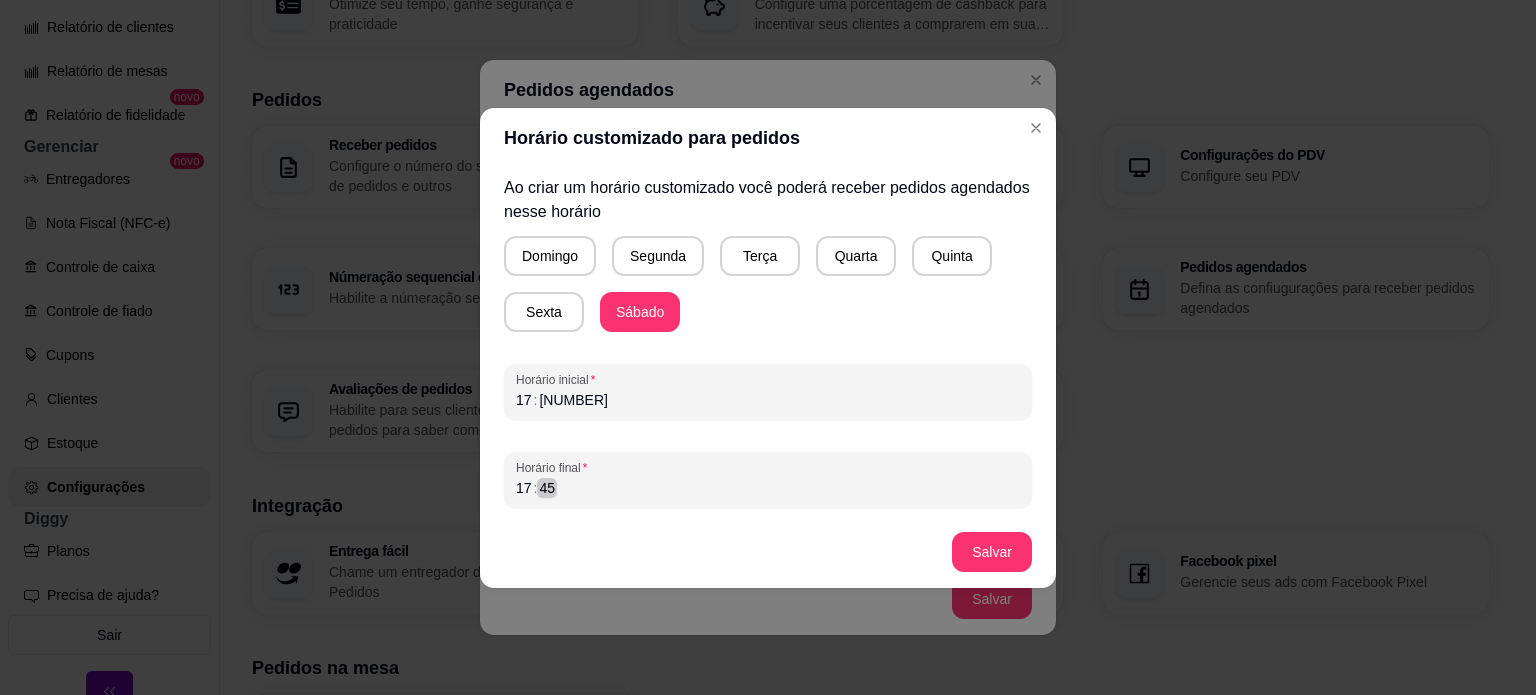 click on "[TIME]" at bounding box center [768, 488] 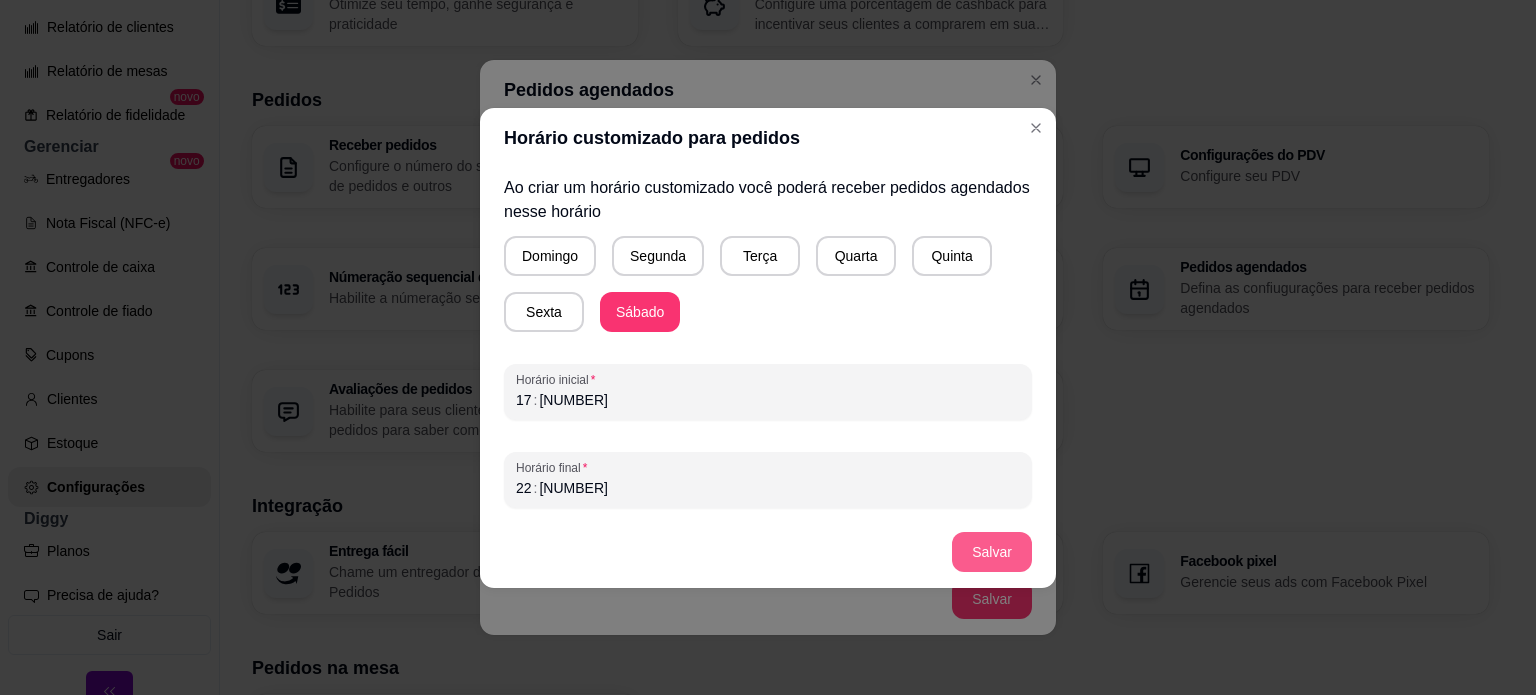 click on "Salvar" at bounding box center (992, 552) 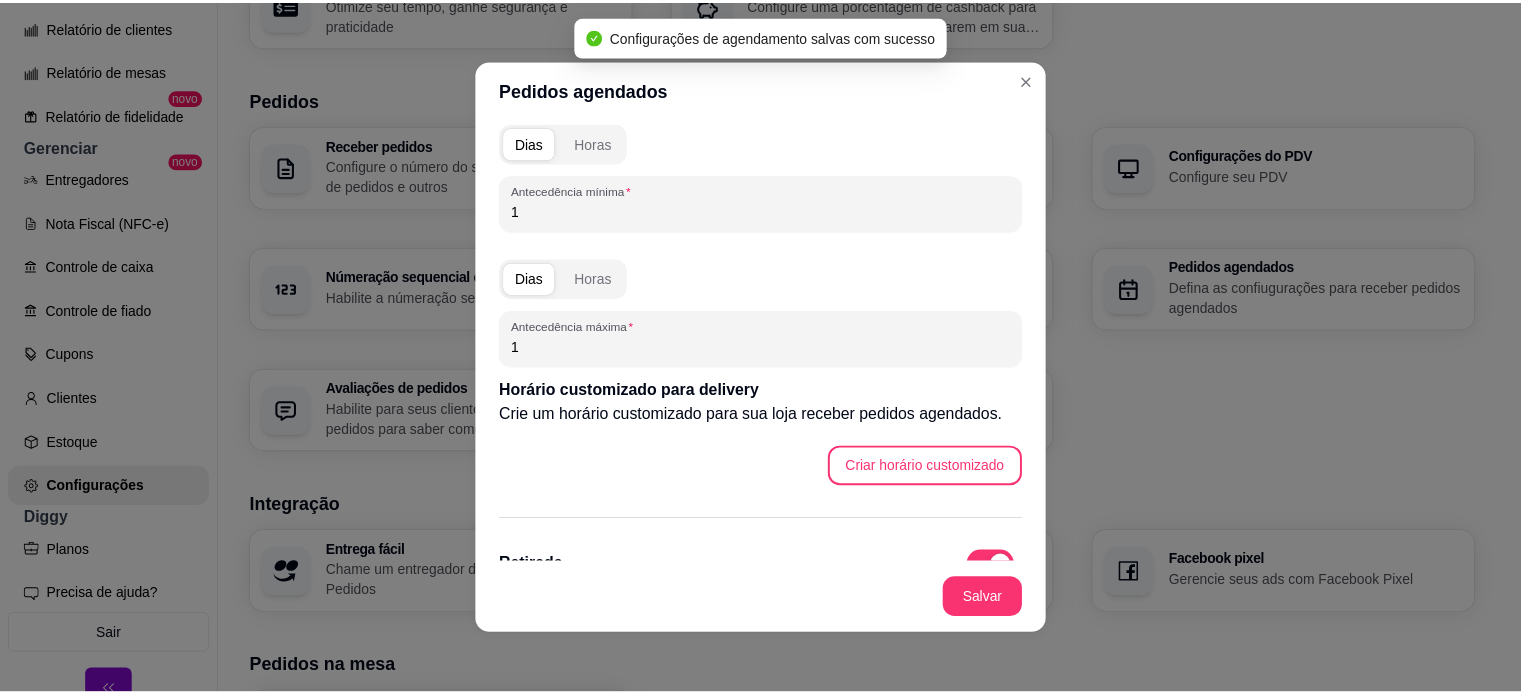 scroll, scrollTop: 0, scrollLeft: 0, axis: both 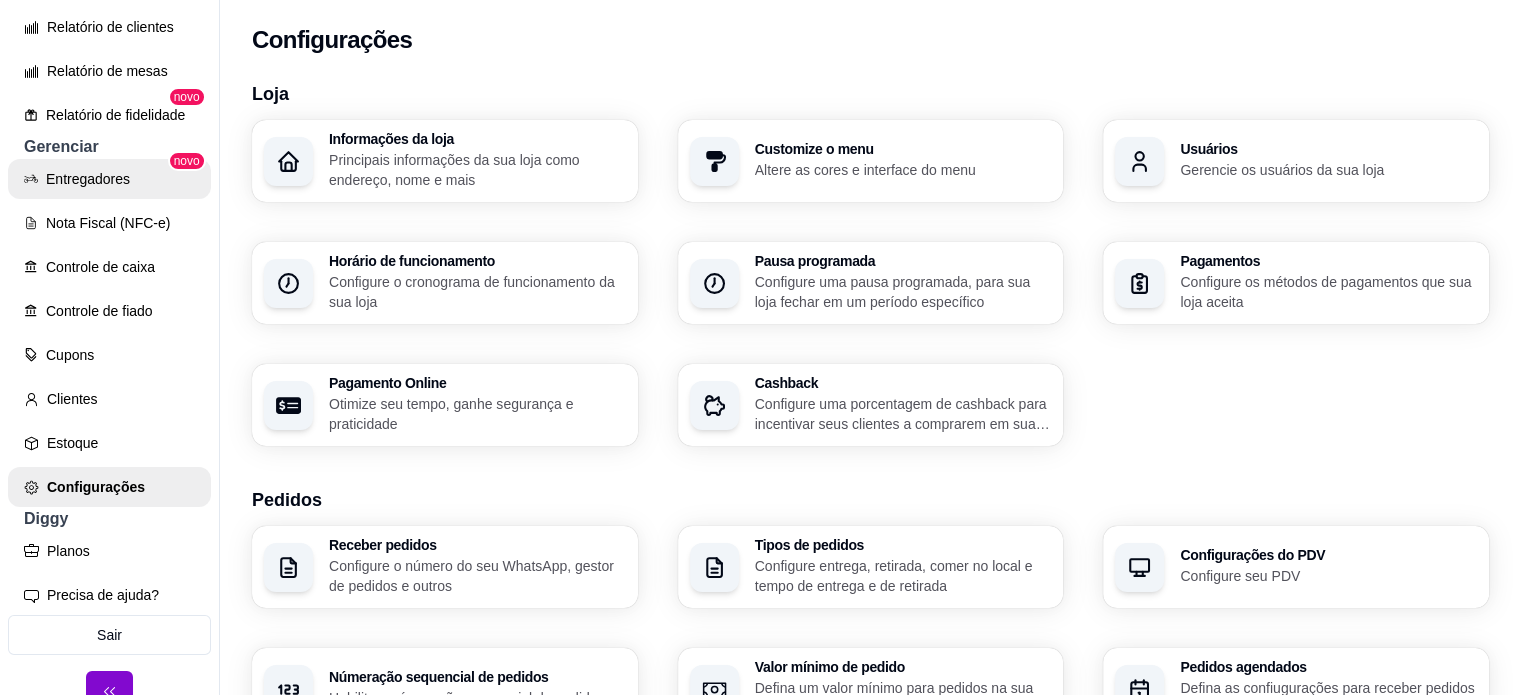 click on "Entregadores" at bounding box center (109, 179) 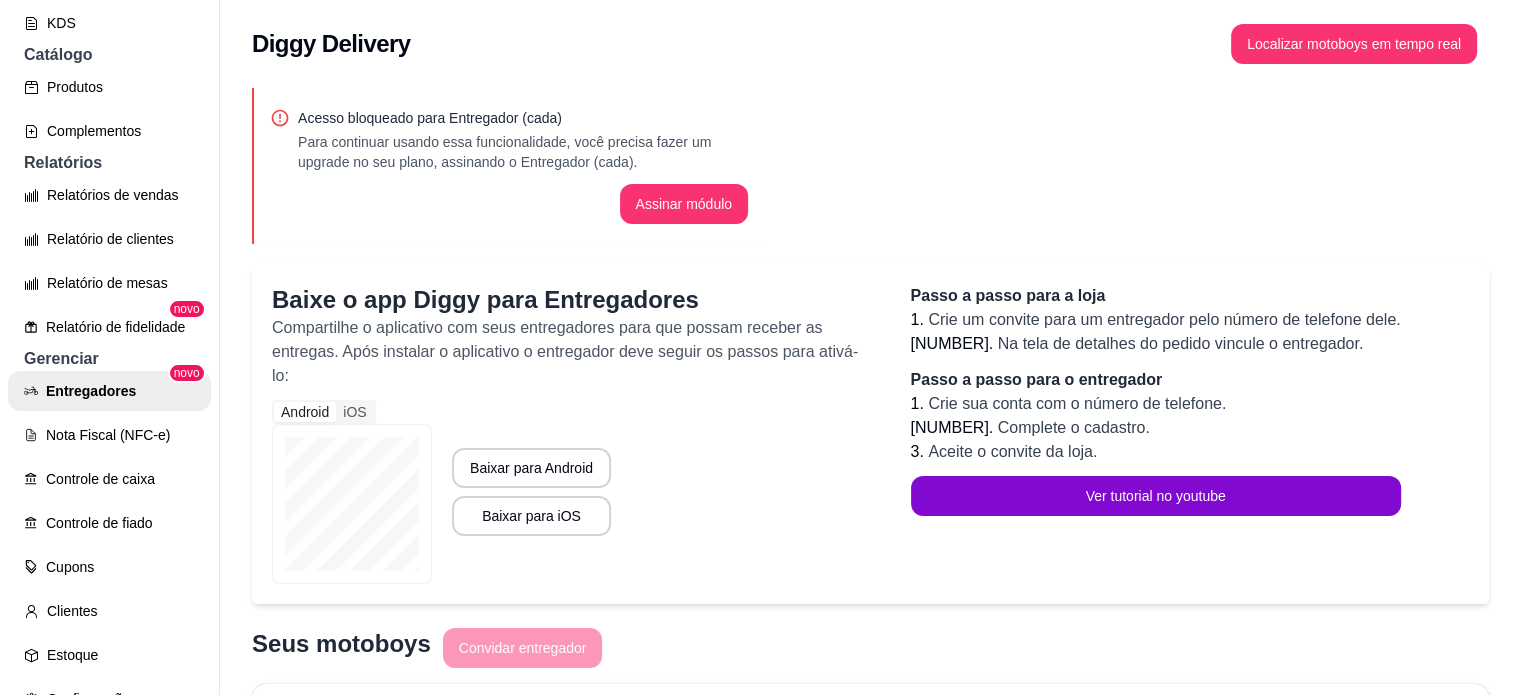 scroll, scrollTop: 0, scrollLeft: 0, axis: both 